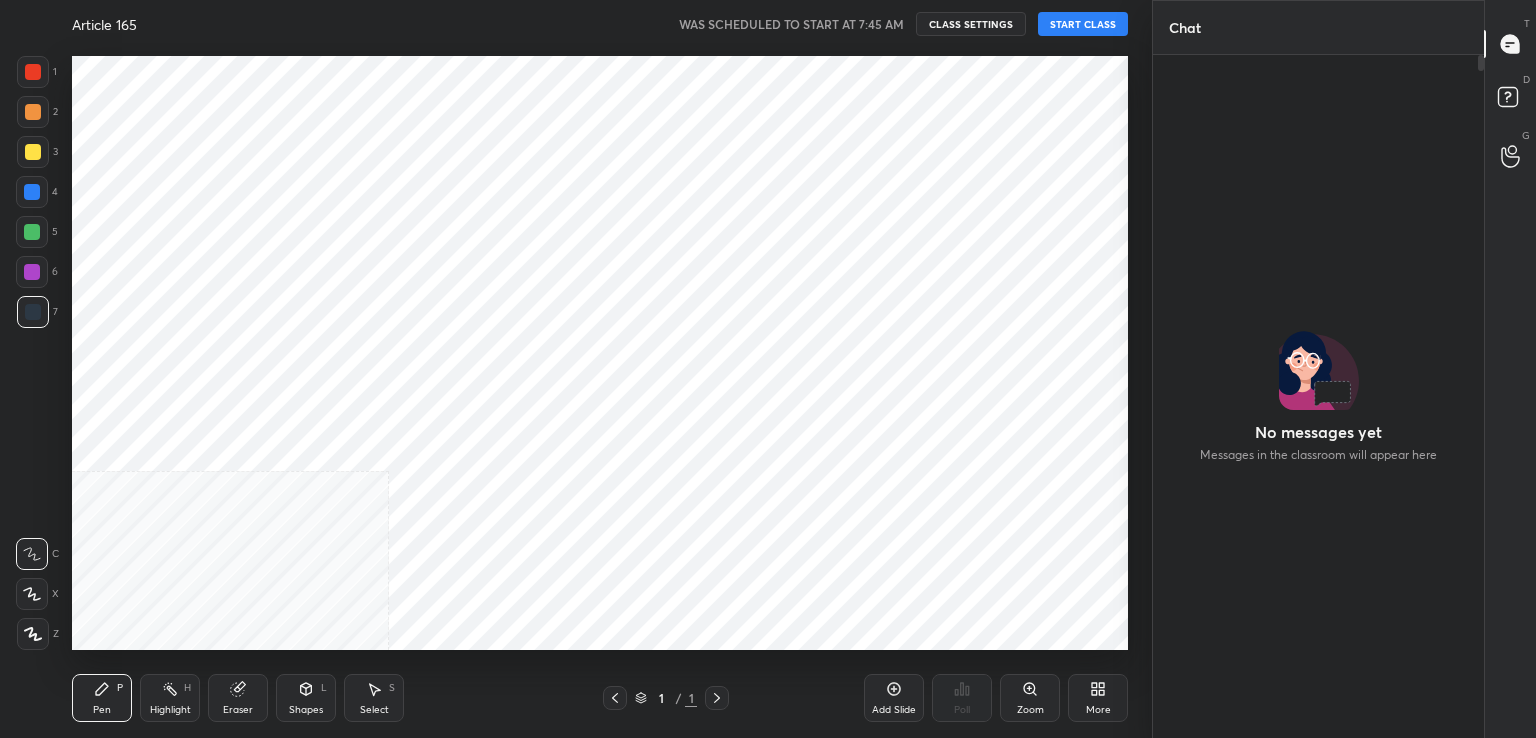 scroll, scrollTop: 0, scrollLeft: 0, axis: both 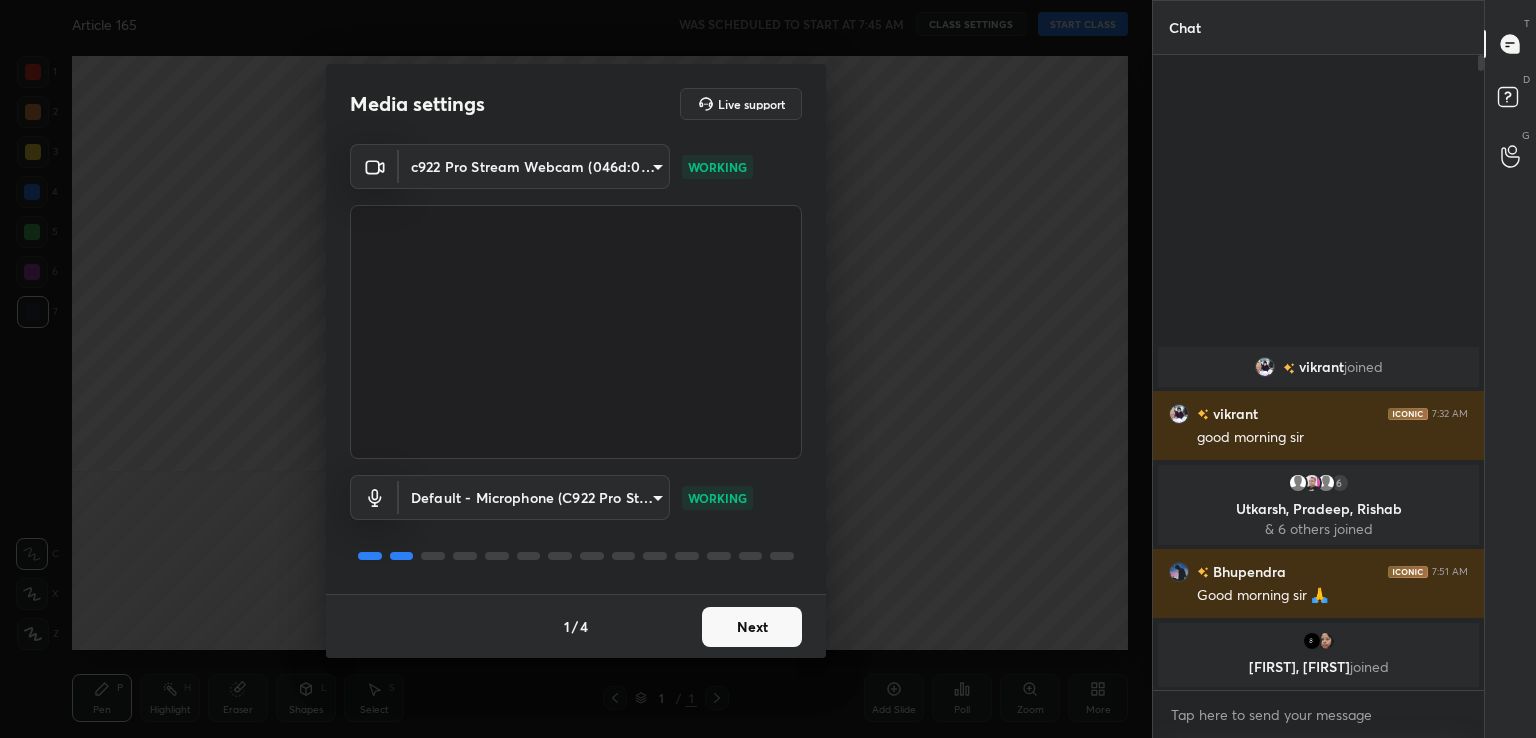 click on "Next" at bounding box center [752, 627] 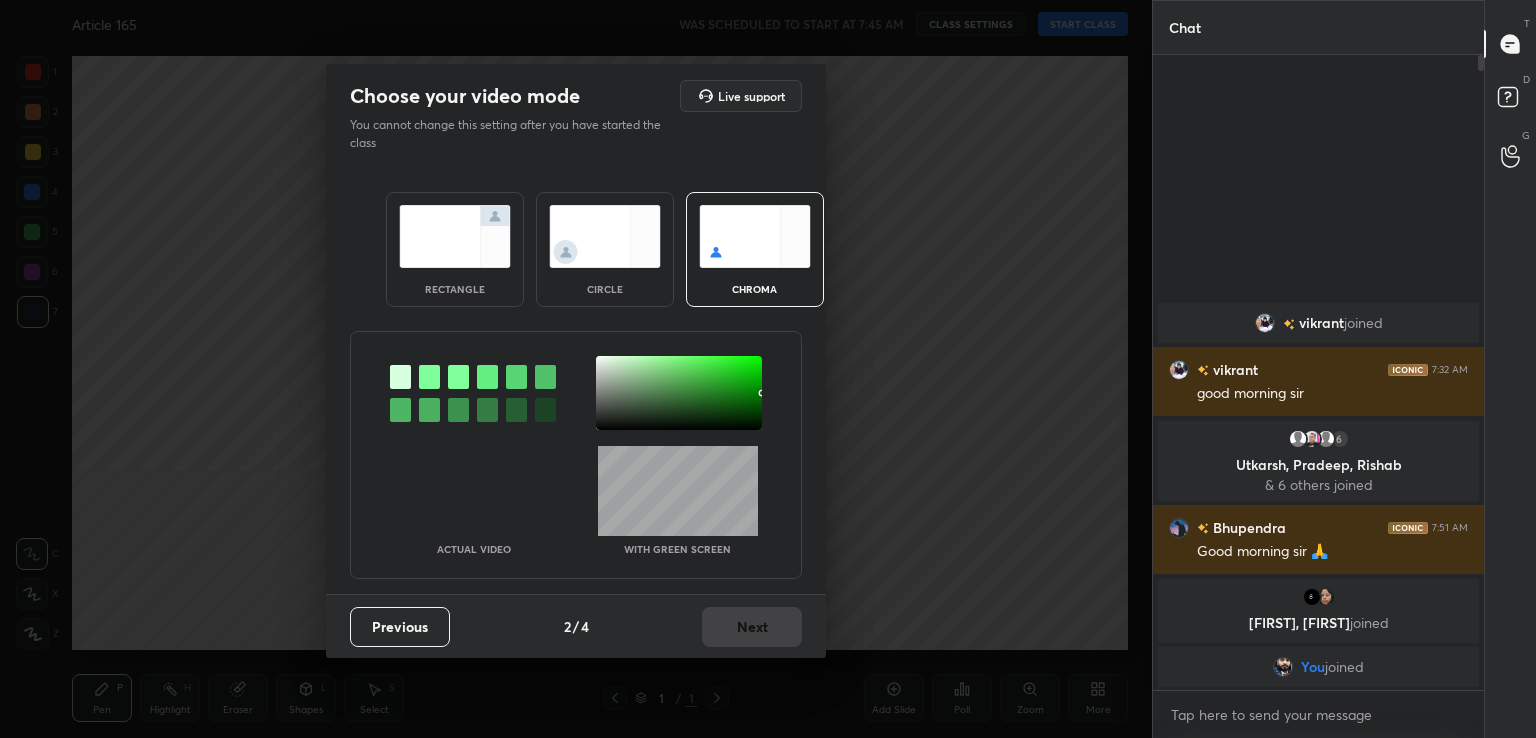 click at bounding box center (429, 377) 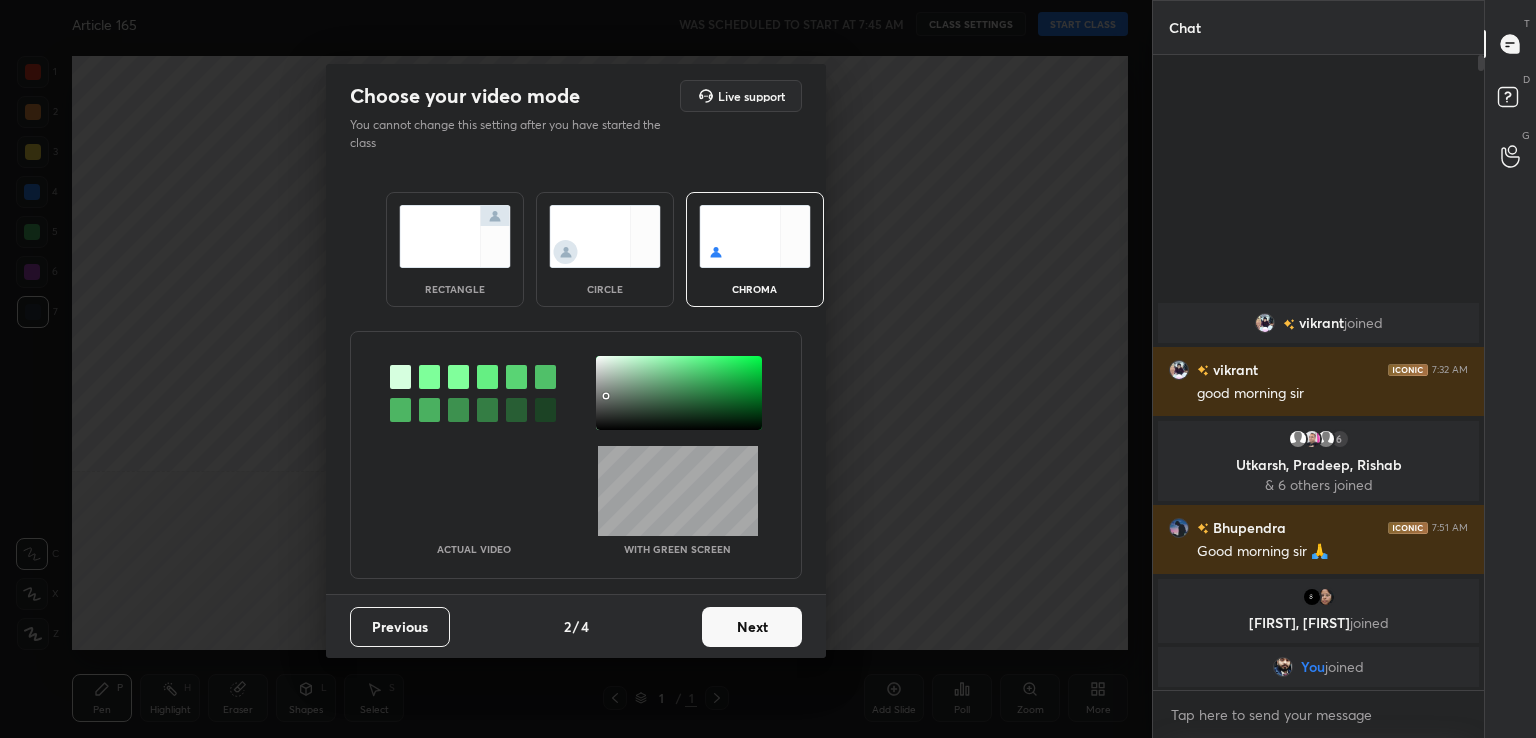 click at bounding box center (679, 393) 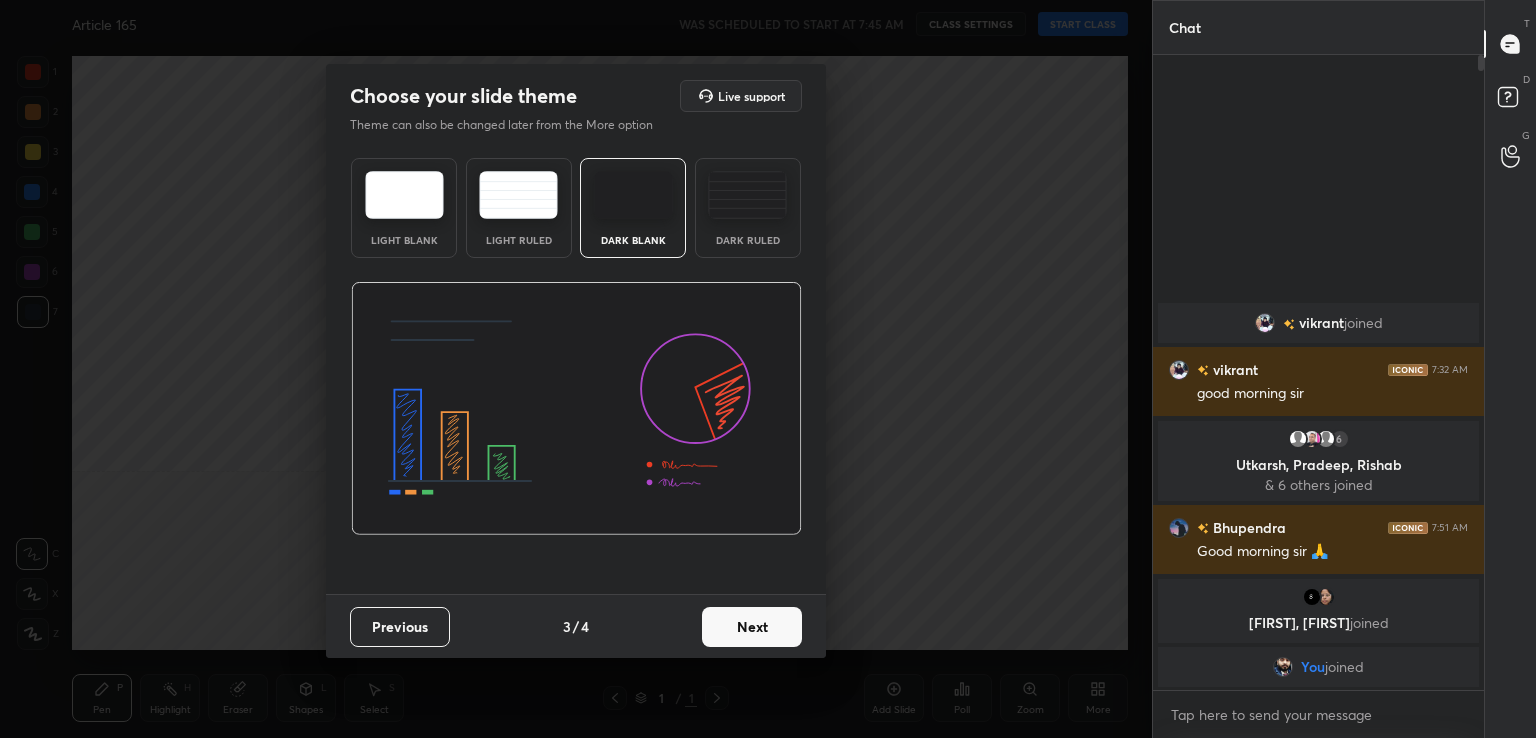 click on "Next" at bounding box center (752, 627) 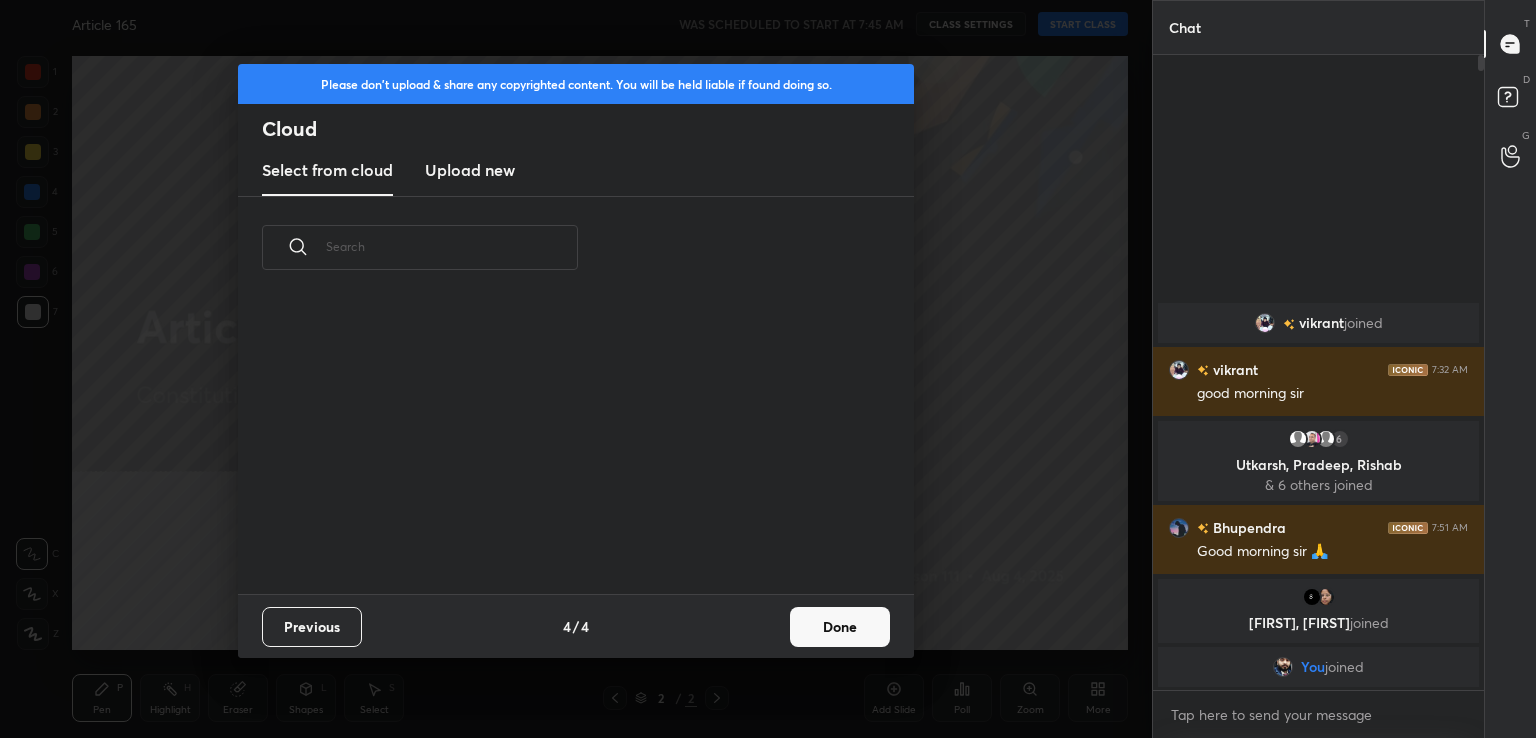 click on "Done" at bounding box center [840, 627] 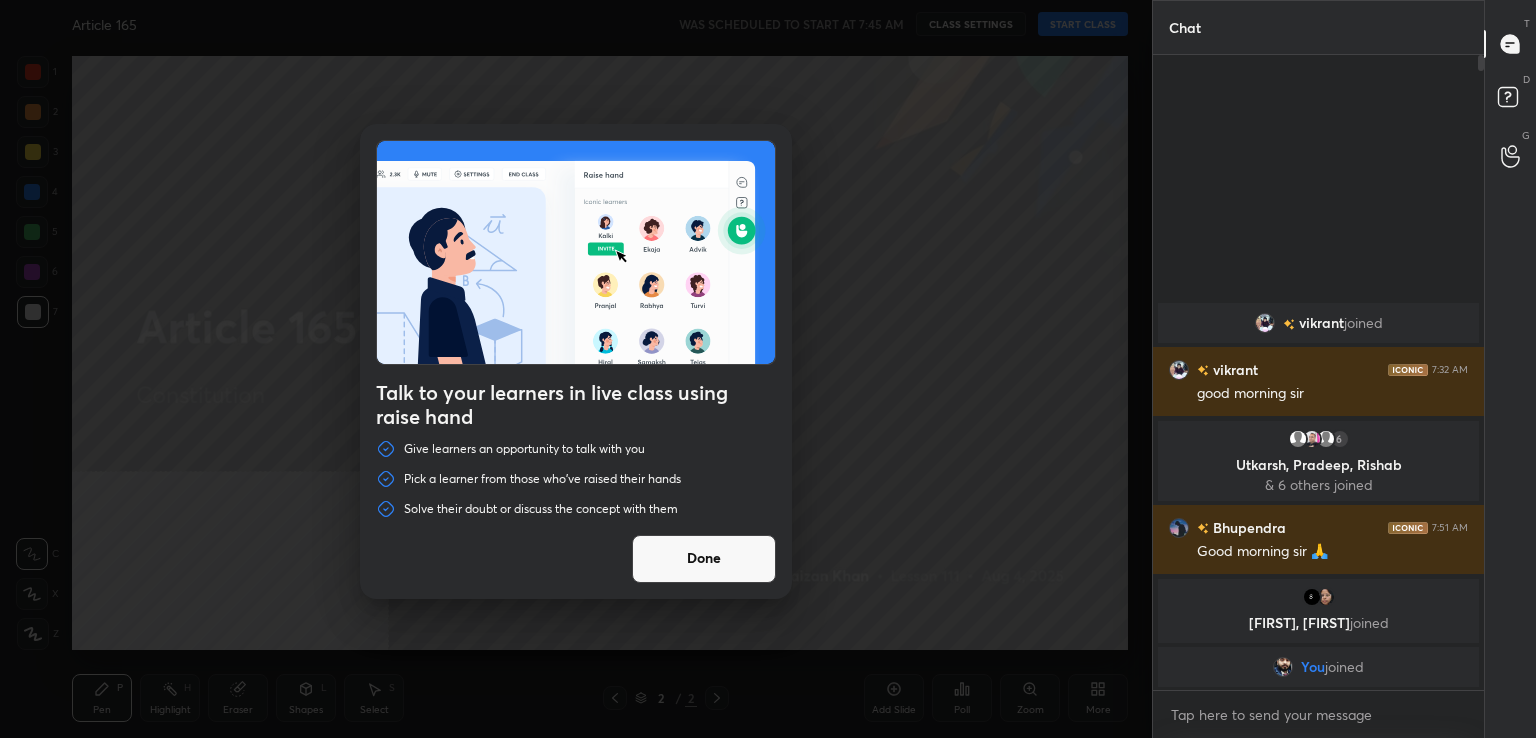 click on "Done" at bounding box center [704, 559] 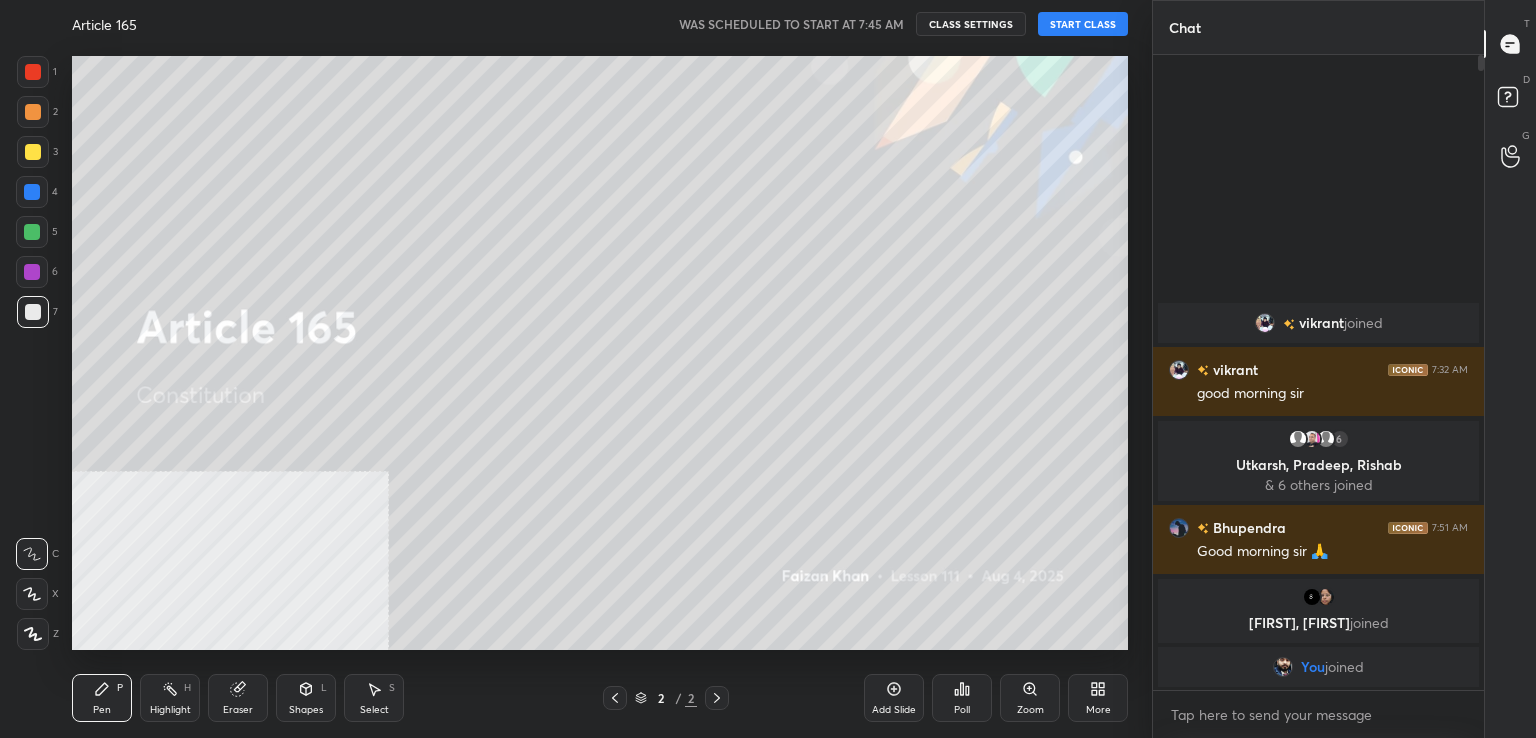 click on "START CLASS" at bounding box center (1083, 24) 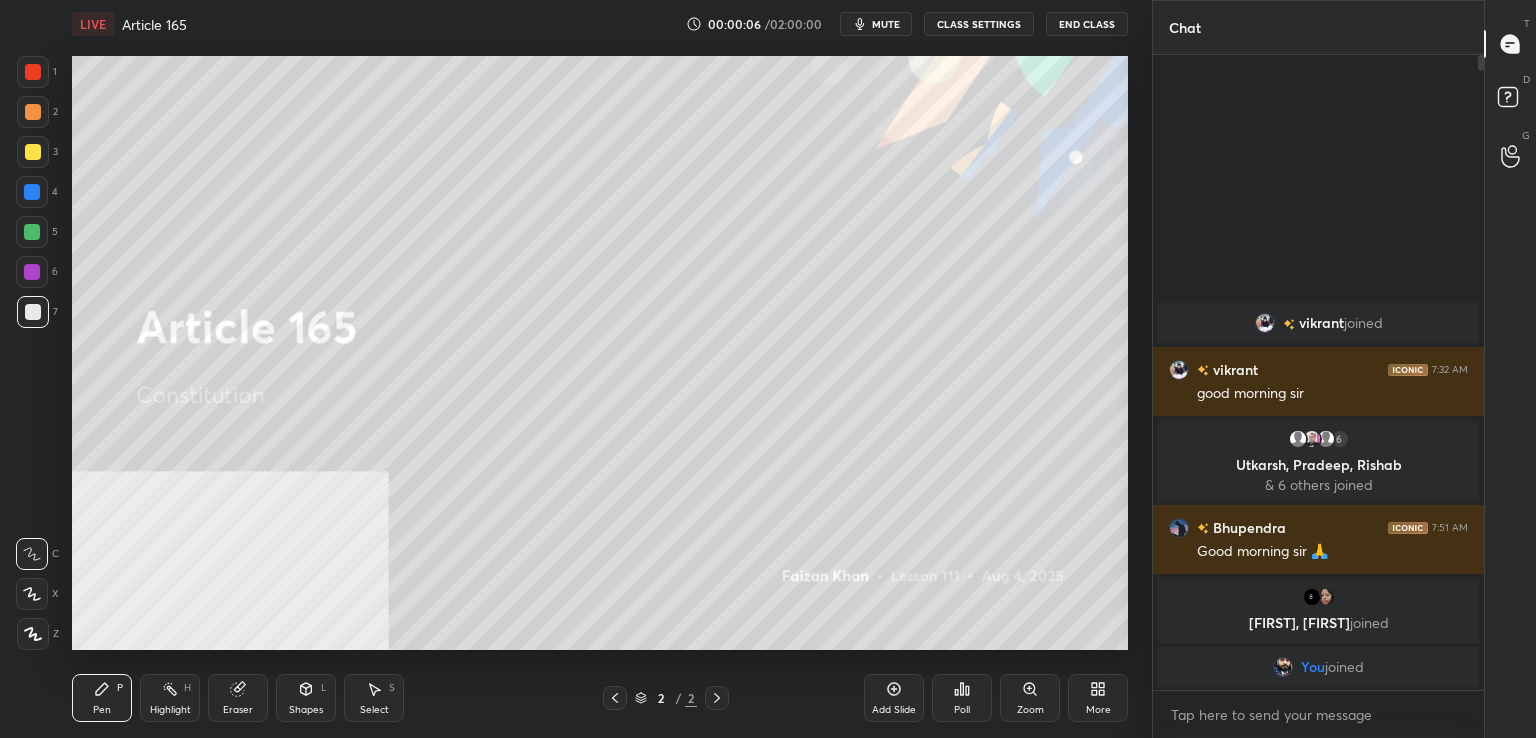 click on "mute" at bounding box center (886, 24) 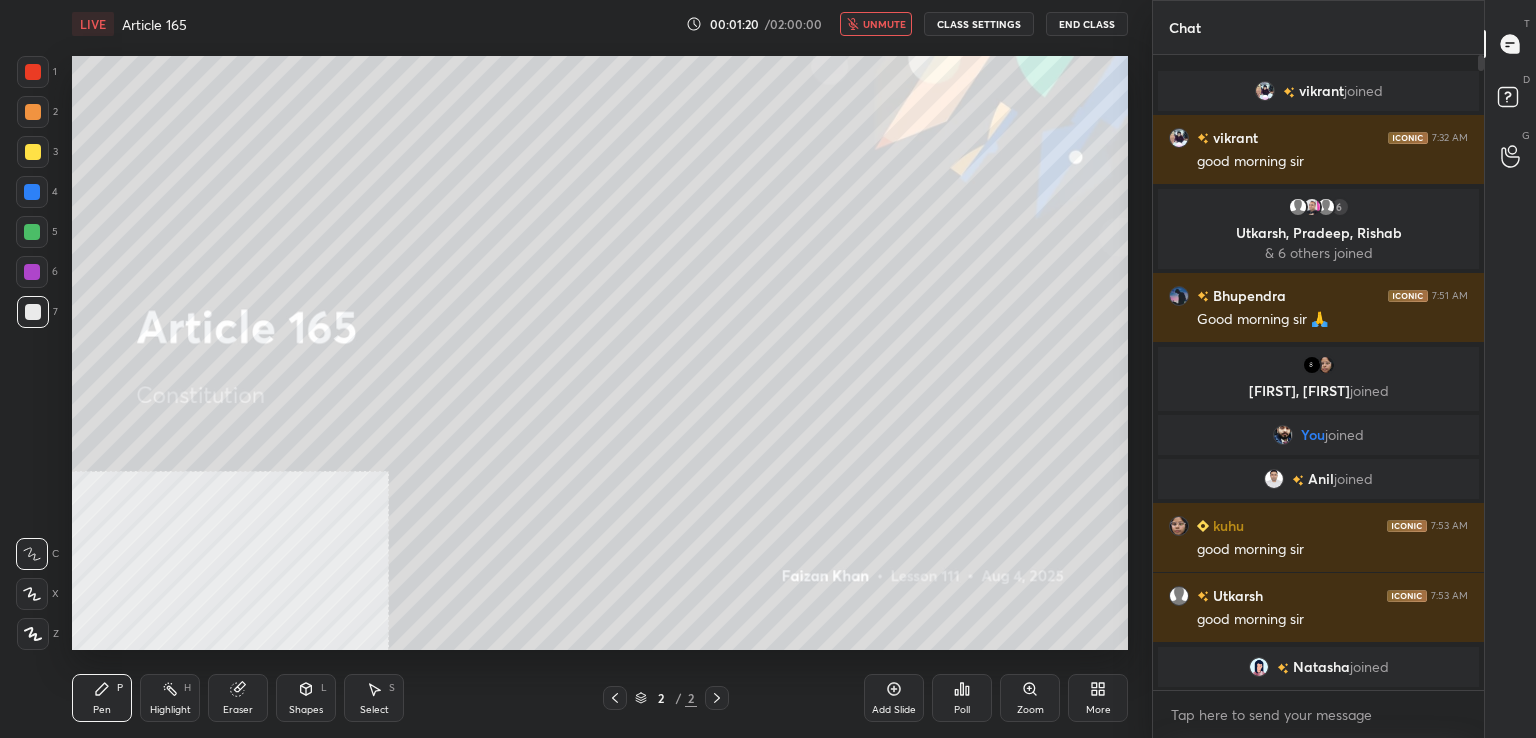 click on "unmute" at bounding box center [876, 24] 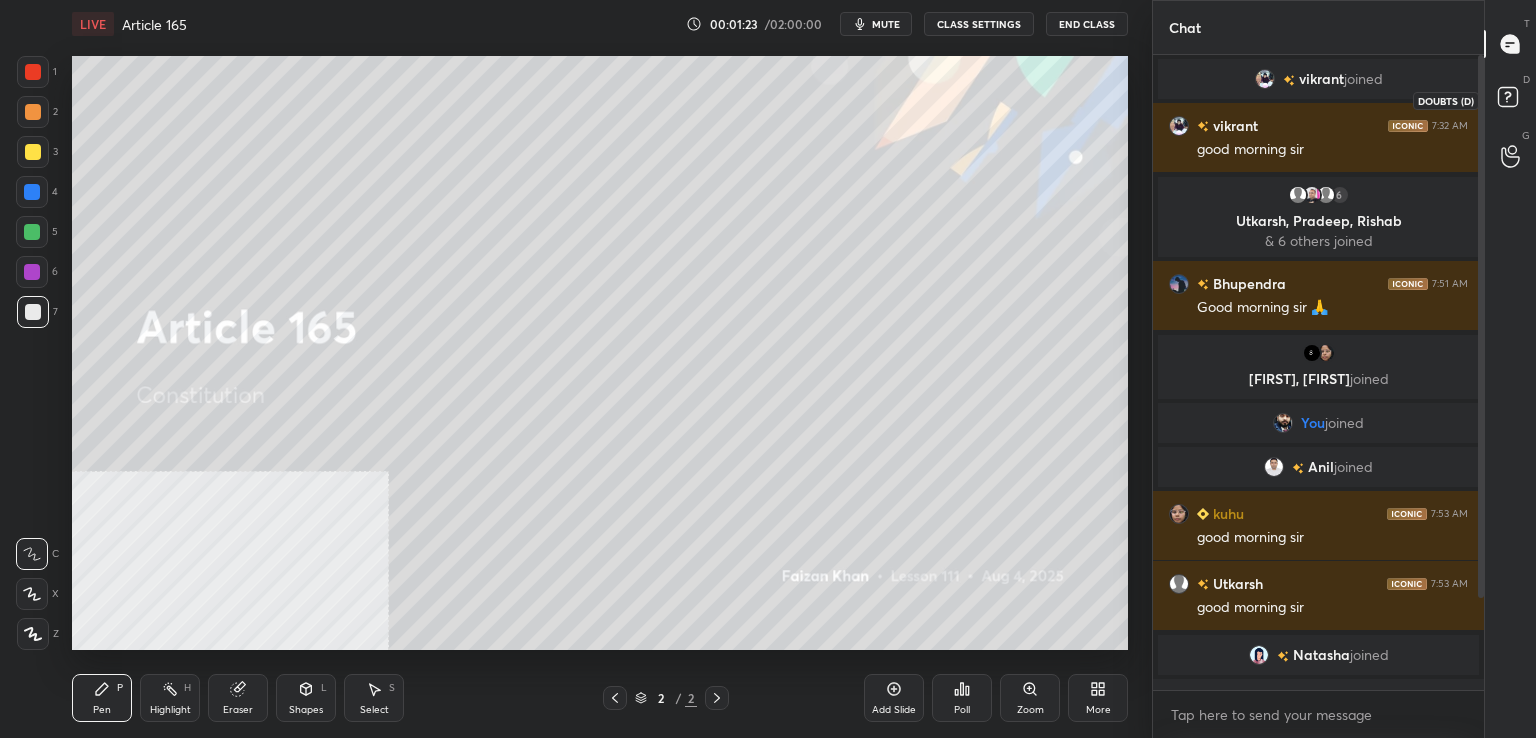 drag, startPoint x: 1508, startPoint y: 99, endPoint x: 1512, endPoint y: 62, distance: 37.215588 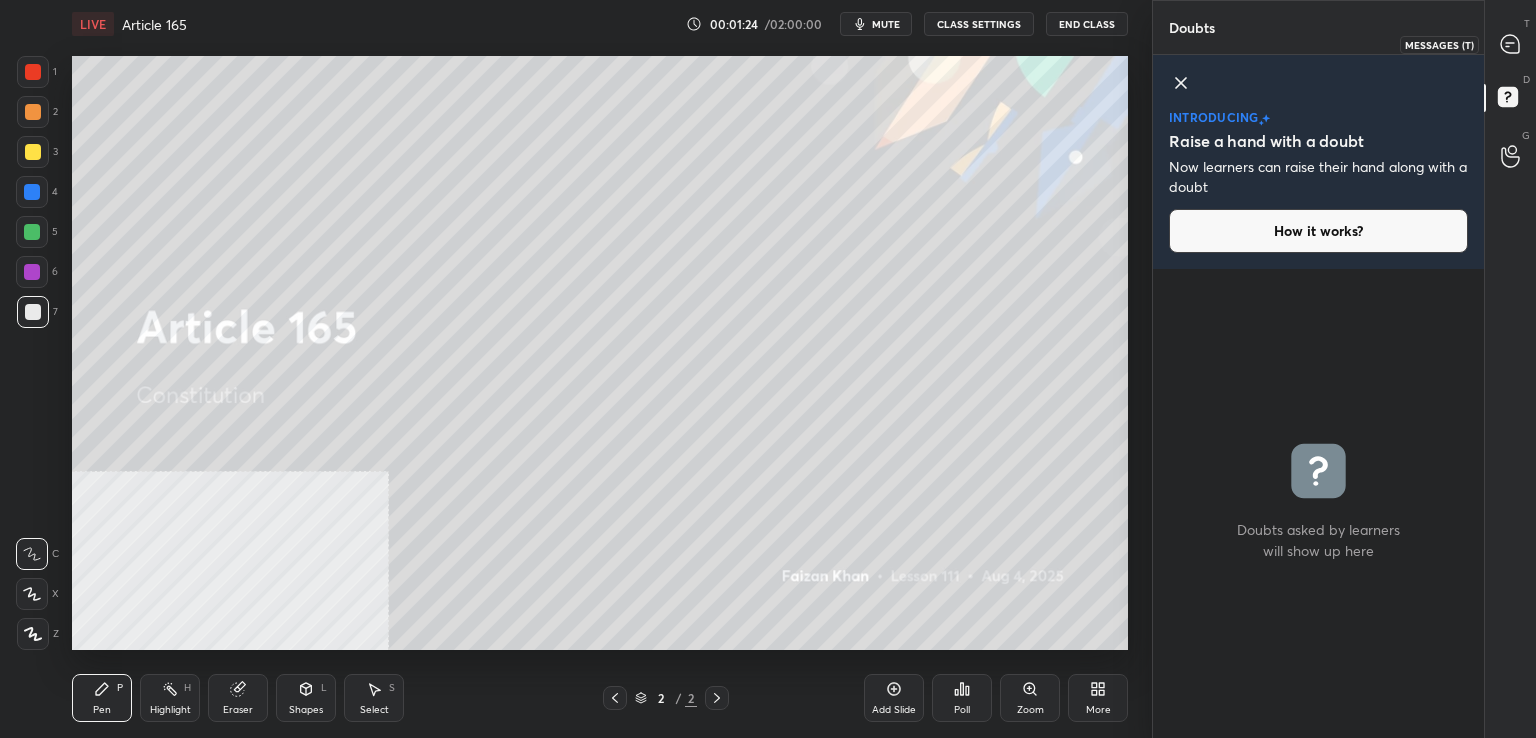 click 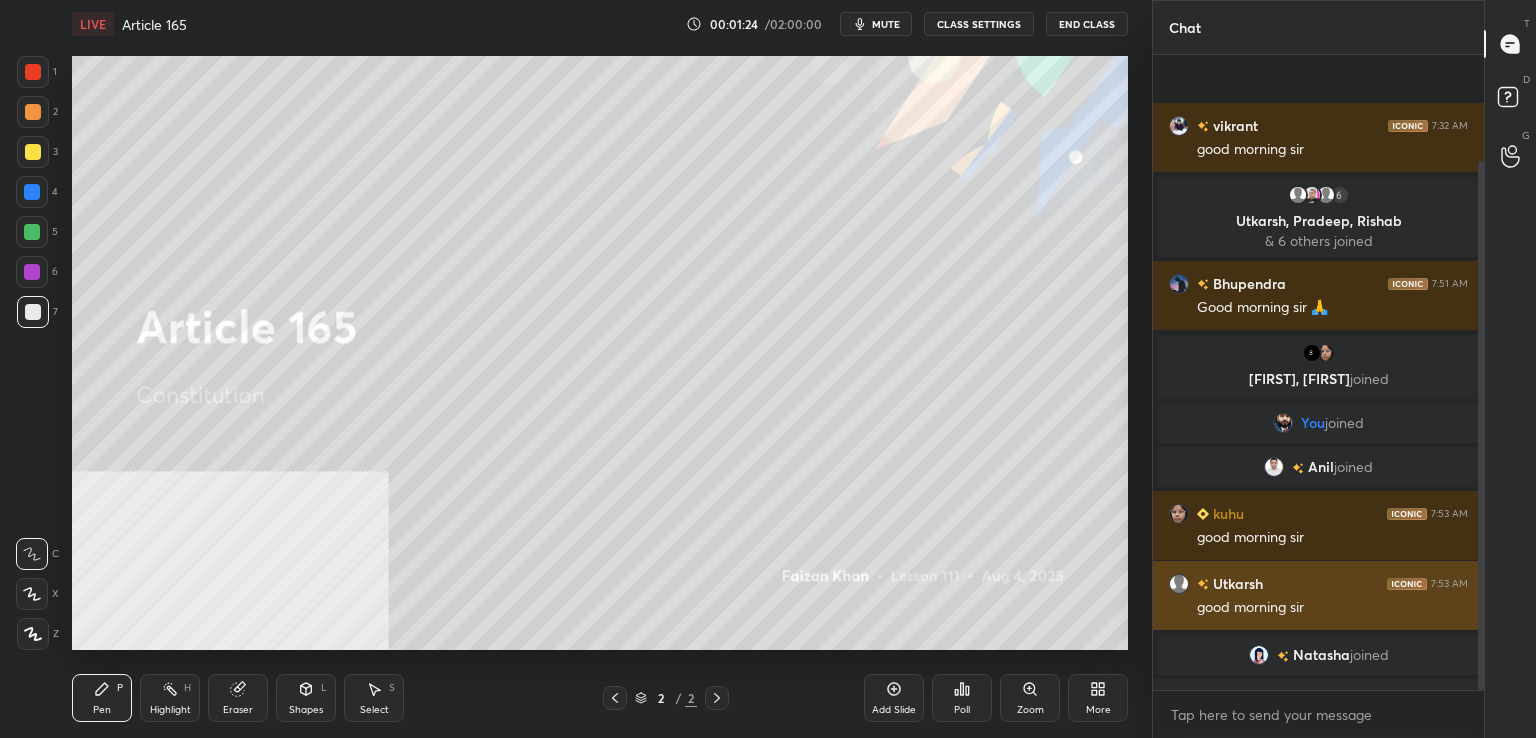 scroll, scrollTop: 128, scrollLeft: 0, axis: vertical 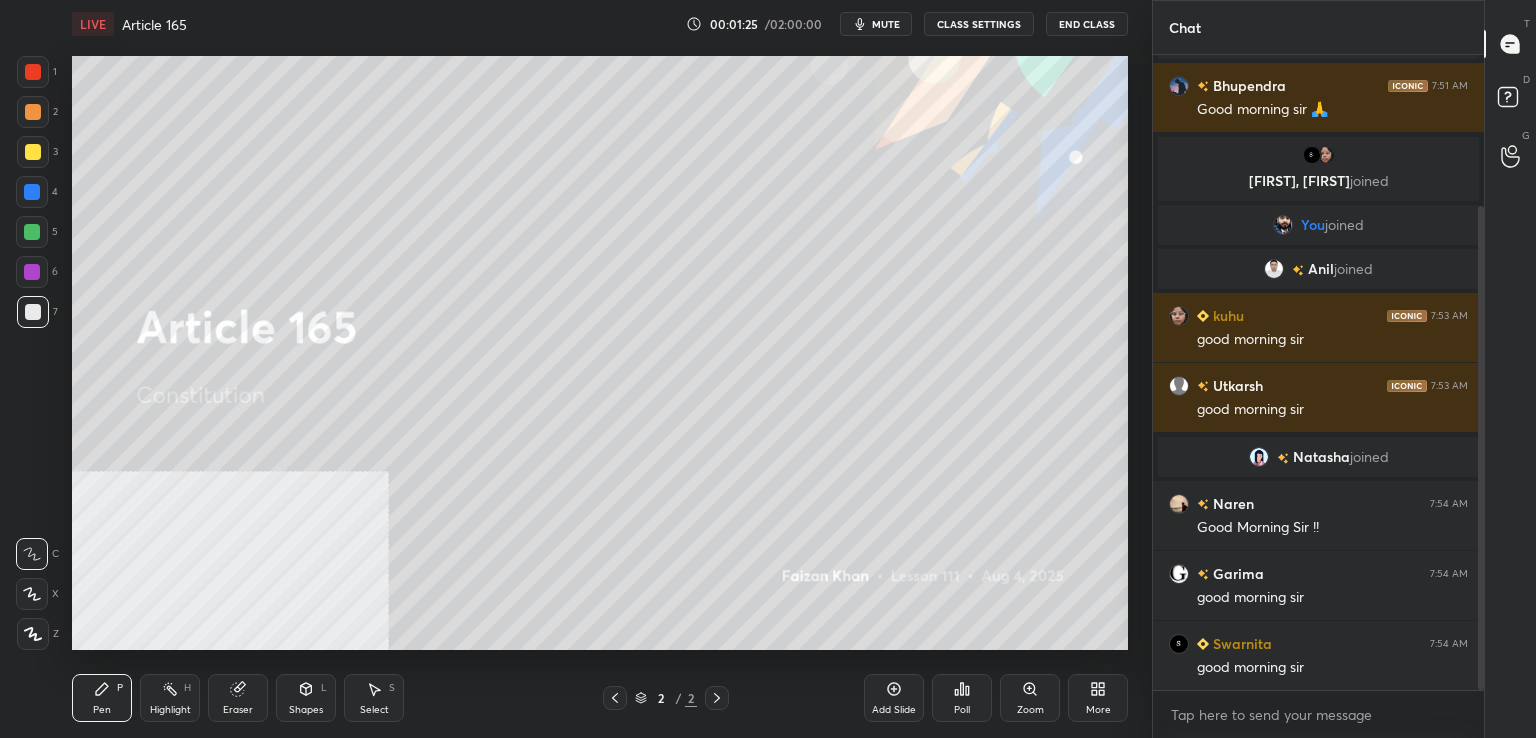 click on "Add Slide" at bounding box center (894, 698) 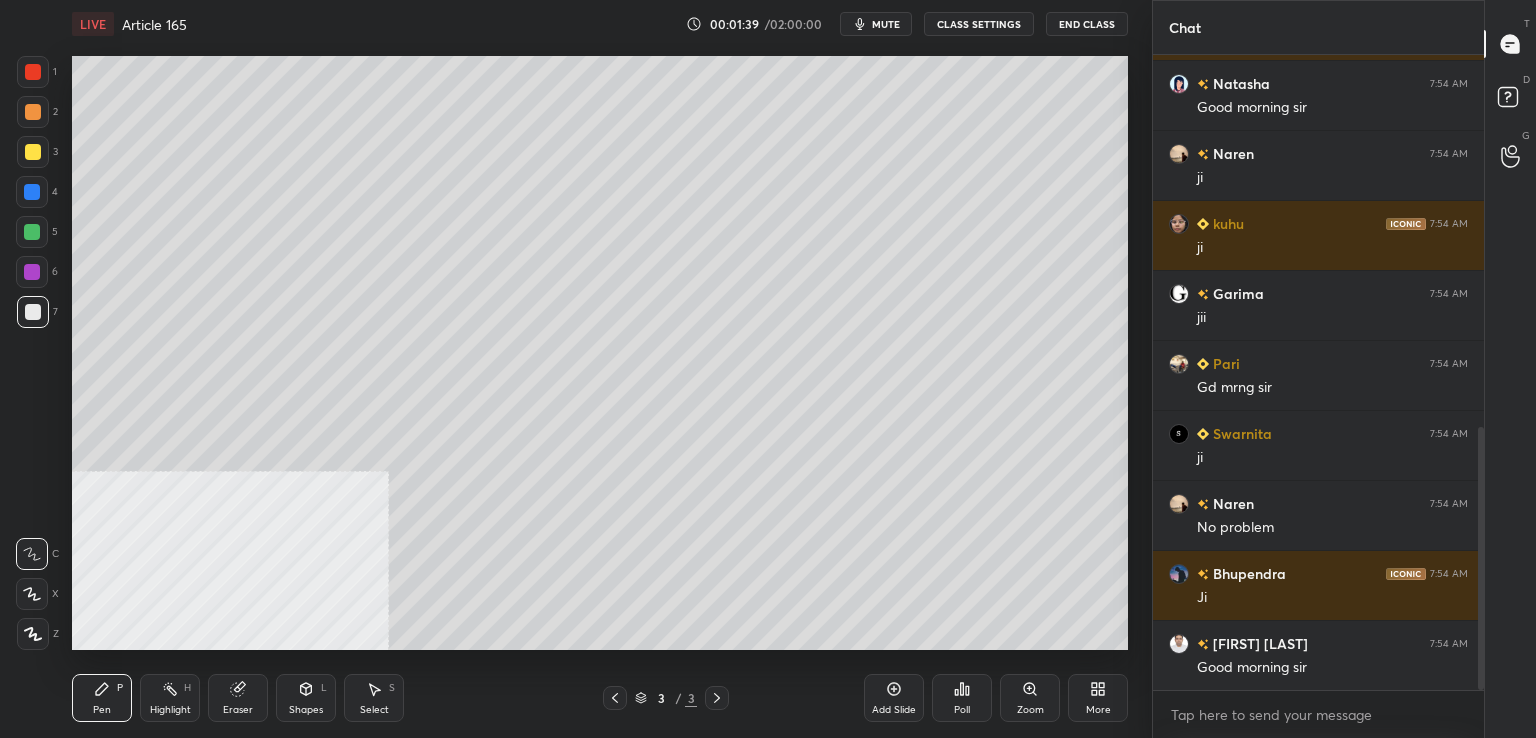 scroll, scrollTop: 898, scrollLeft: 0, axis: vertical 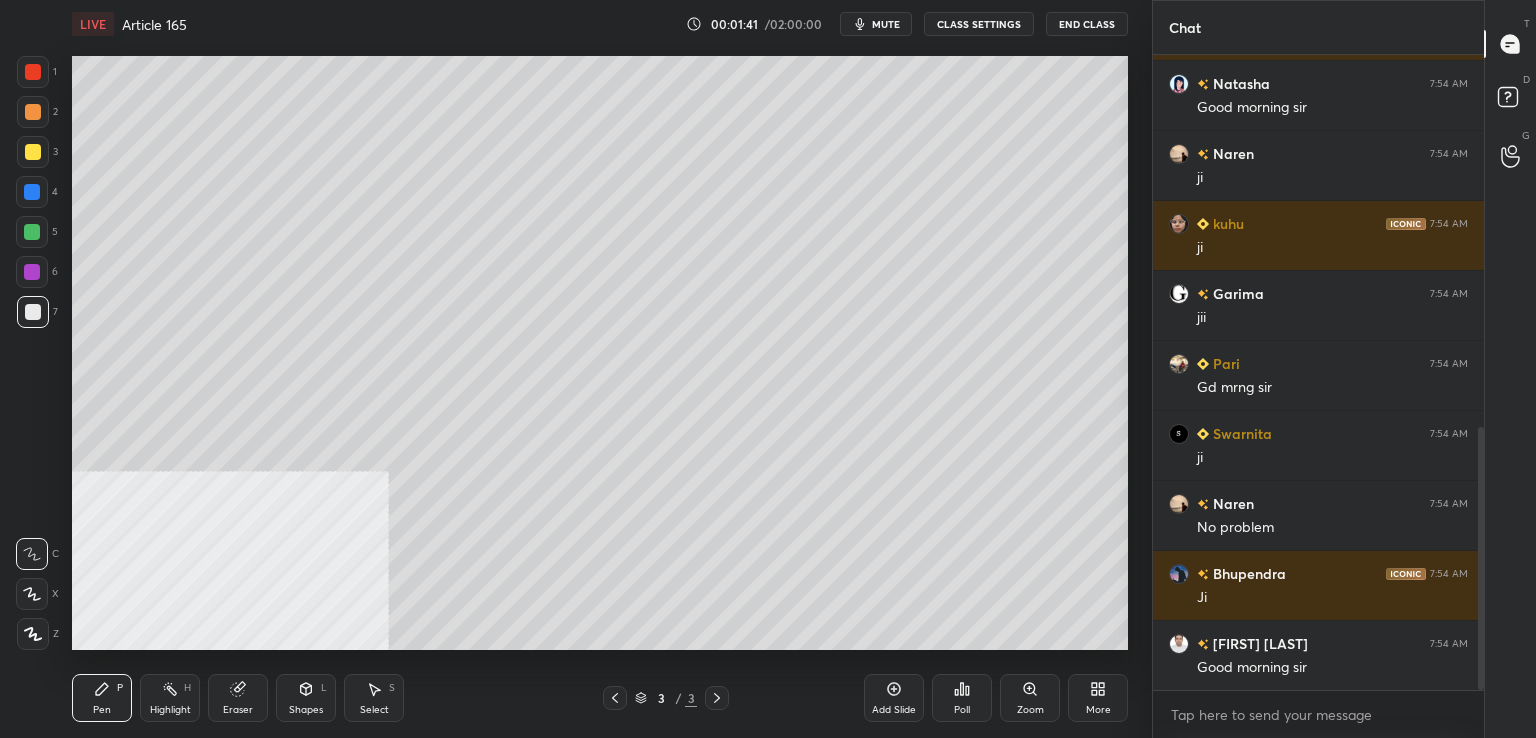 click on "mute" at bounding box center (886, 24) 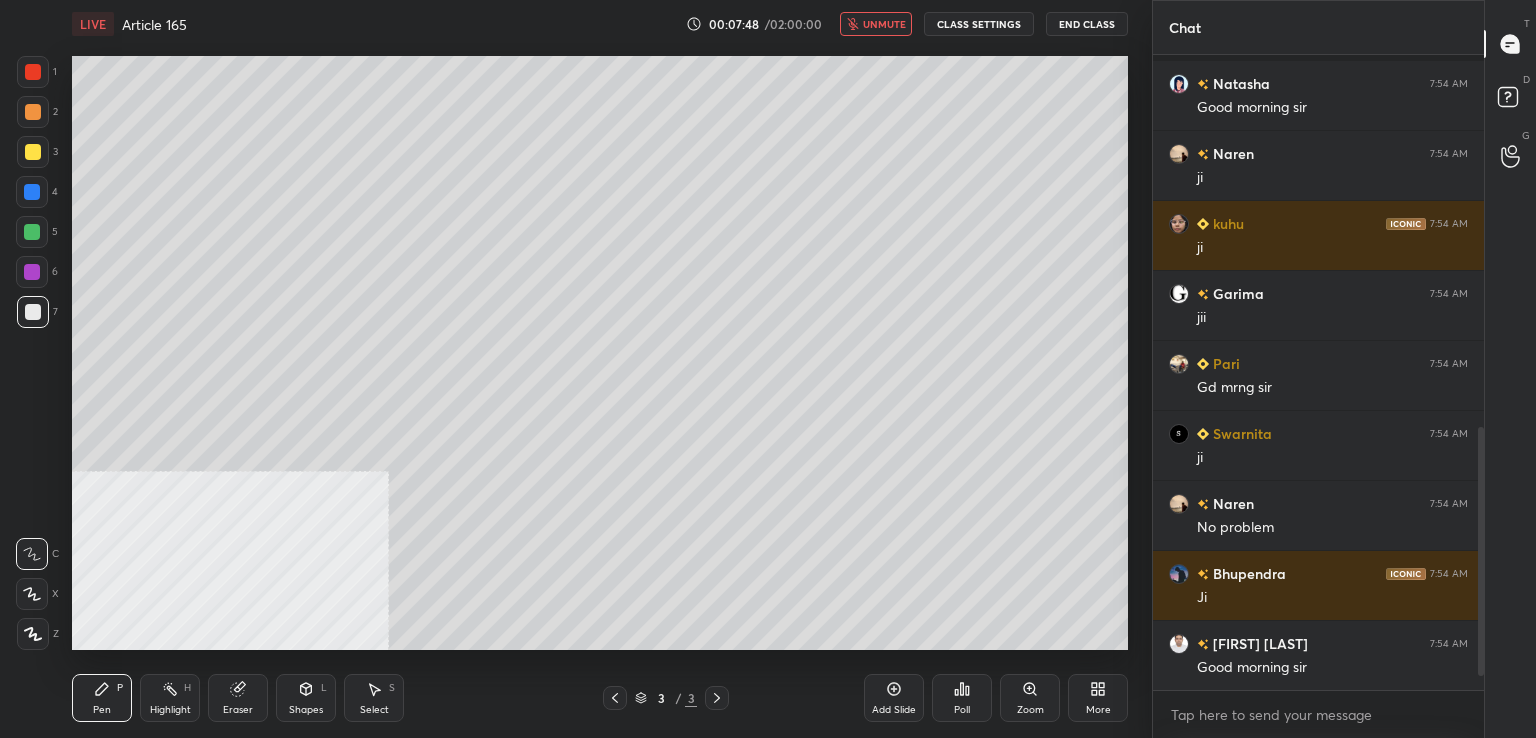 scroll, scrollTop: 986, scrollLeft: 0, axis: vertical 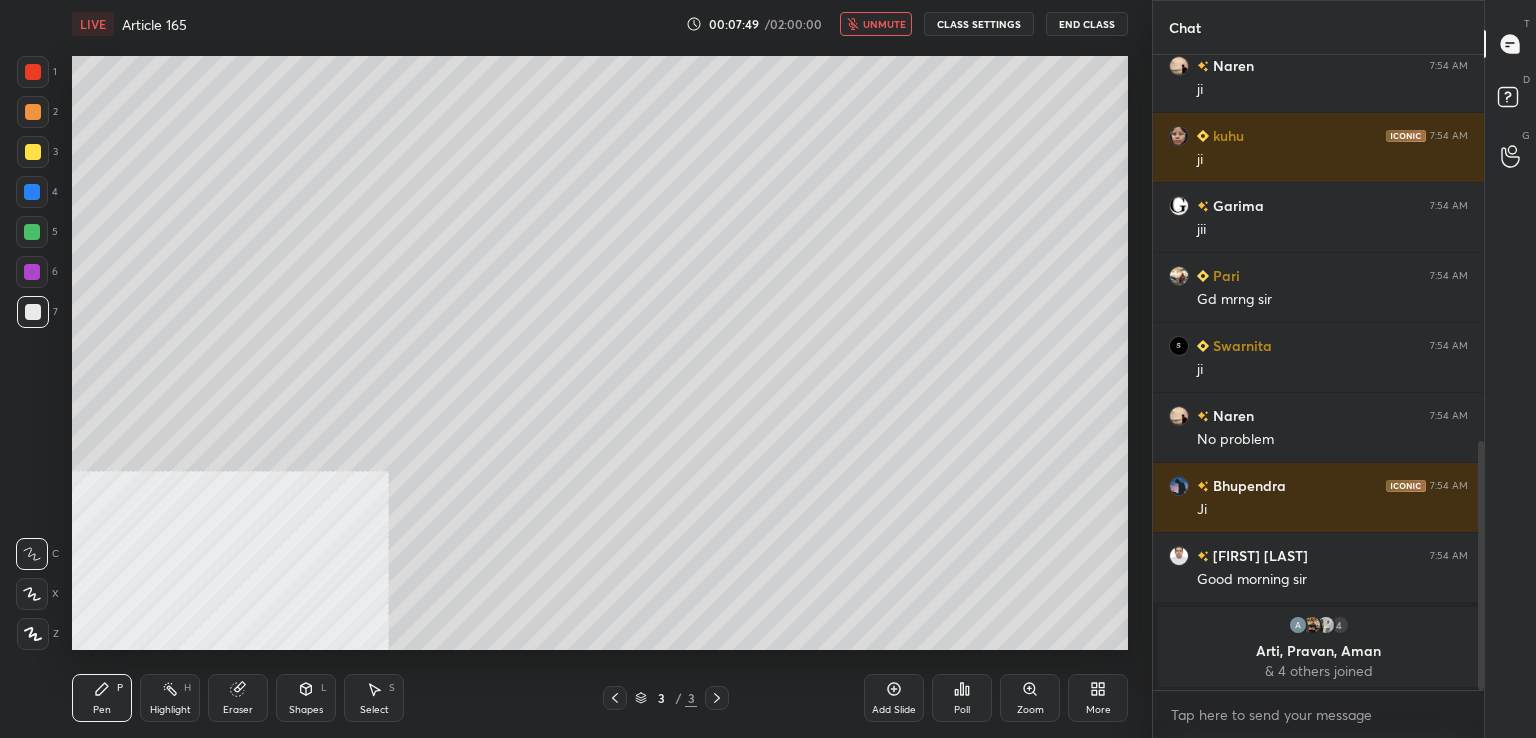 drag, startPoint x: 868, startPoint y: 14, endPoint x: 876, endPoint y: 46, distance: 32.984844 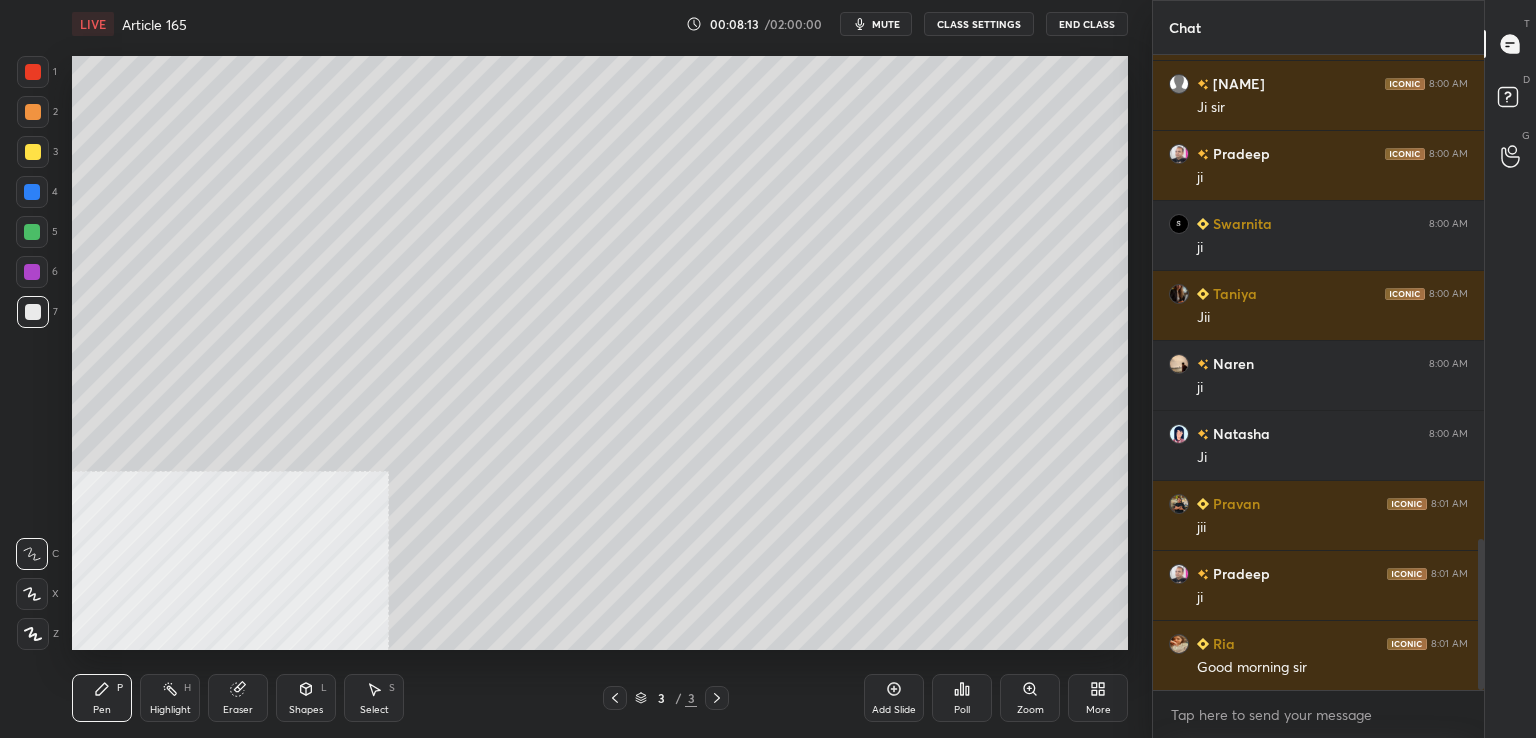 scroll, scrollTop: 2170, scrollLeft: 0, axis: vertical 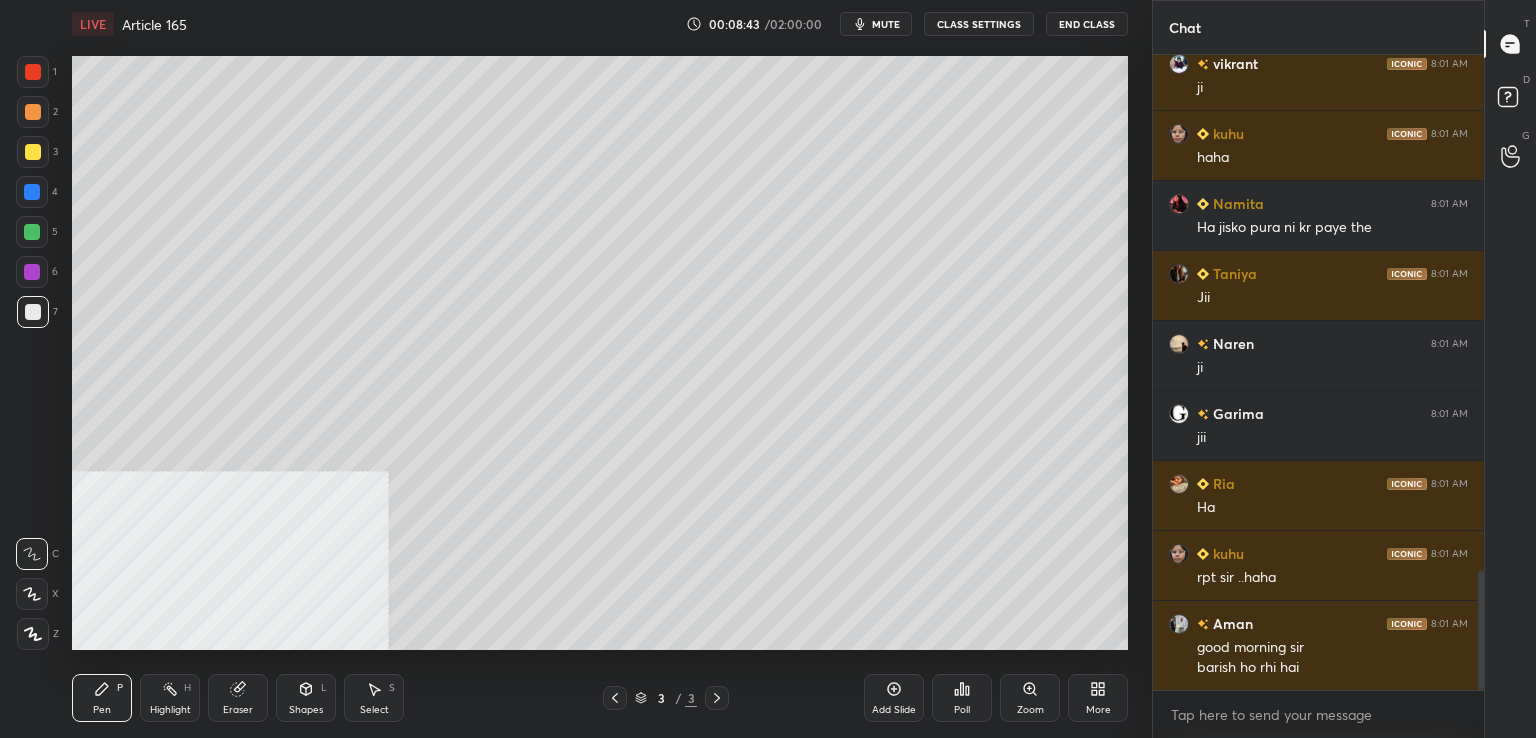 click at bounding box center (33, 312) 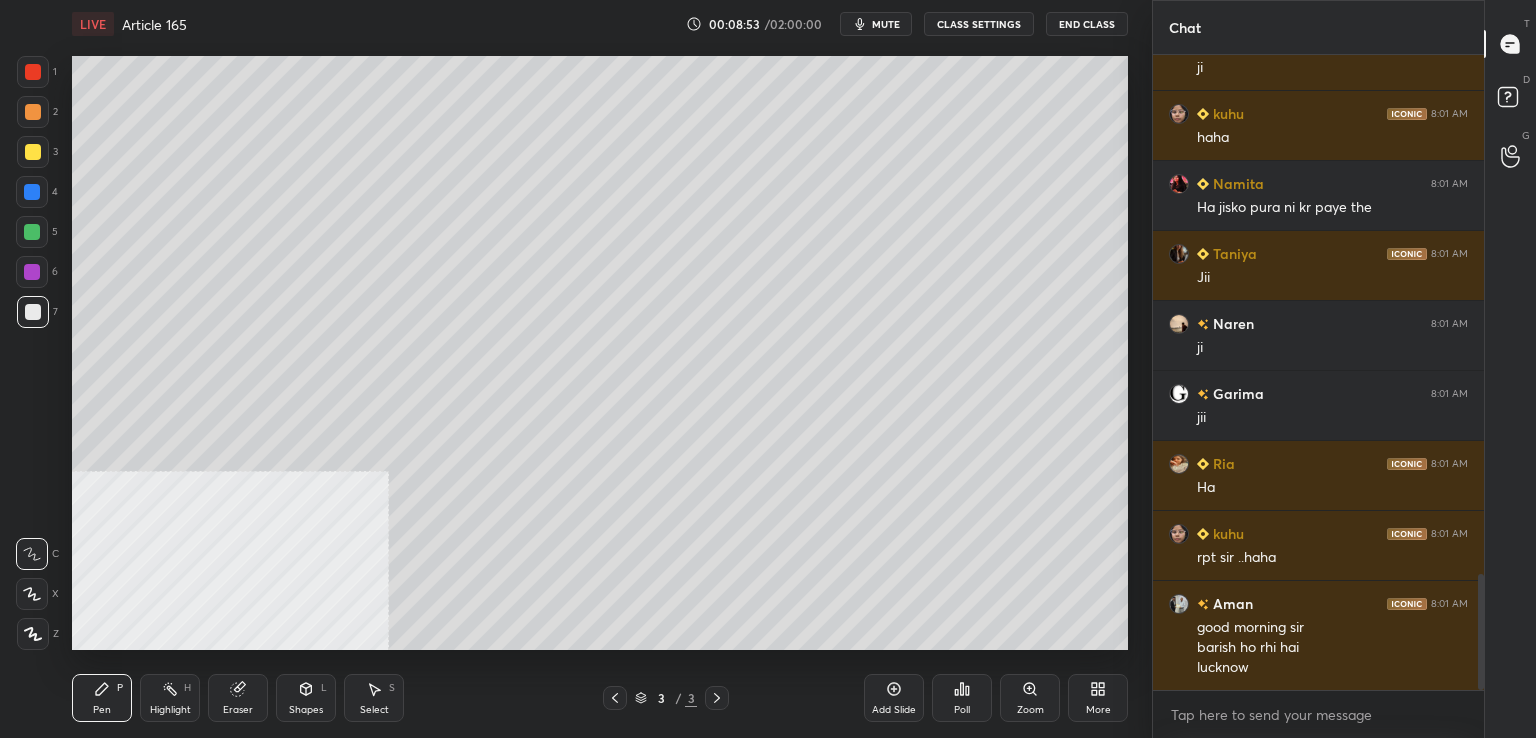 scroll, scrollTop: 2840, scrollLeft: 0, axis: vertical 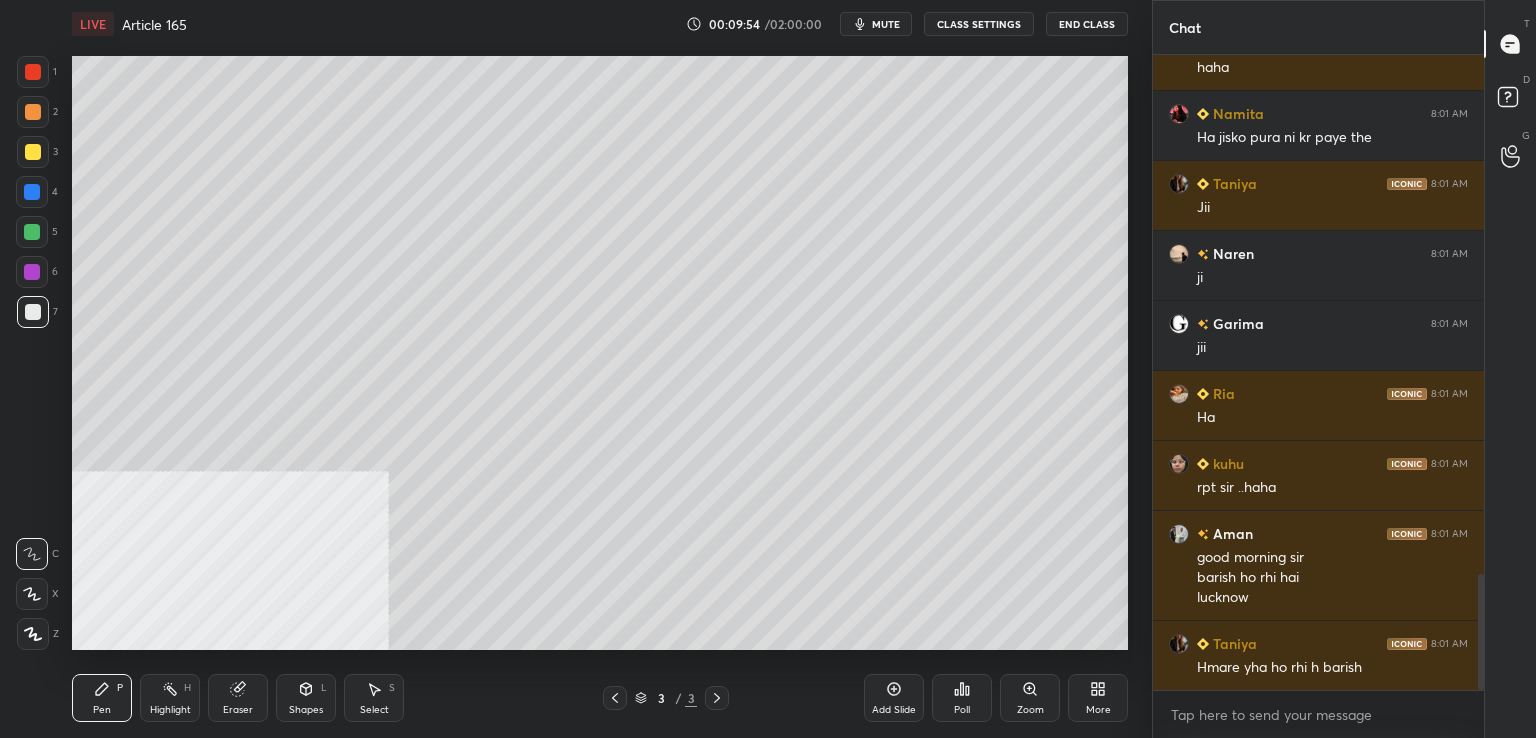 drag, startPoint x: 884, startPoint y: 696, endPoint x: 873, endPoint y: 693, distance: 11.401754 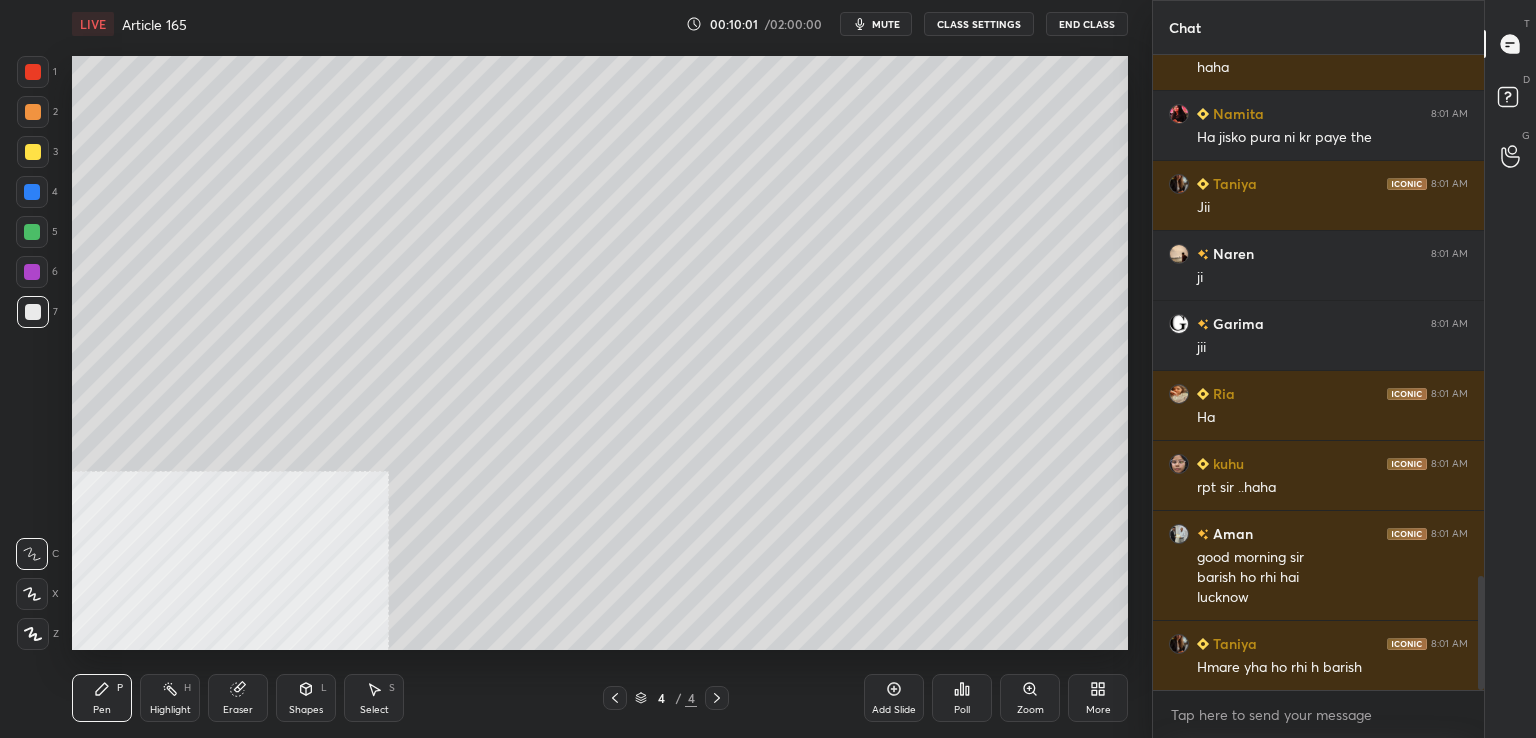 scroll, scrollTop: 2910, scrollLeft: 0, axis: vertical 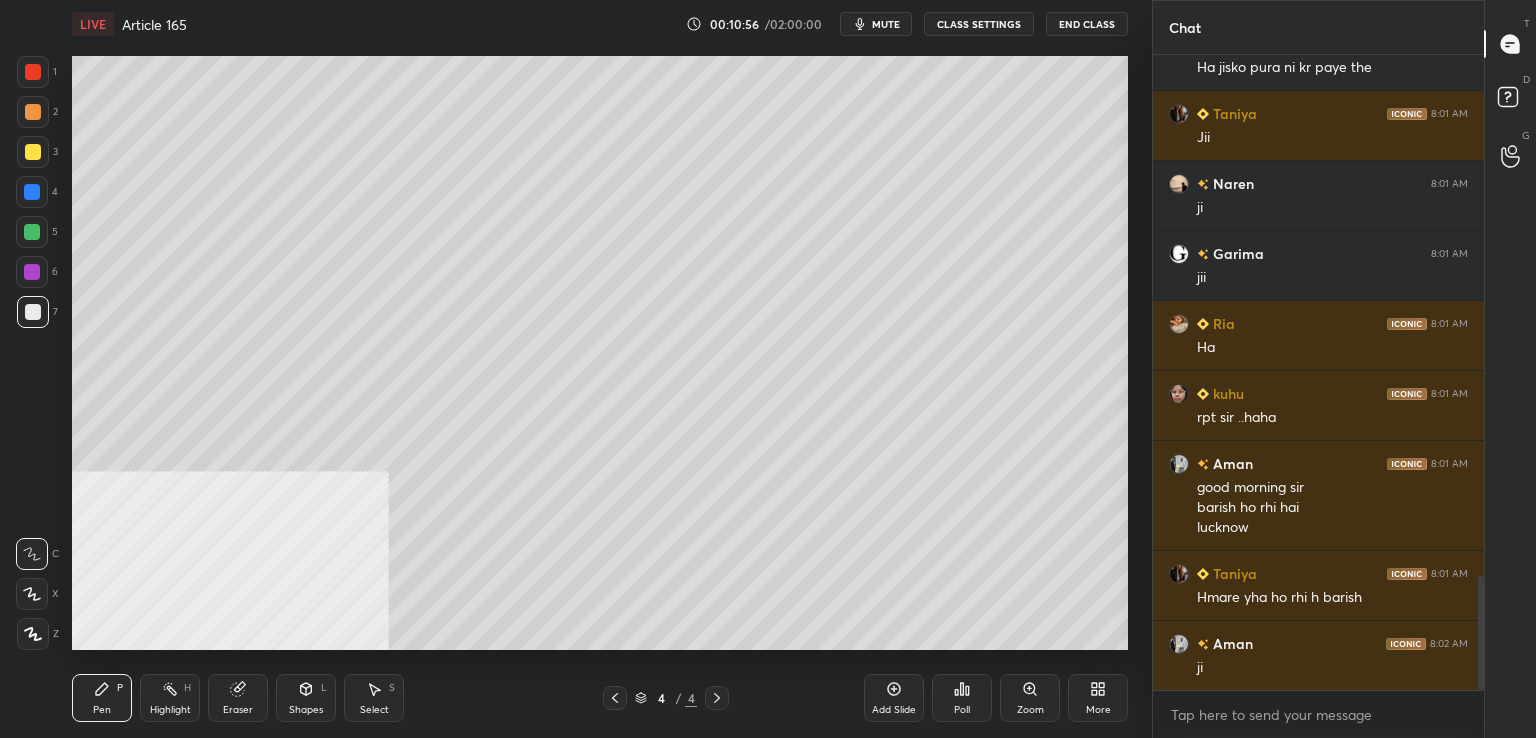 click at bounding box center [33, 312] 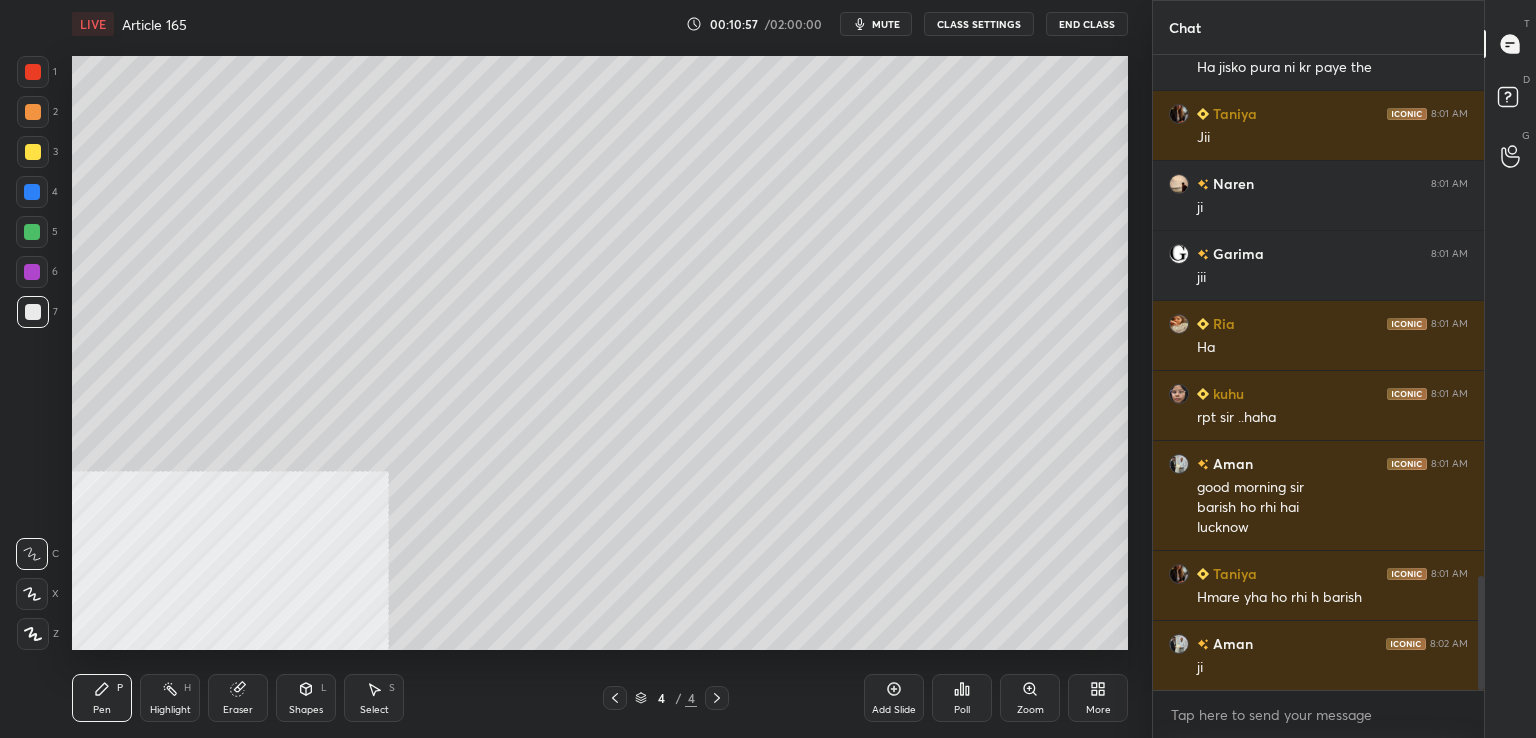drag, startPoint x: 31, startPoint y: 279, endPoint x: 58, endPoint y: 283, distance: 27.294687 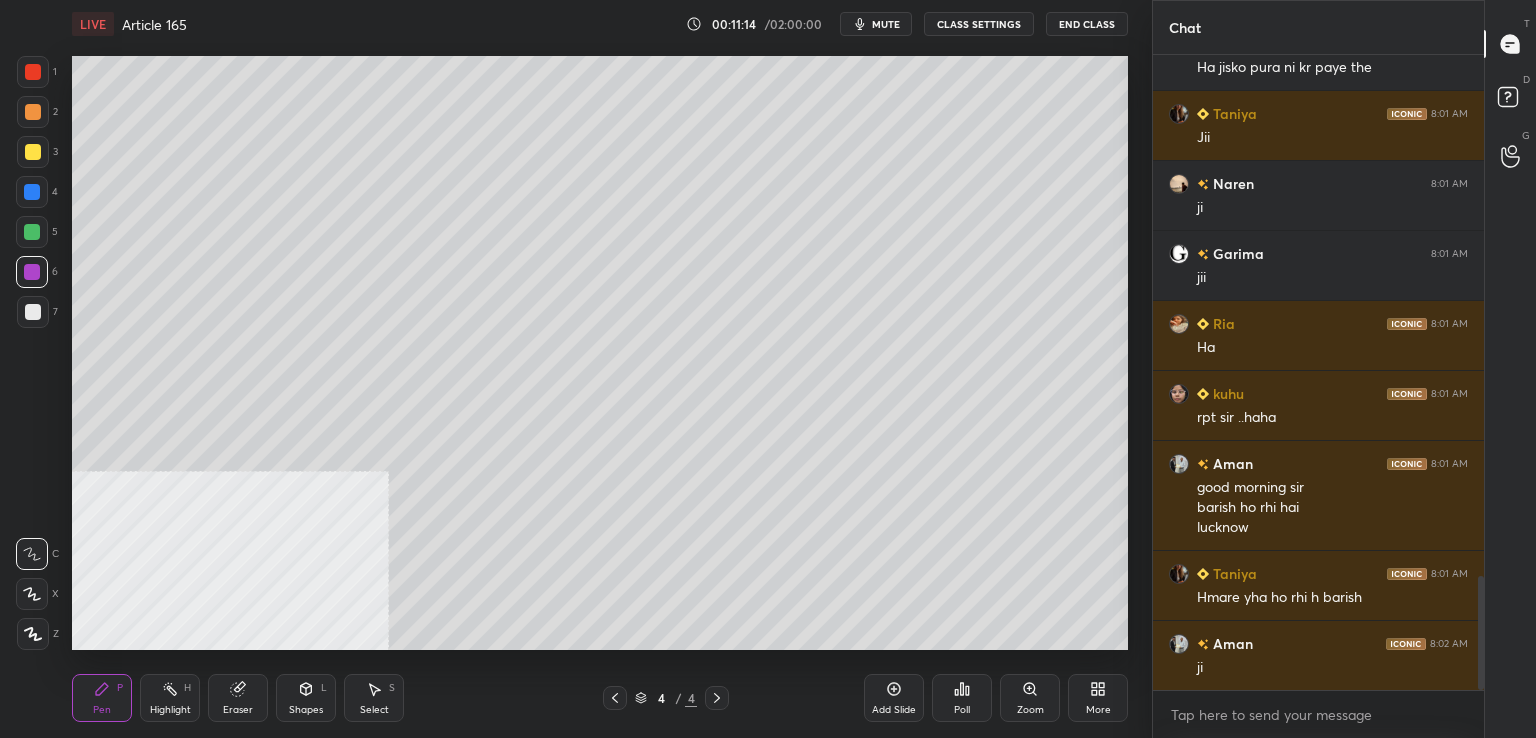 click at bounding box center [33, 312] 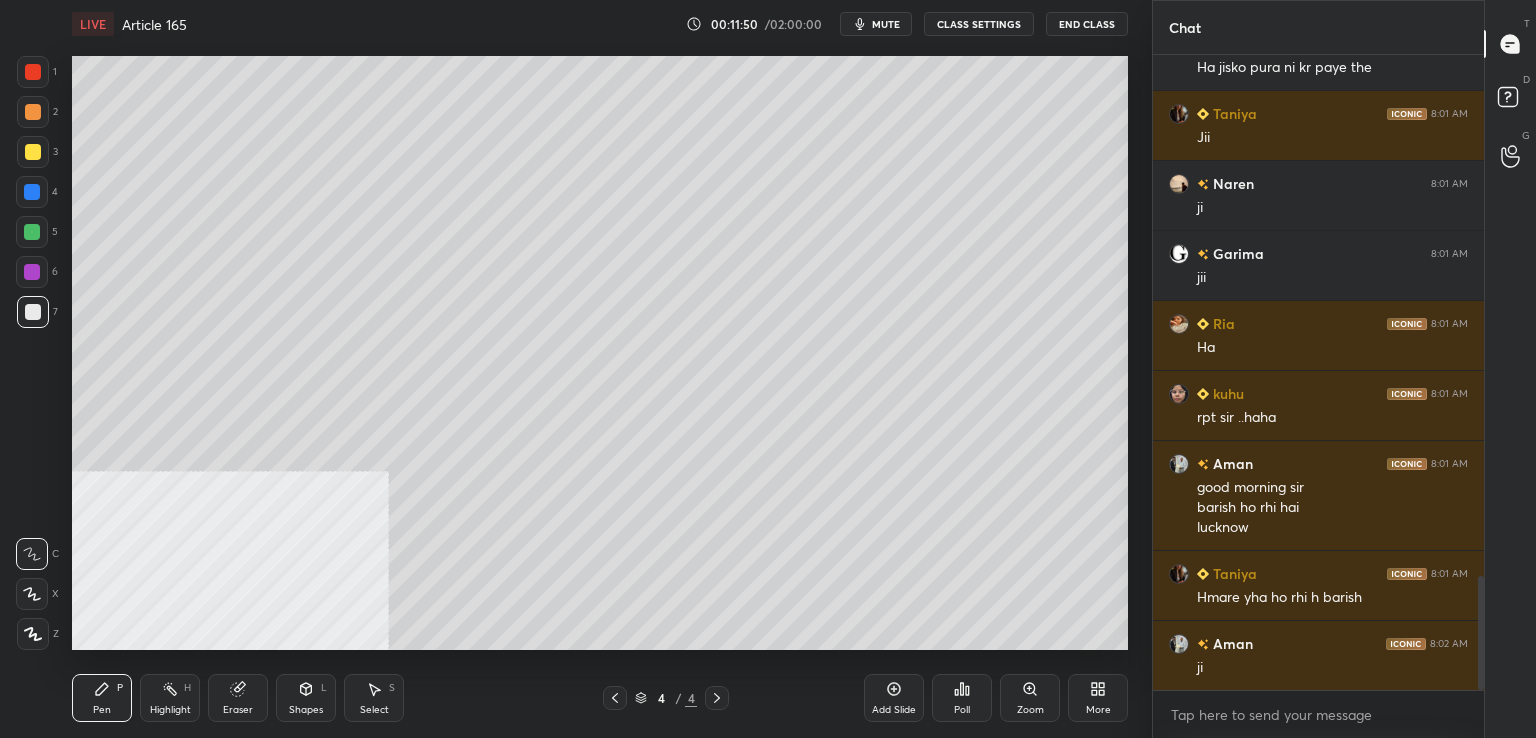 drag, startPoint x: 28, startPoint y: 145, endPoint x: 37, endPoint y: 160, distance: 17.492855 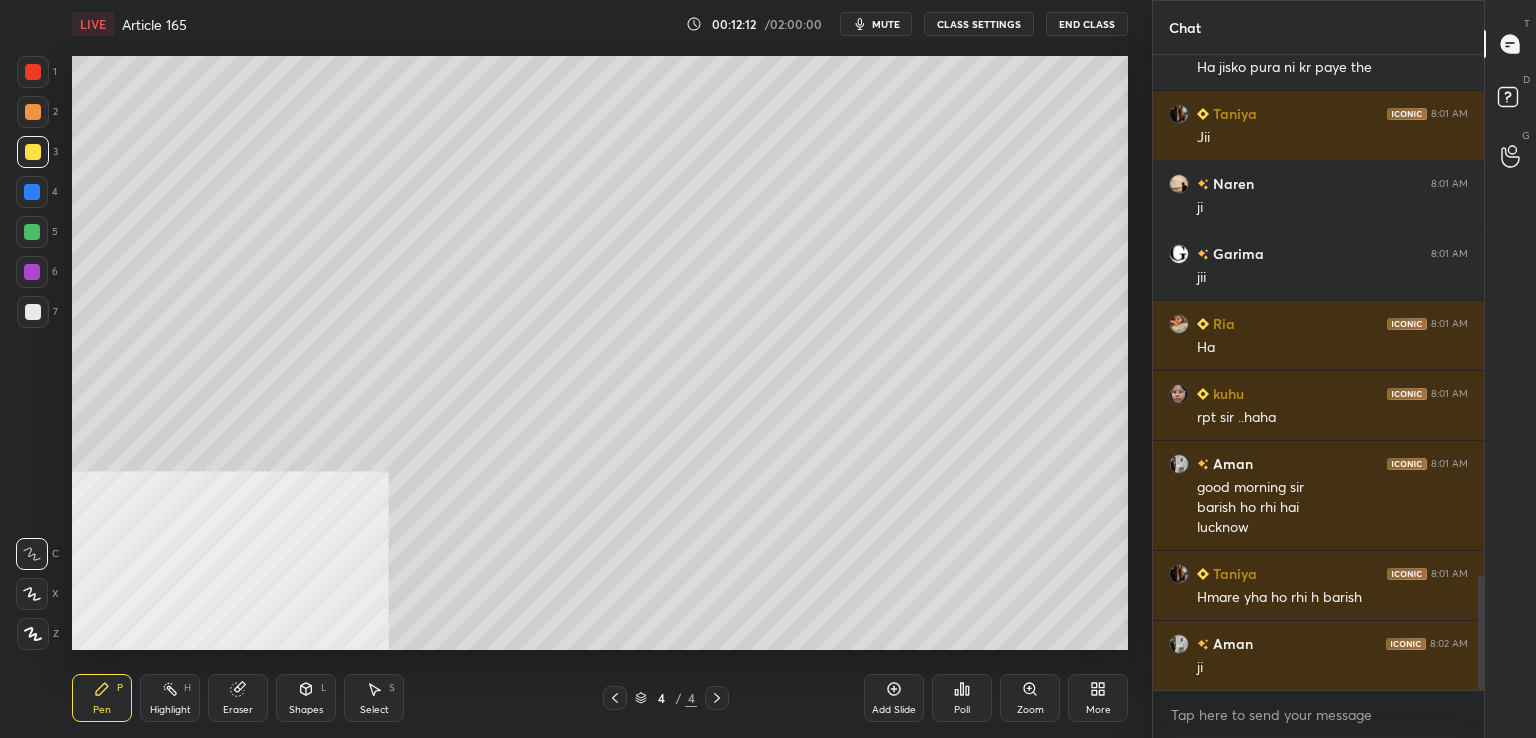 click on "LIVE Article 165 00:12:12 / 02:00:00 mute CLASS SETTINGS End Class Setting up your live class Poll for secs No correct answer Start poll Back Article 165 • L111 of Constitution [NAME] Pen P Highlight H Eraser Shapes L Select S 4 / 4 Add Slide Poll Zoom More" at bounding box center (600, 369) 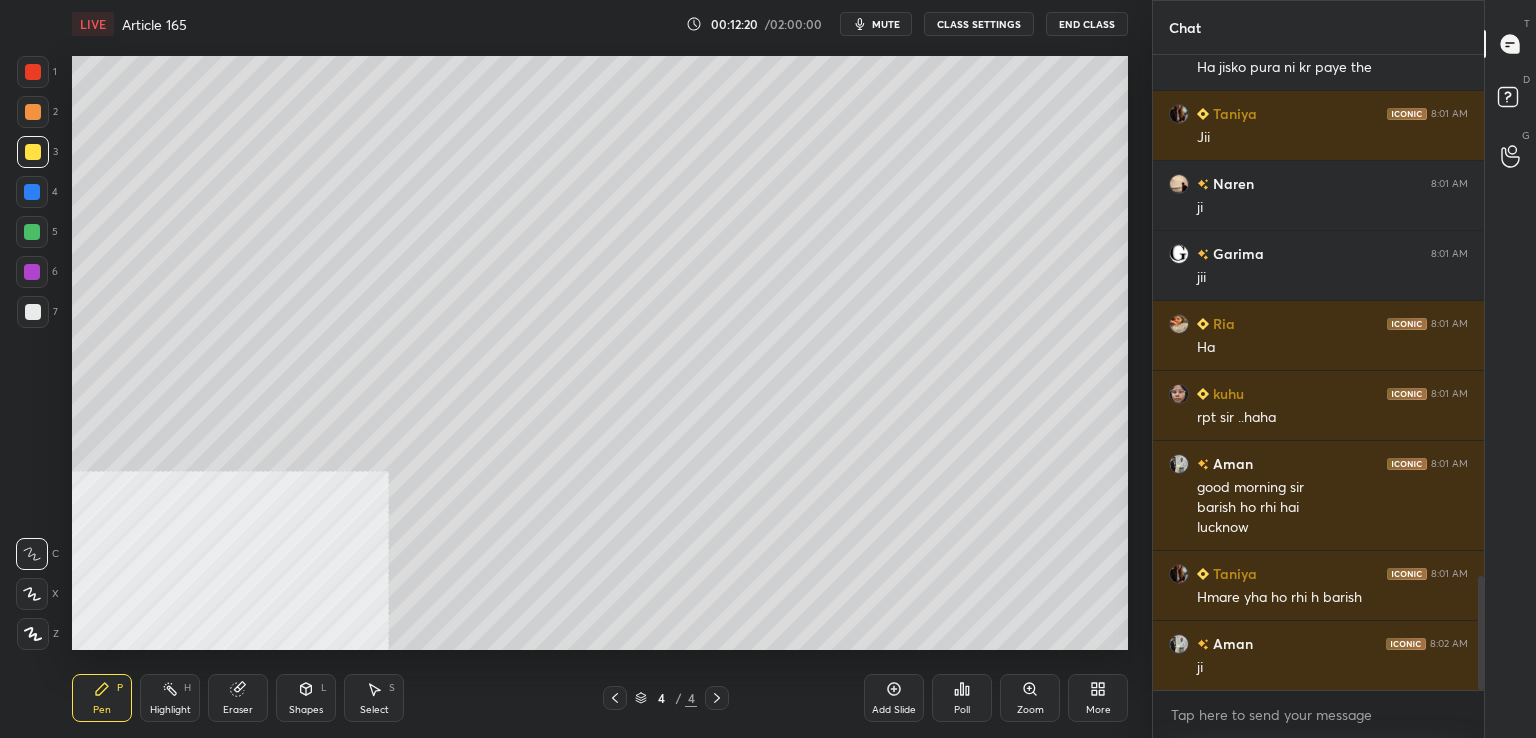 drag, startPoint x: 881, startPoint y: 694, endPoint x: 852, endPoint y: 658, distance: 46.227695 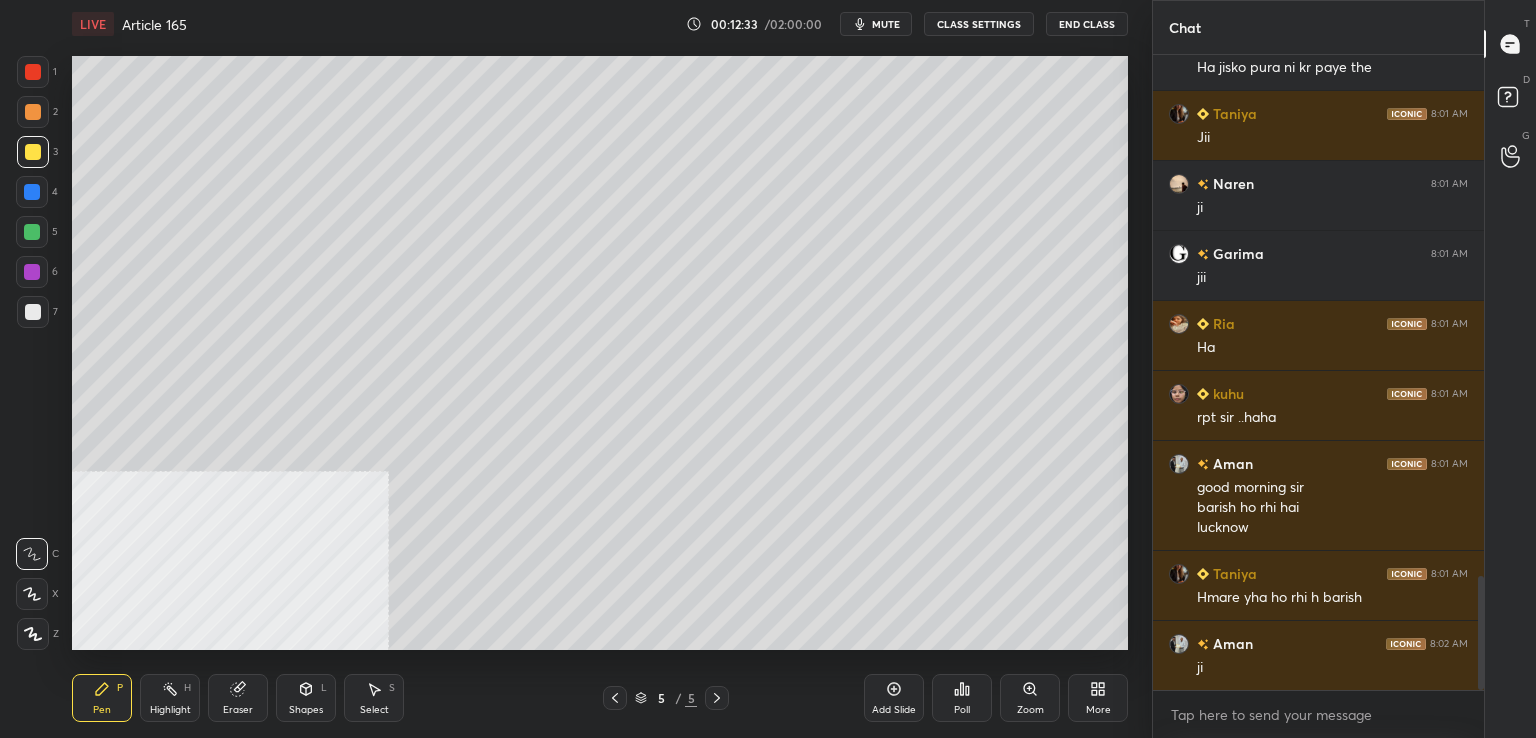drag, startPoint x: 31, startPoint y: 313, endPoint x: 64, endPoint y: 301, distance: 35.1141 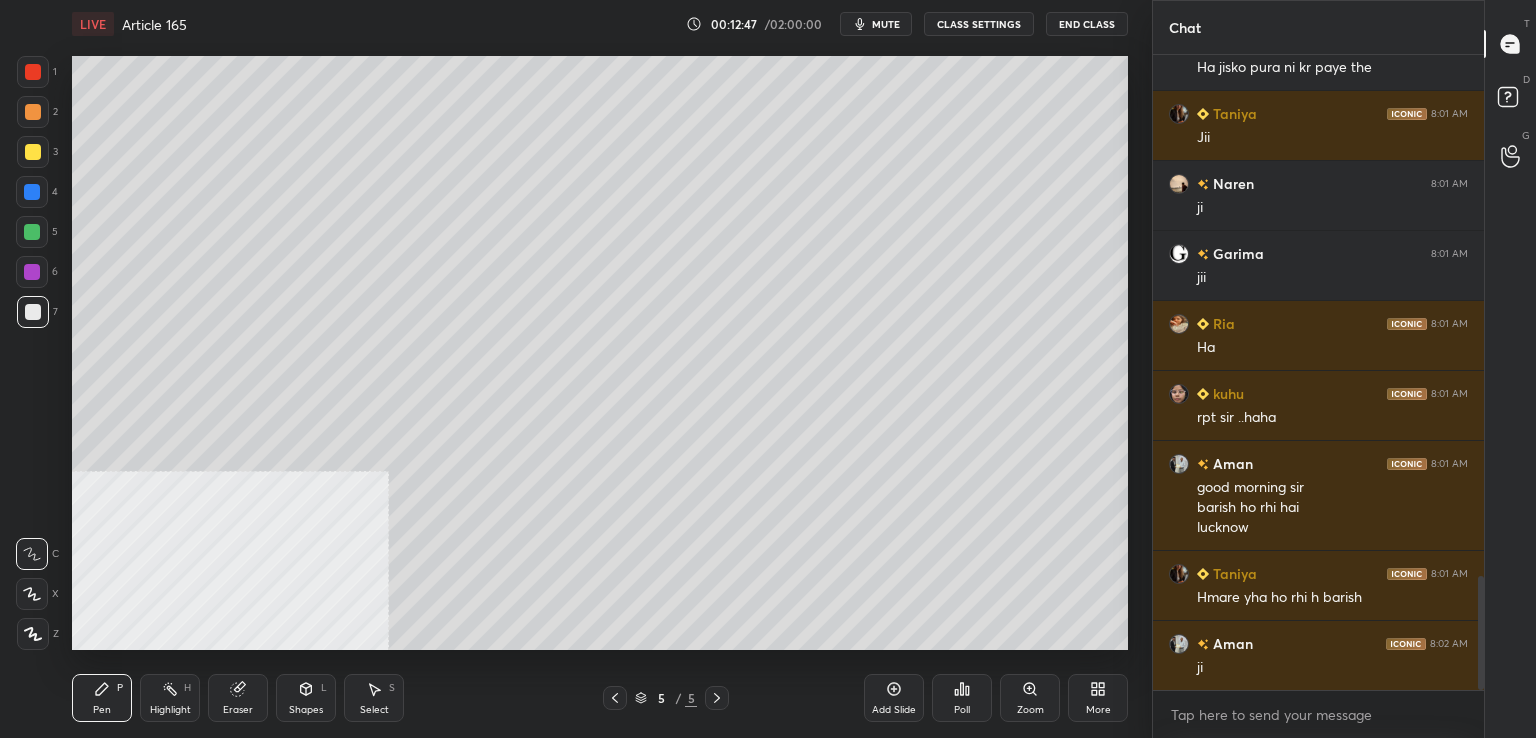 drag, startPoint x: 236, startPoint y: 705, endPoint x: 267, endPoint y: 651, distance: 62.26556 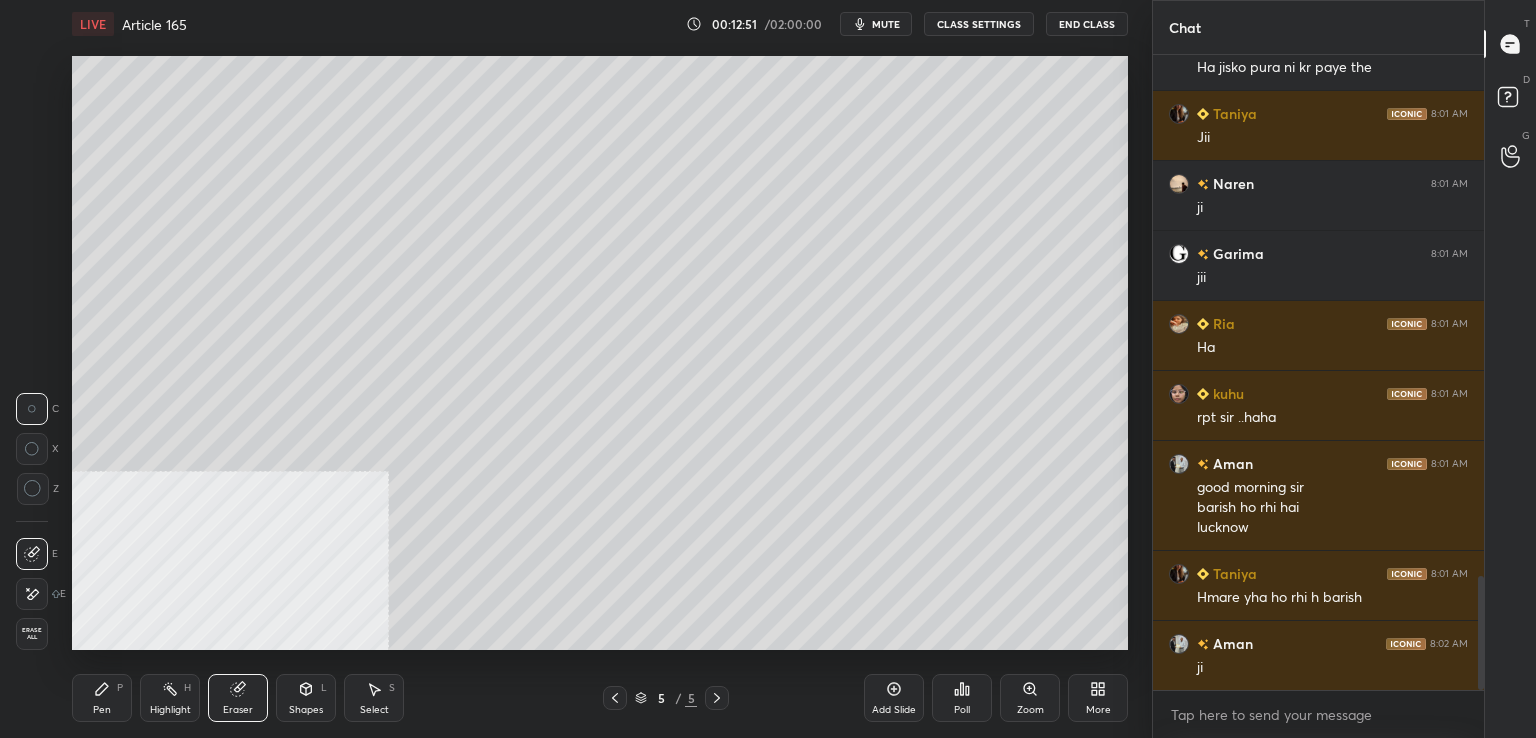 click on "Pen P" at bounding box center (102, 698) 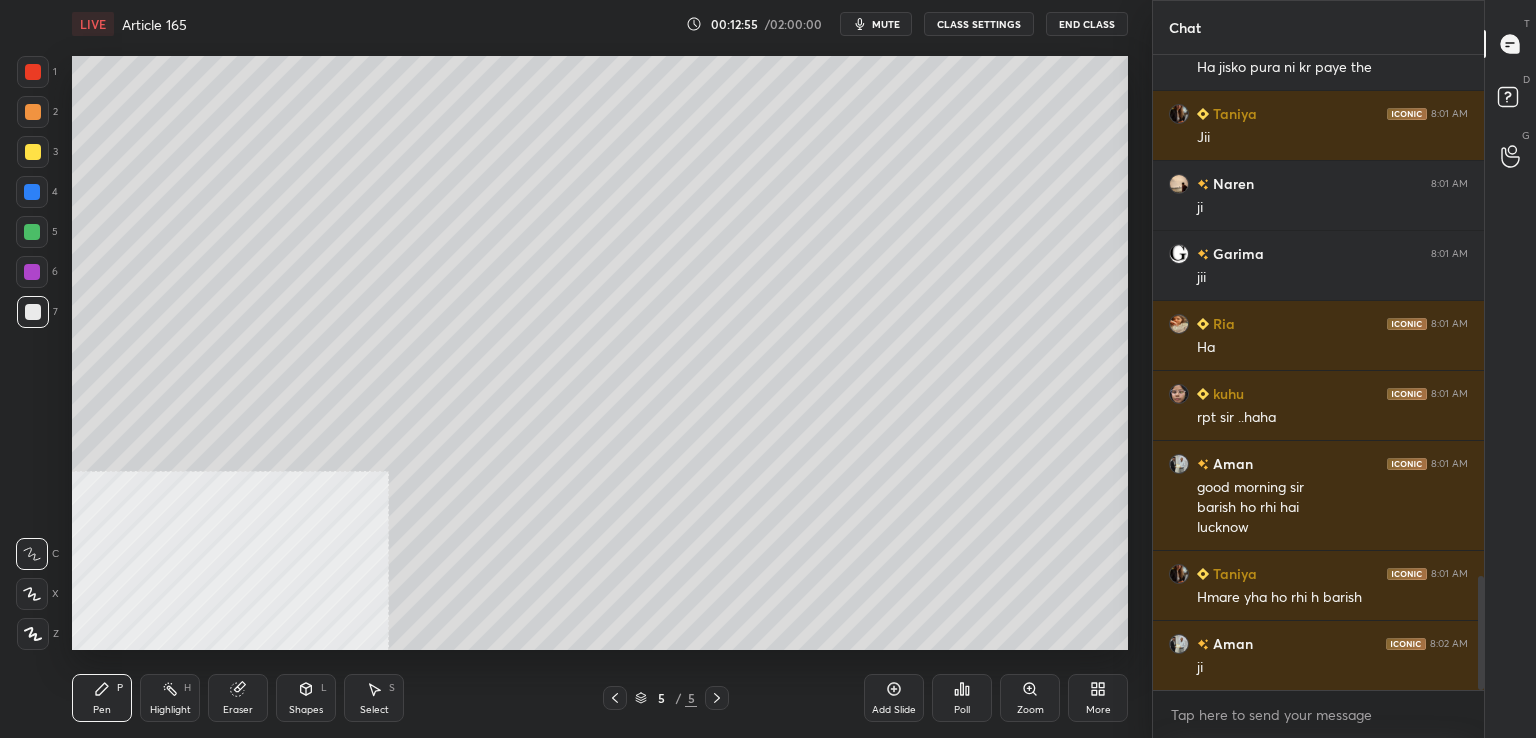 click at bounding box center [32, 192] 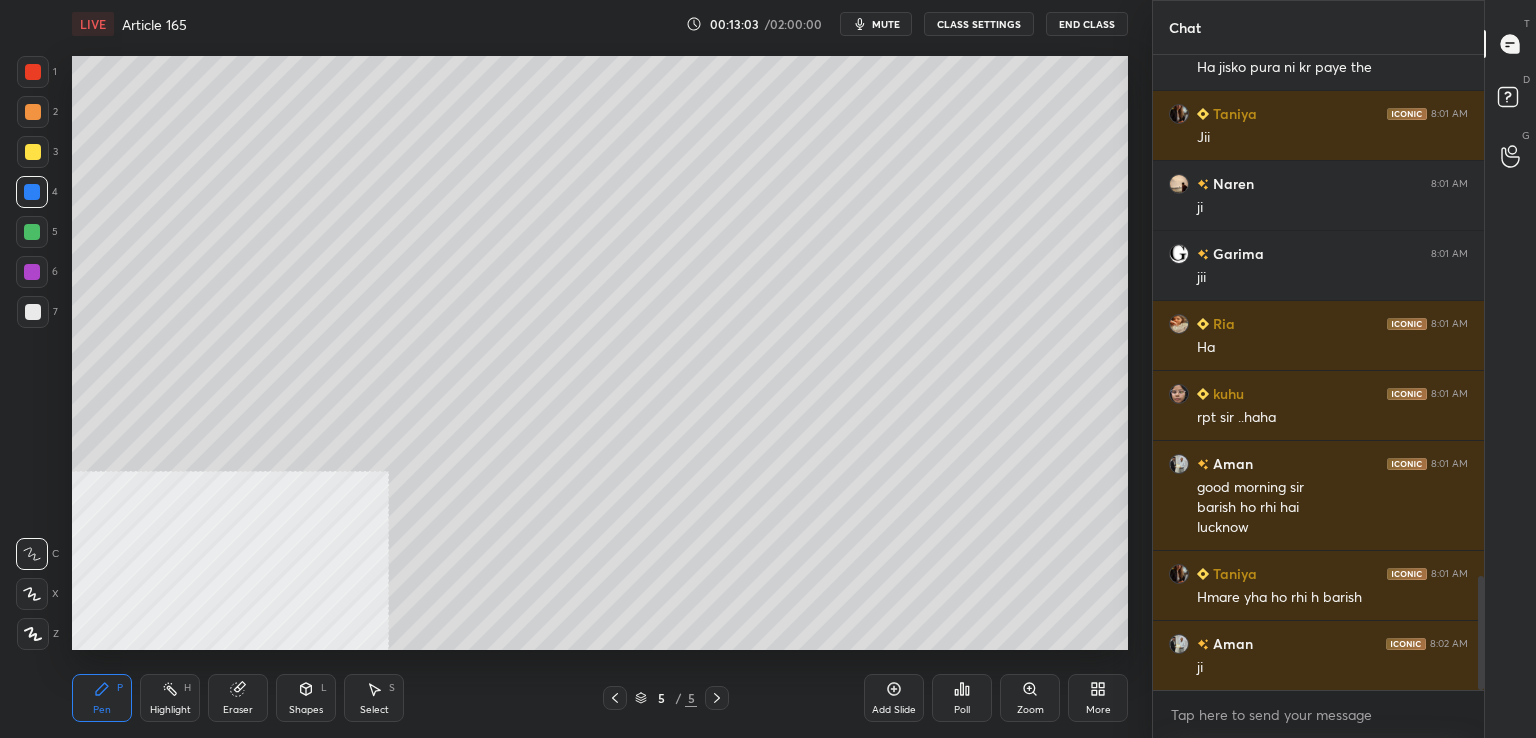 click on "mute" at bounding box center [886, 24] 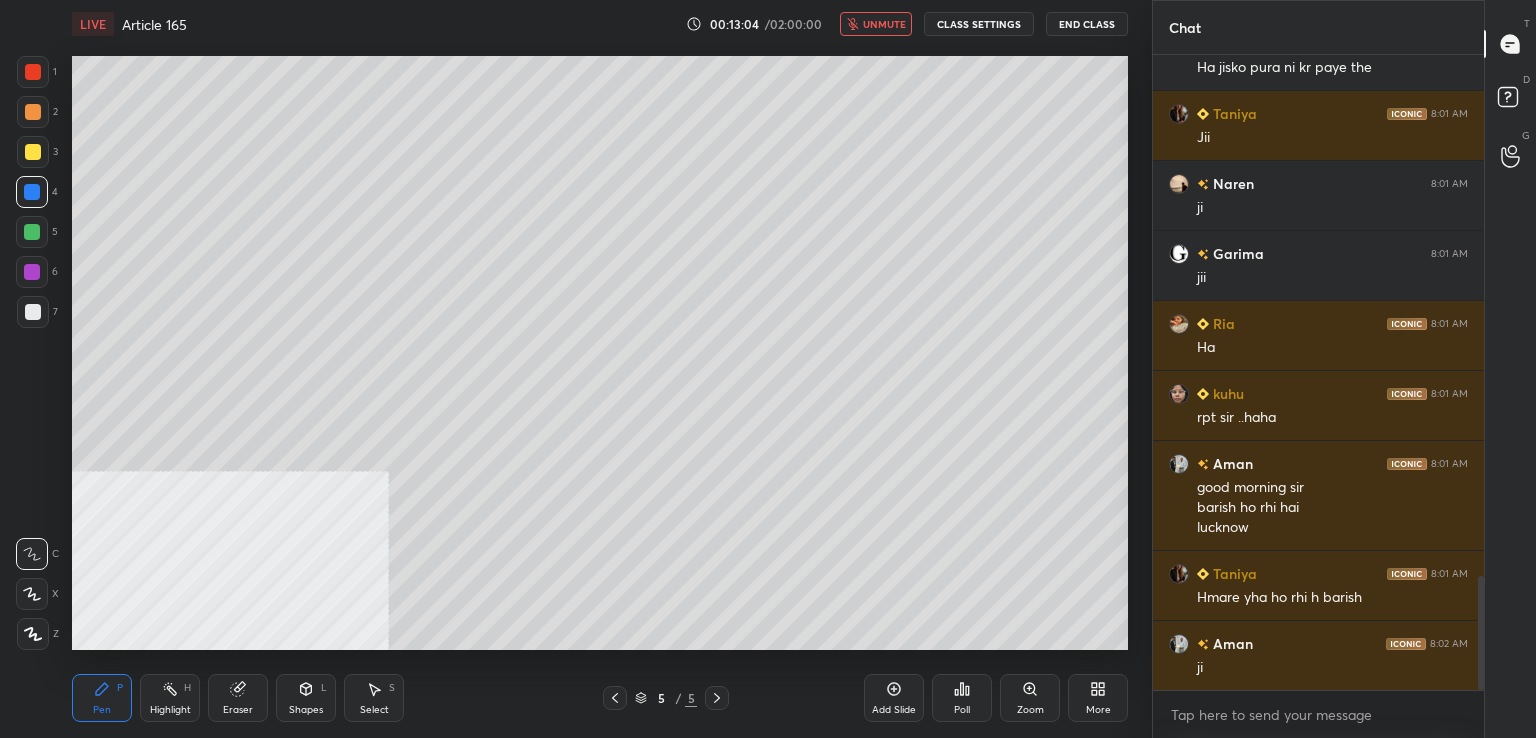 drag, startPoint x: 888, startPoint y: 22, endPoint x: 856, endPoint y: 53, distance: 44.553337 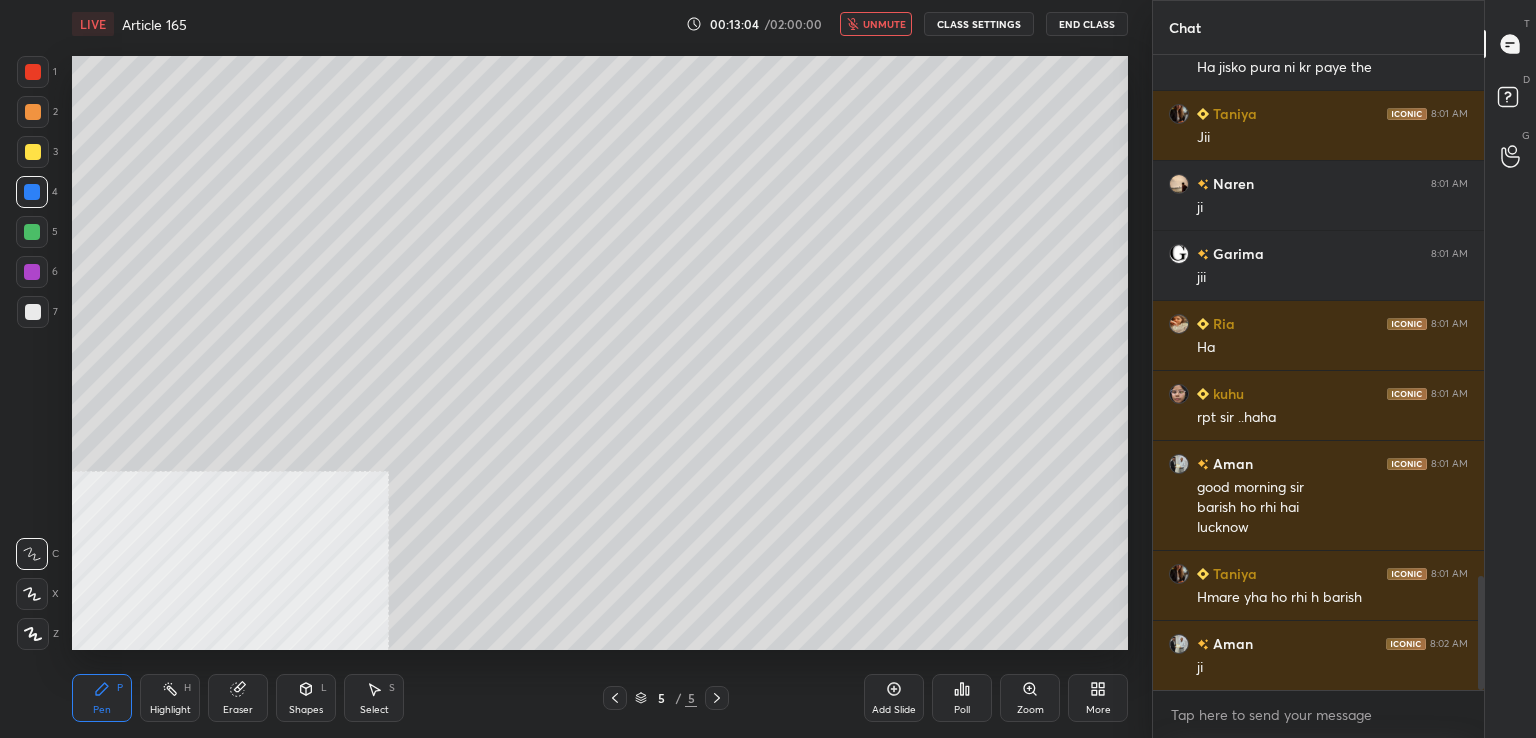 click on "unmute" at bounding box center (884, 24) 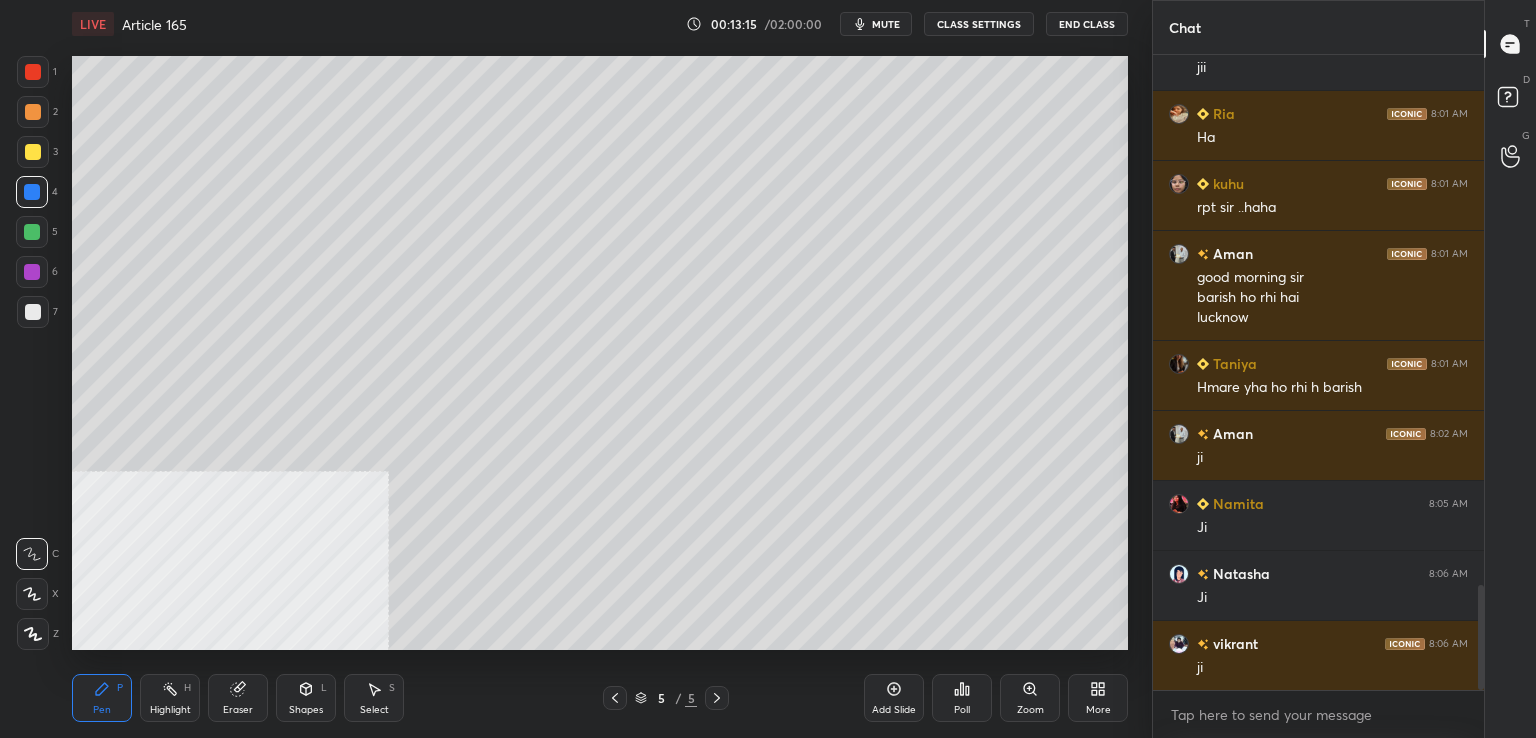 scroll, scrollTop: 3190, scrollLeft: 0, axis: vertical 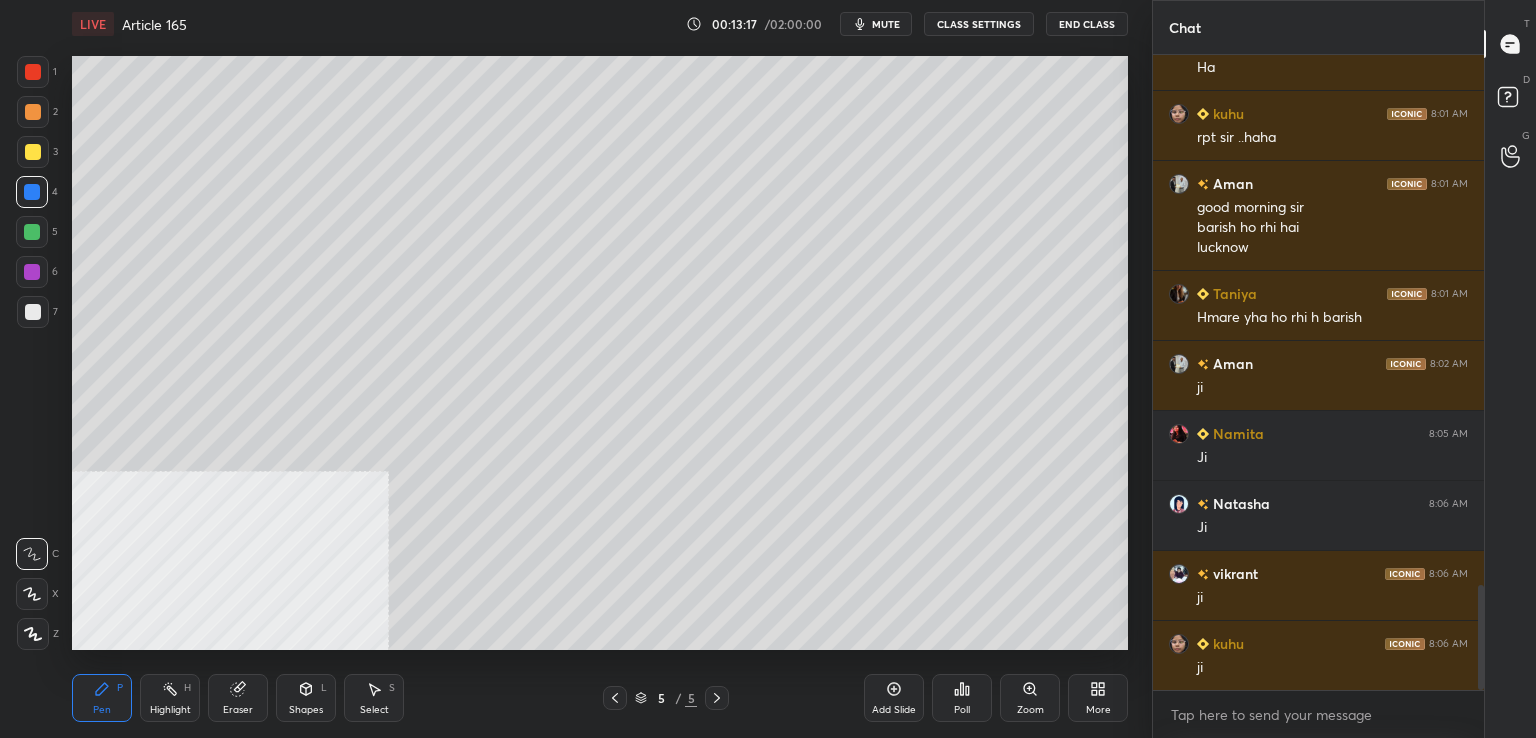 drag, startPoint x: 30, startPoint y: 317, endPoint x: 65, endPoint y: 317, distance: 35 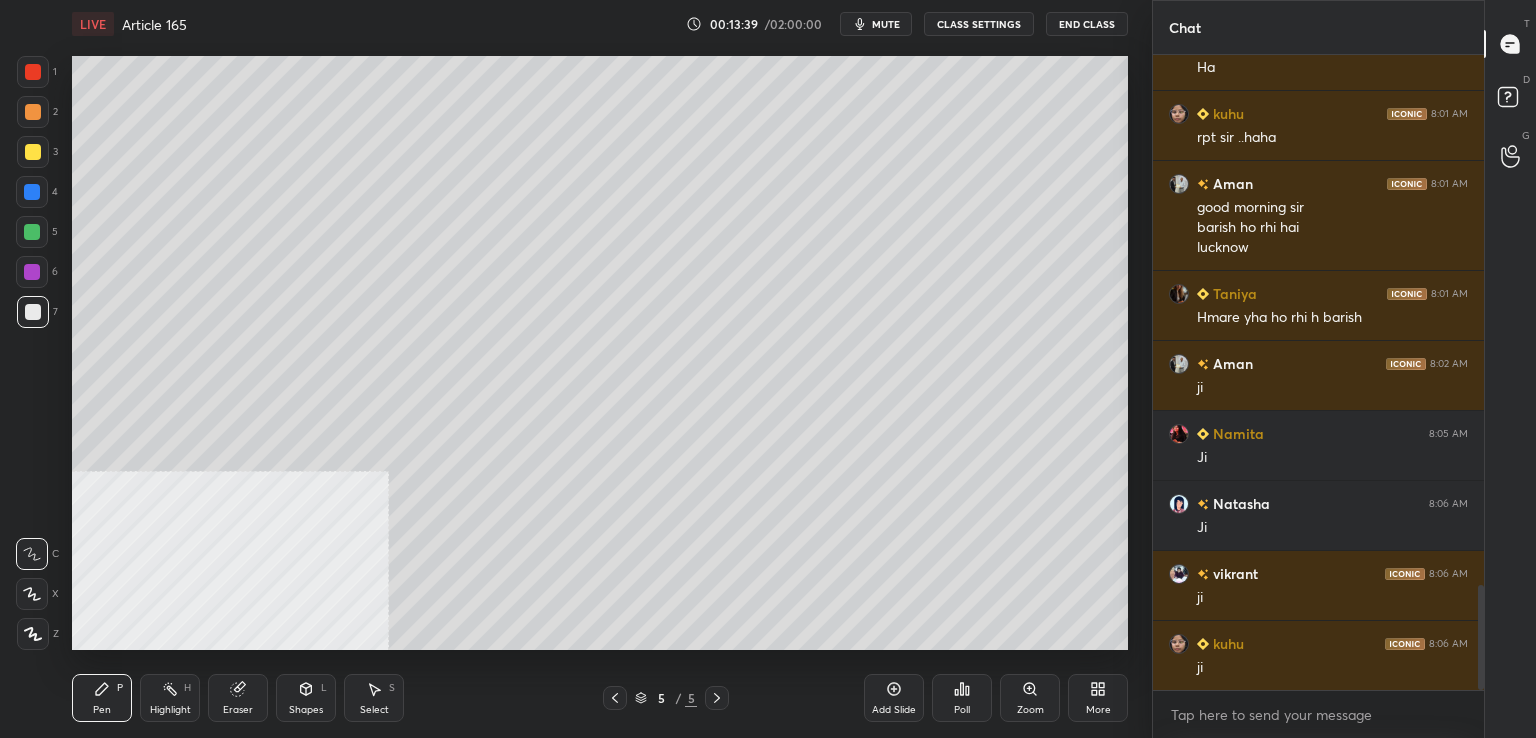 click at bounding box center (33, 312) 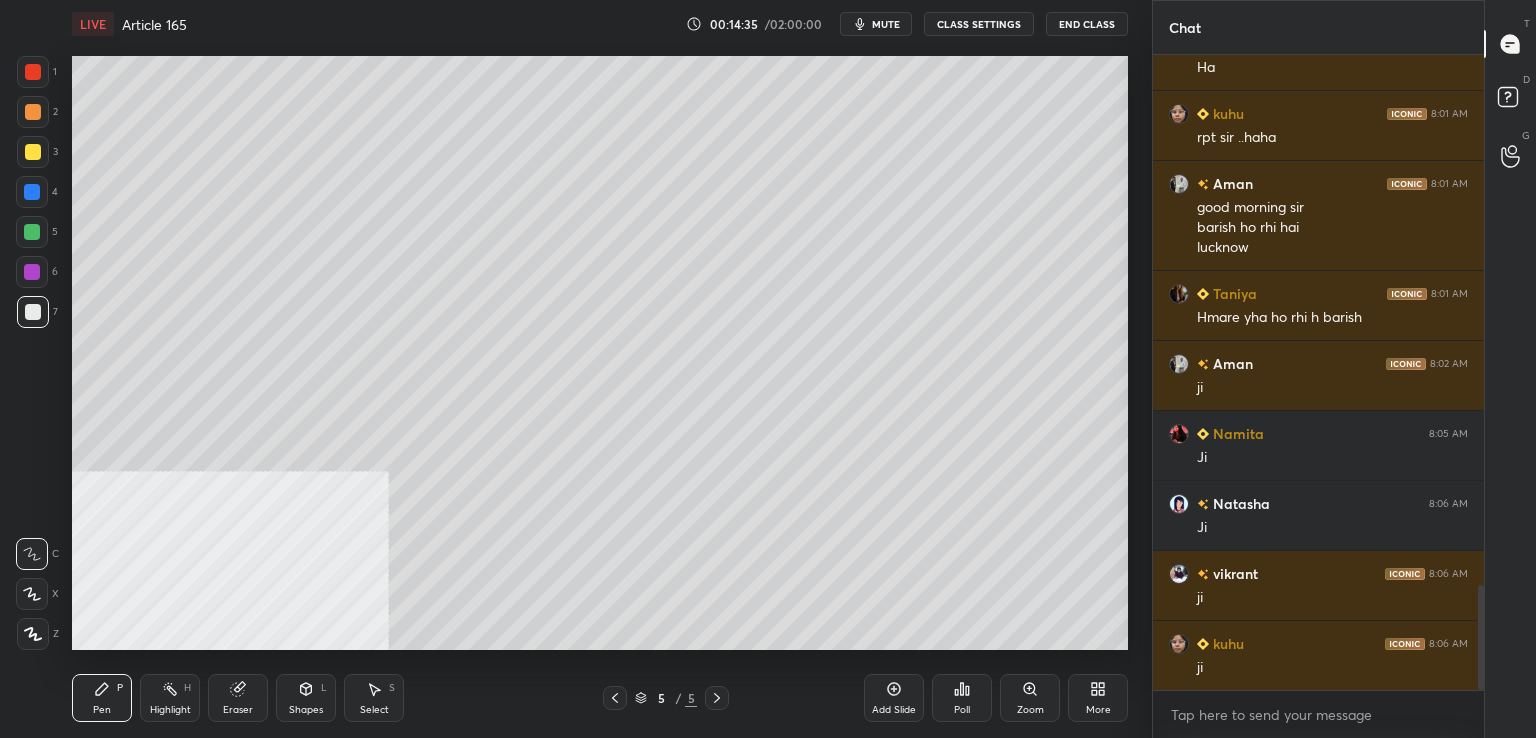 drag, startPoint x: 886, startPoint y: 689, endPoint x: 864, endPoint y: 661, distance: 35.608986 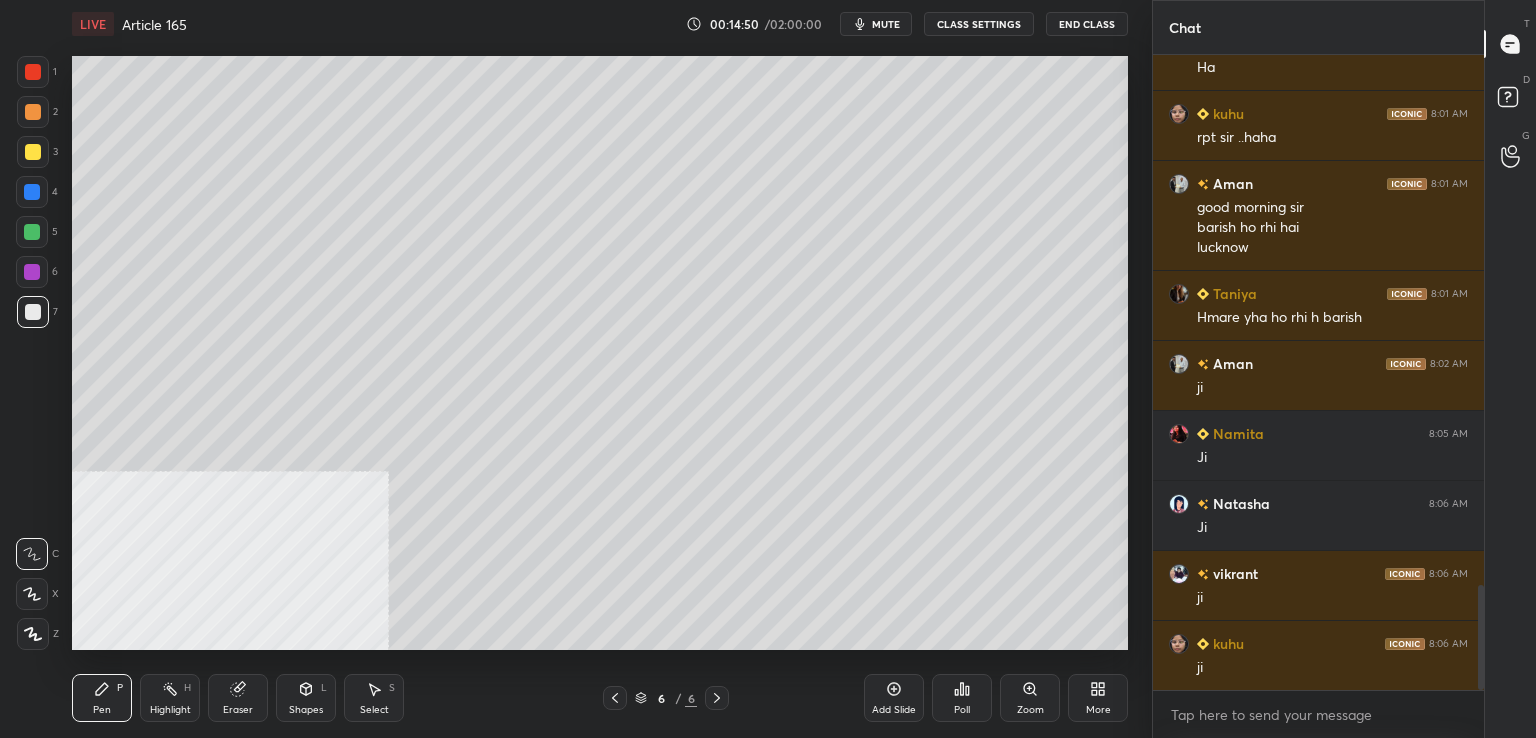 click at bounding box center [33, 72] 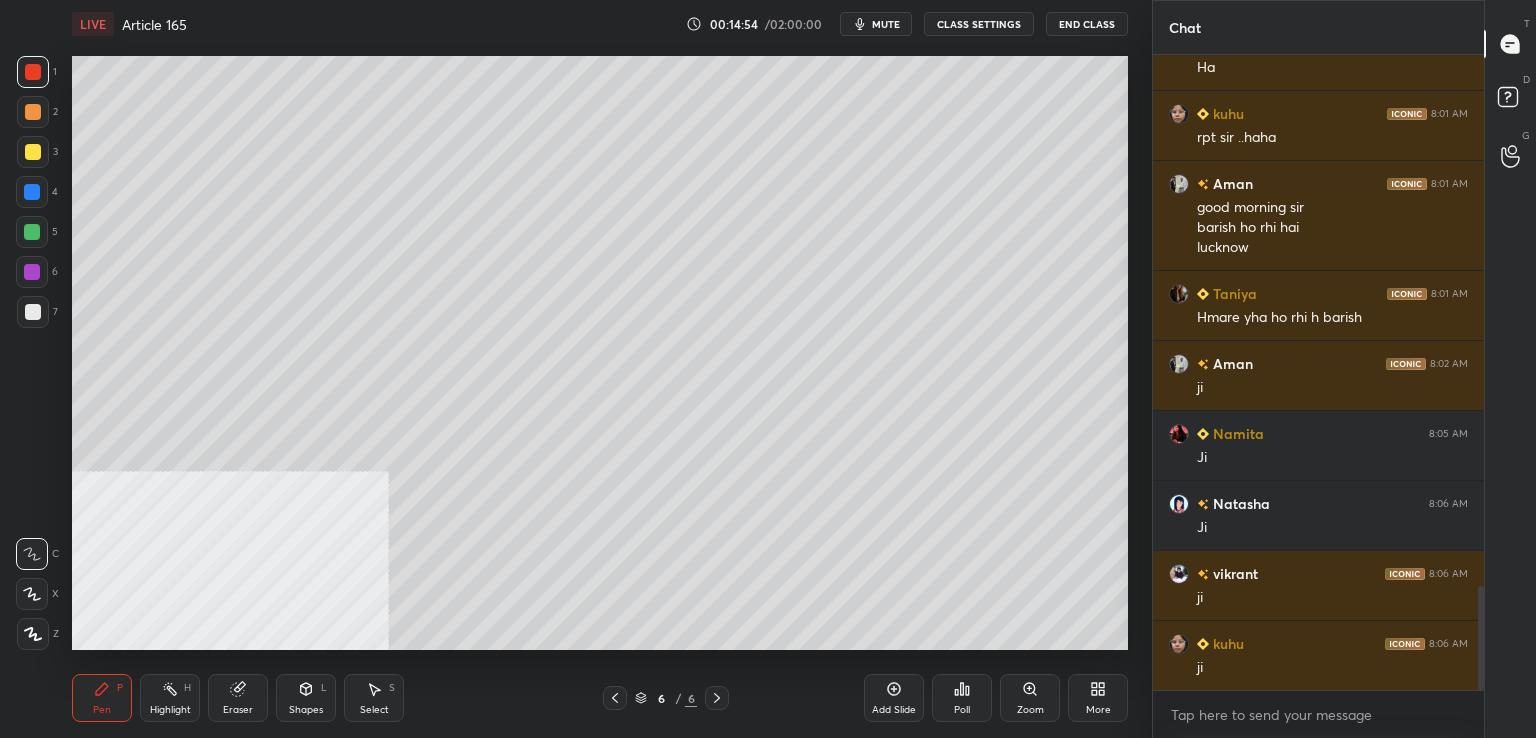 scroll, scrollTop: 3238, scrollLeft: 0, axis: vertical 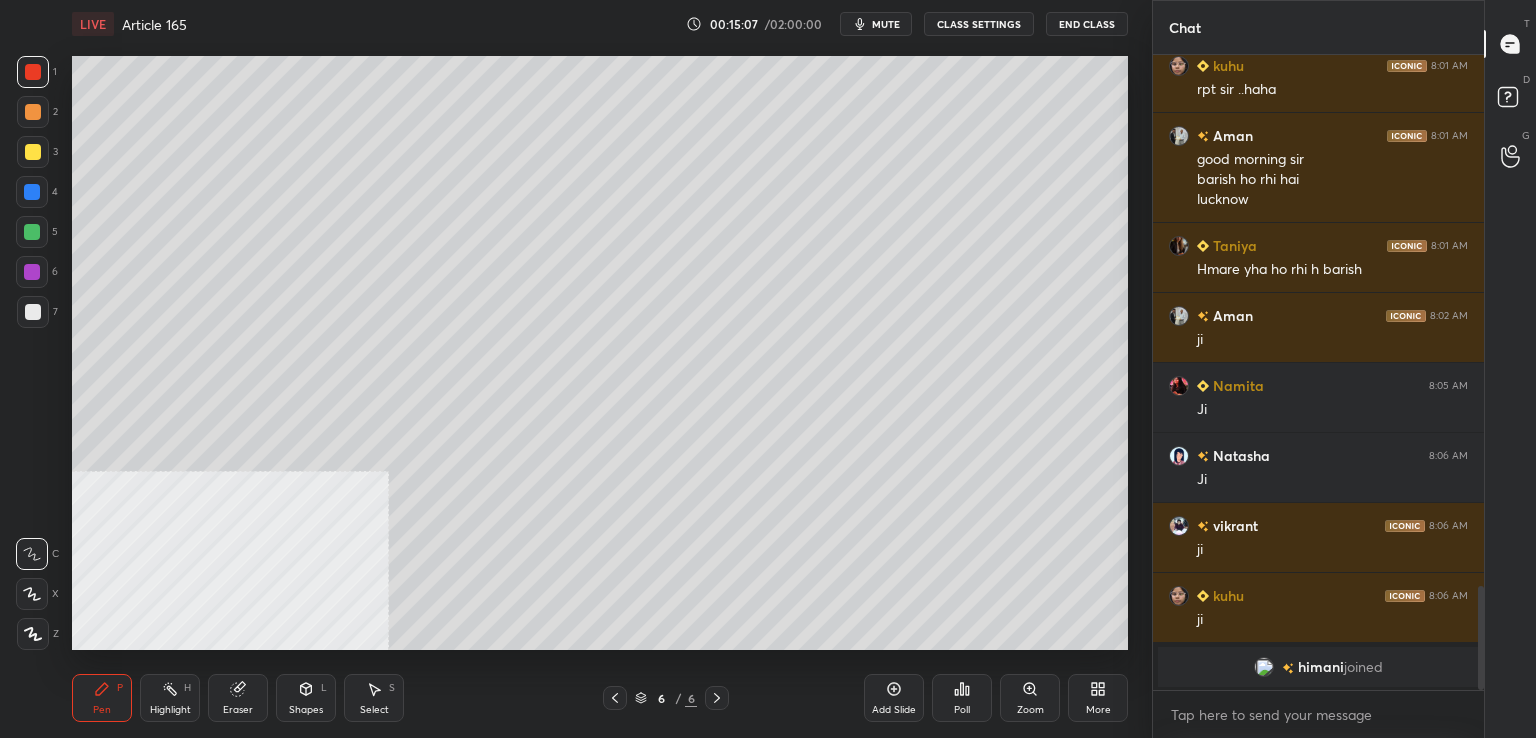 drag, startPoint x: 40, startPoint y: 149, endPoint x: 68, endPoint y: 154, distance: 28.442924 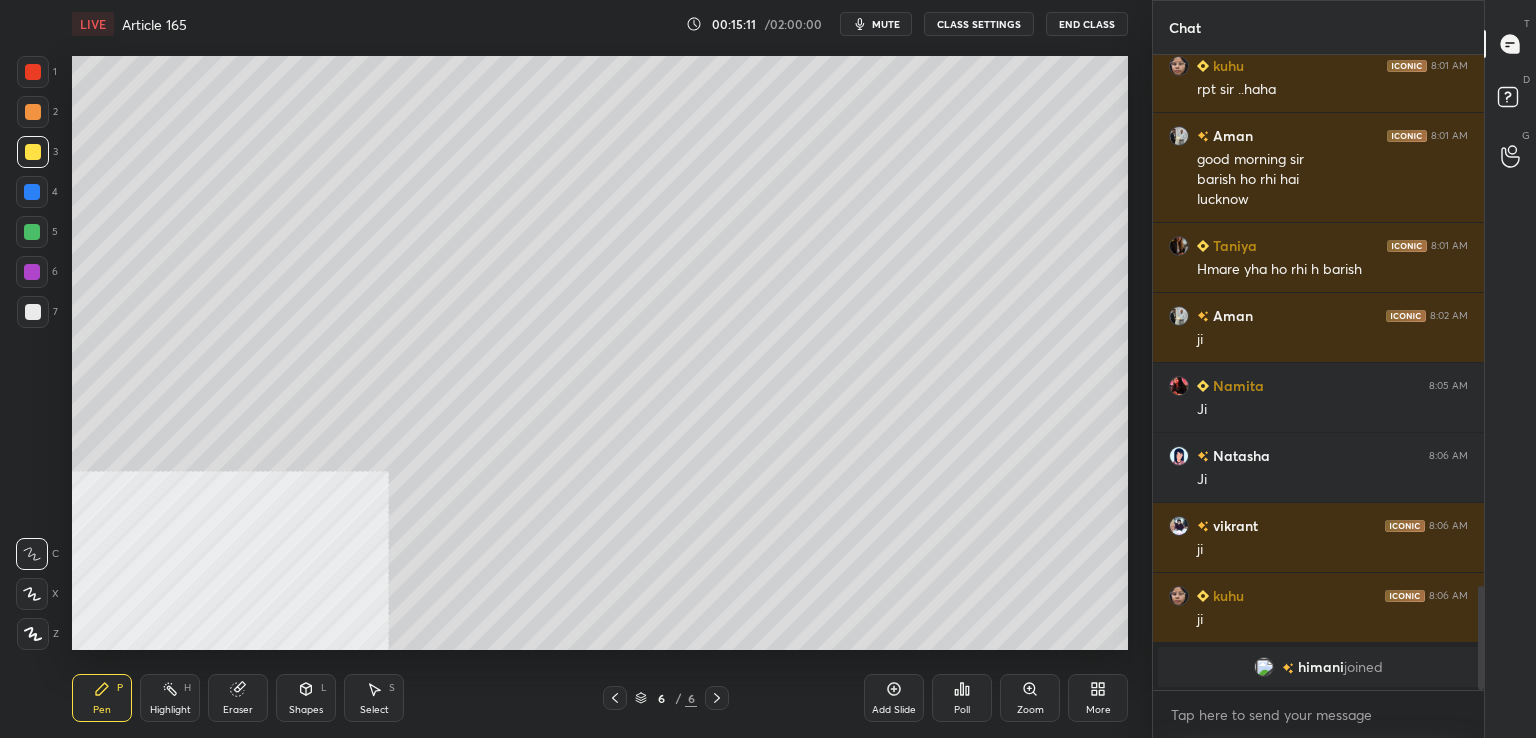 click at bounding box center [33, 72] 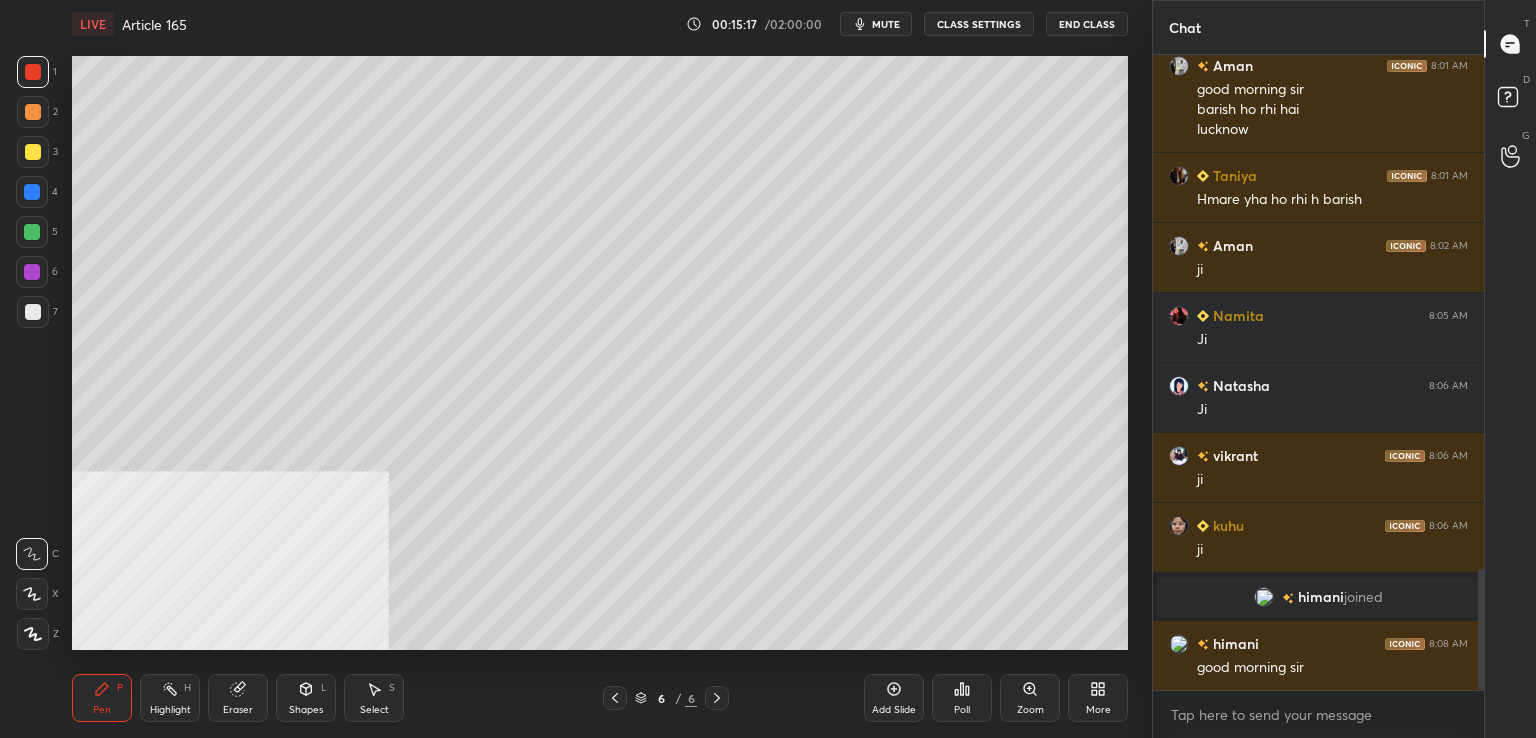 scroll, scrollTop: 2702, scrollLeft: 0, axis: vertical 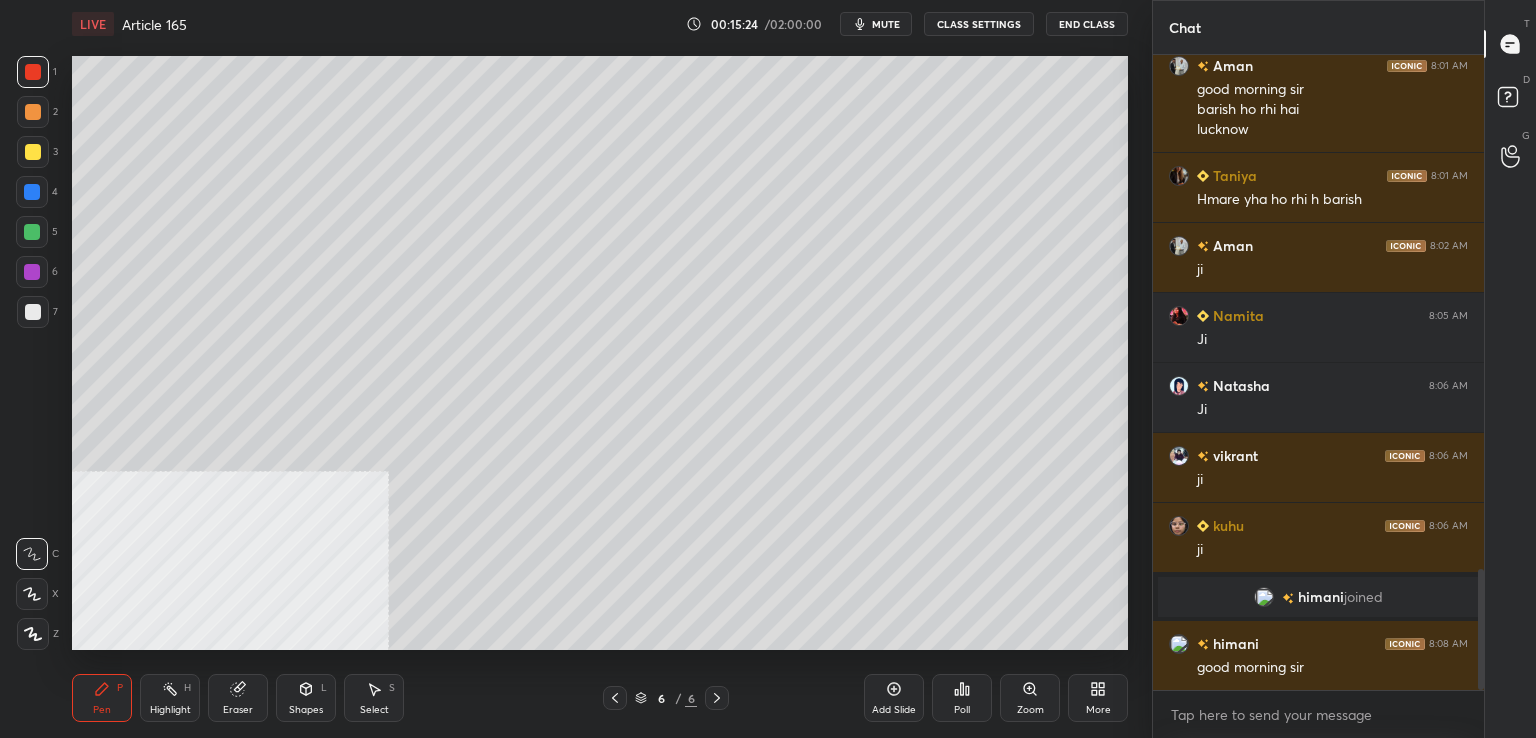 click at bounding box center (33, 312) 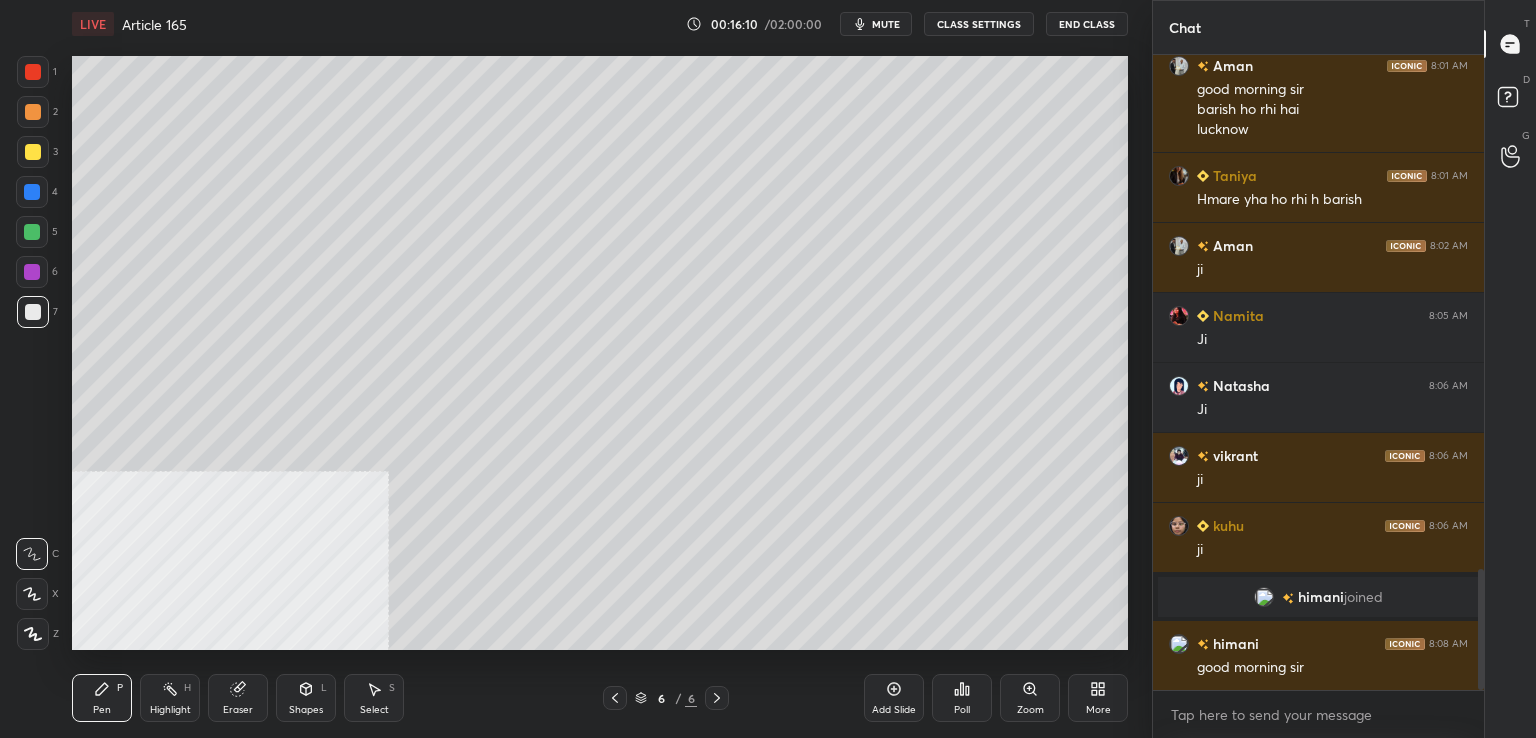 drag, startPoint x: 32, startPoint y: 70, endPoint x: 52, endPoint y: 108, distance: 42.941822 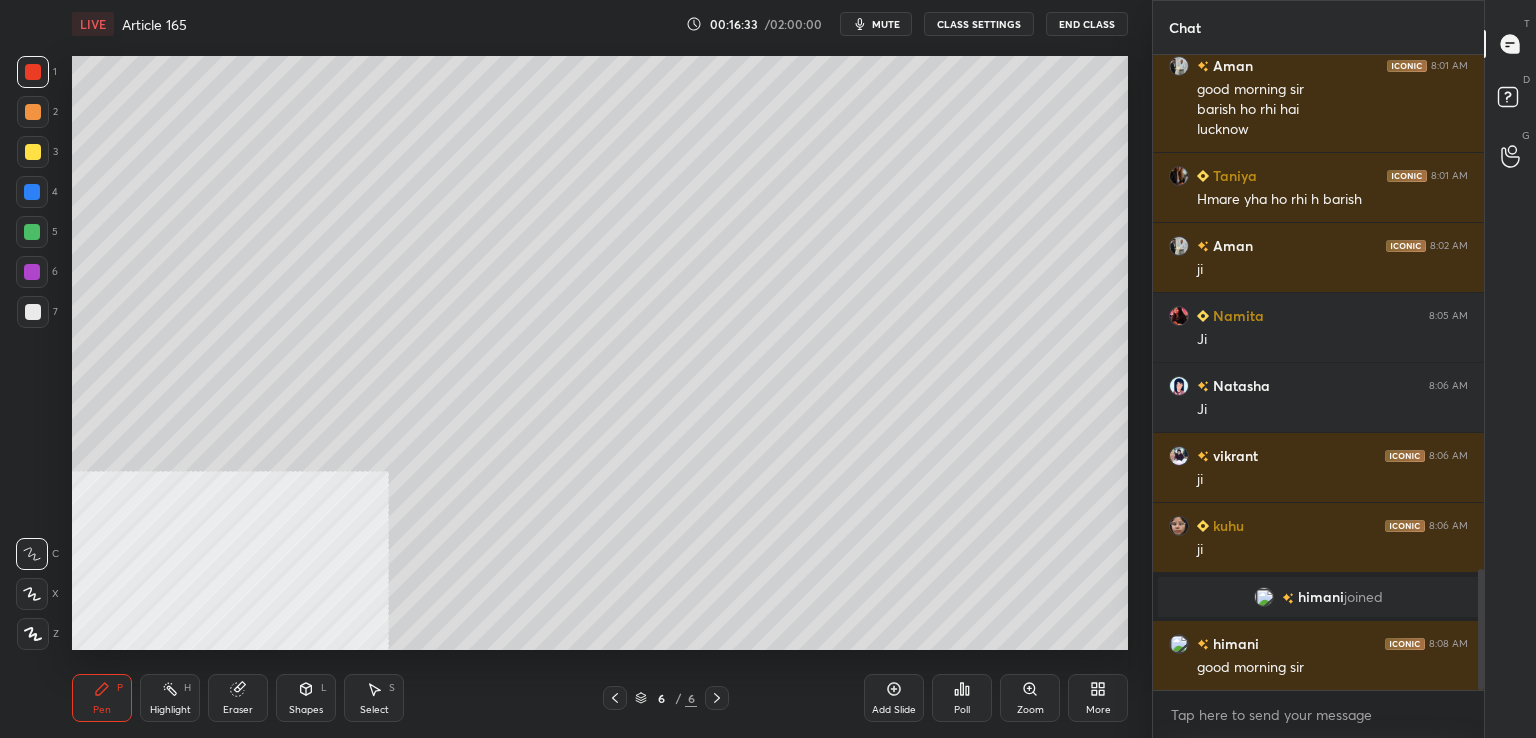 drag, startPoint x: 40, startPoint y: 312, endPoint x: 63, endPoint y: 319, distance: 24.04163 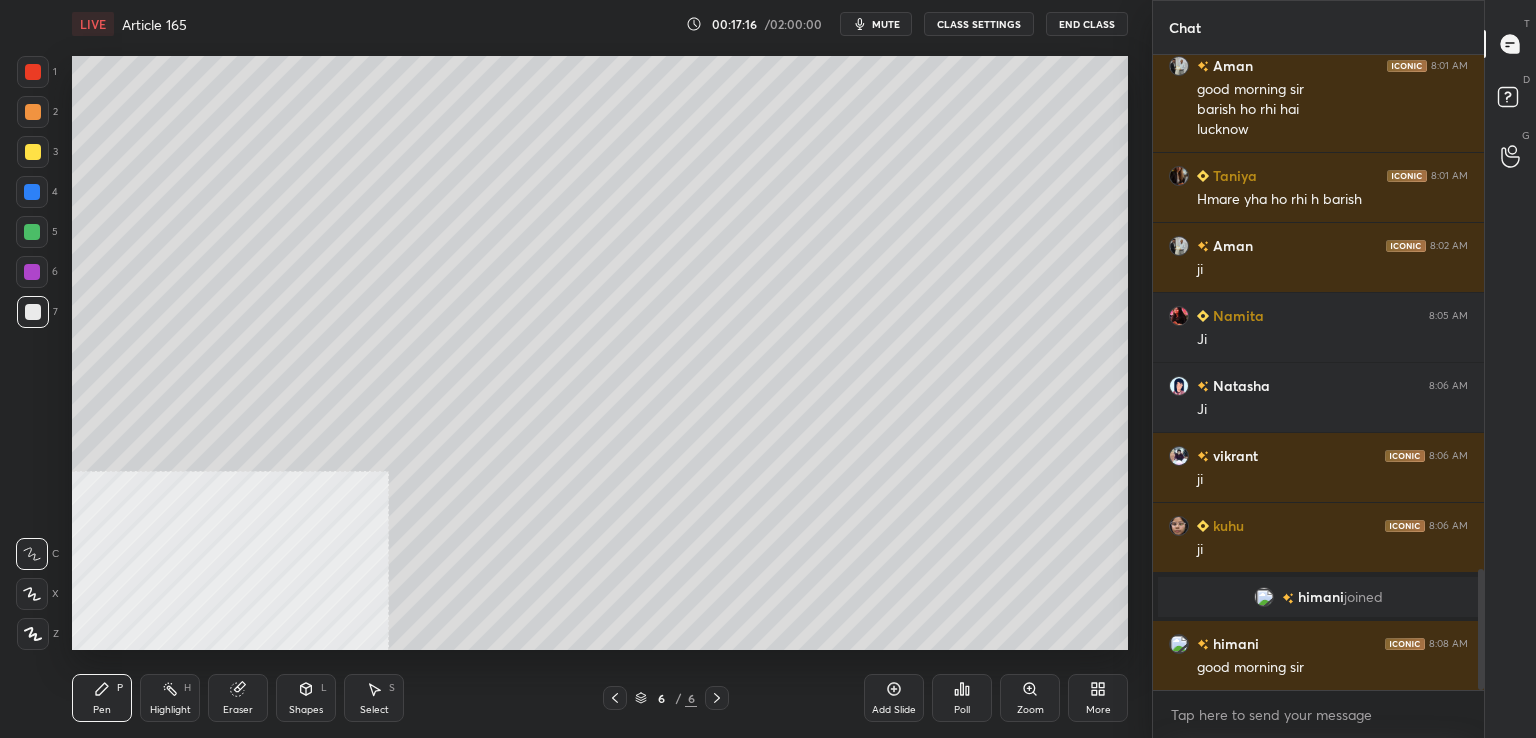 click 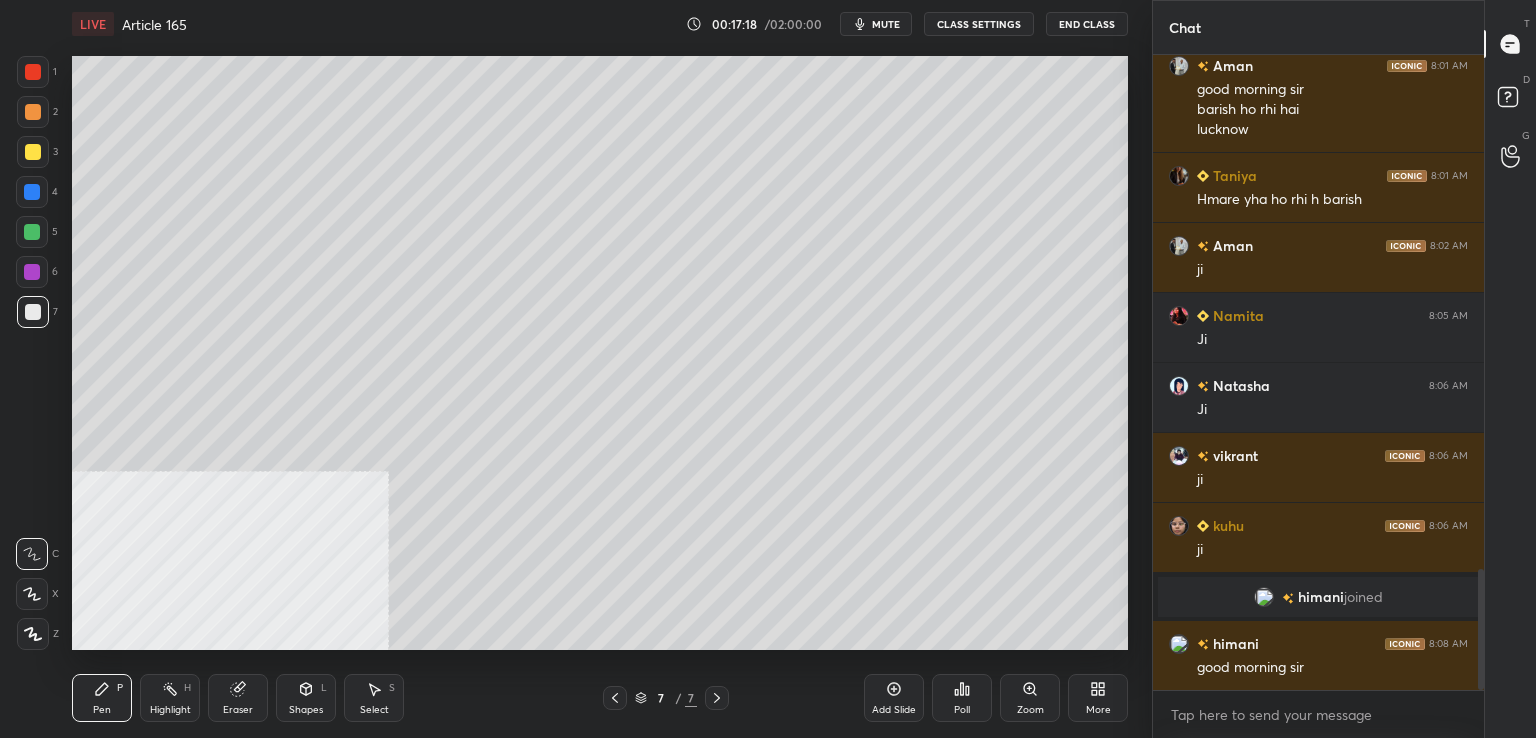 click at bounding box center [33, 72] 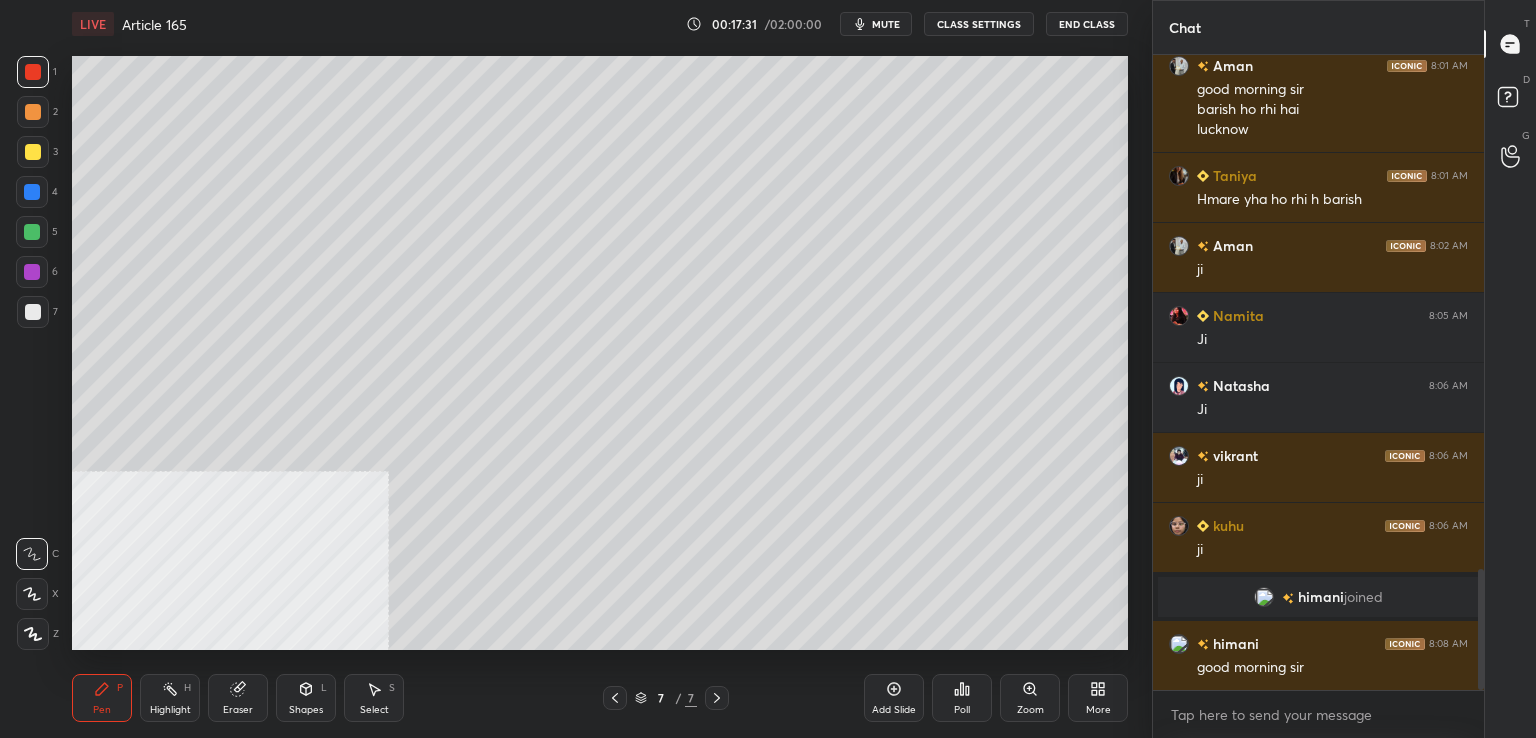 drag, startPoint x: 40, startPoint y: 269, endPoint x: 55, endPoint y: 275, distance: 16.155495 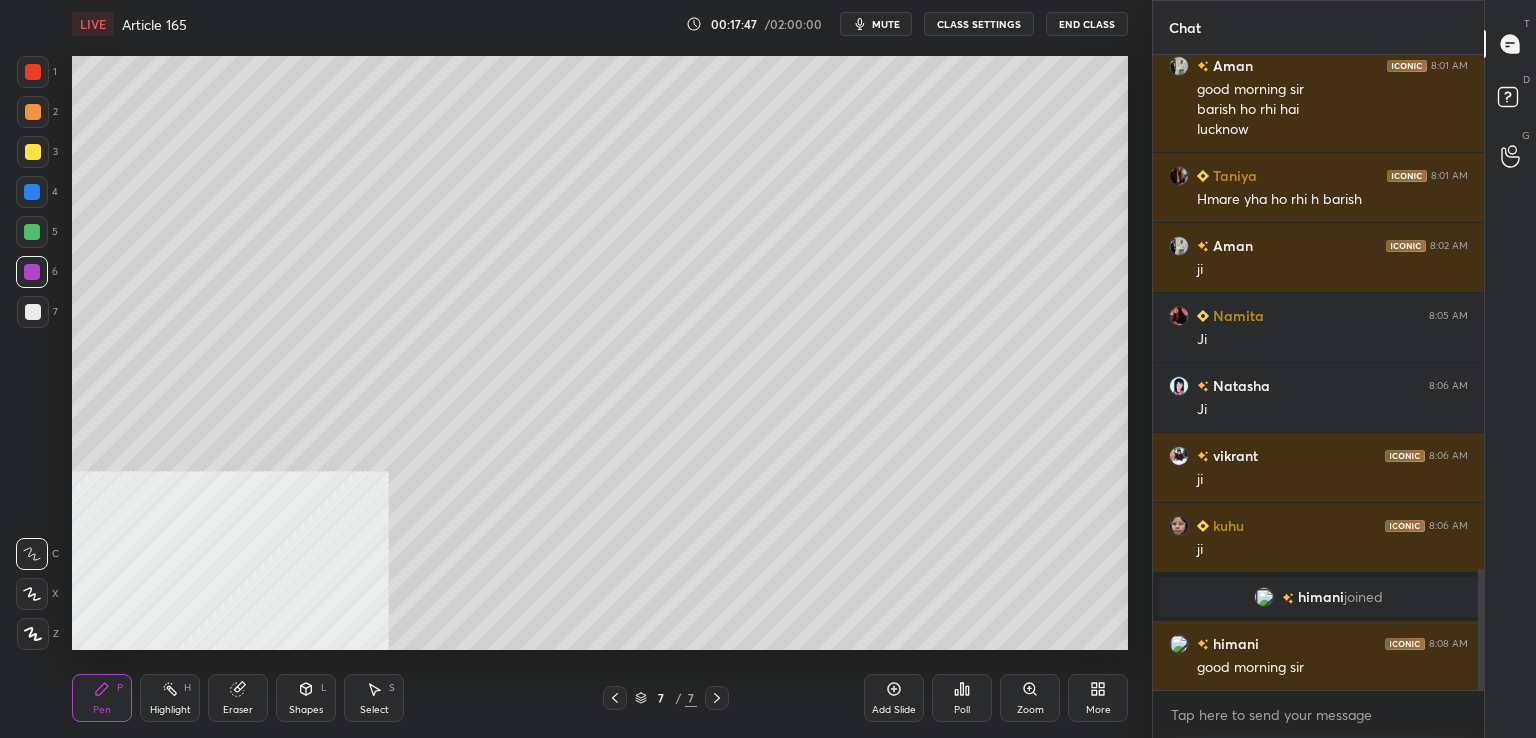 drag, startPoint x: 36, startPoint y: 304, endPoint x: 71, endPoint y: 305, distance: 35.014282 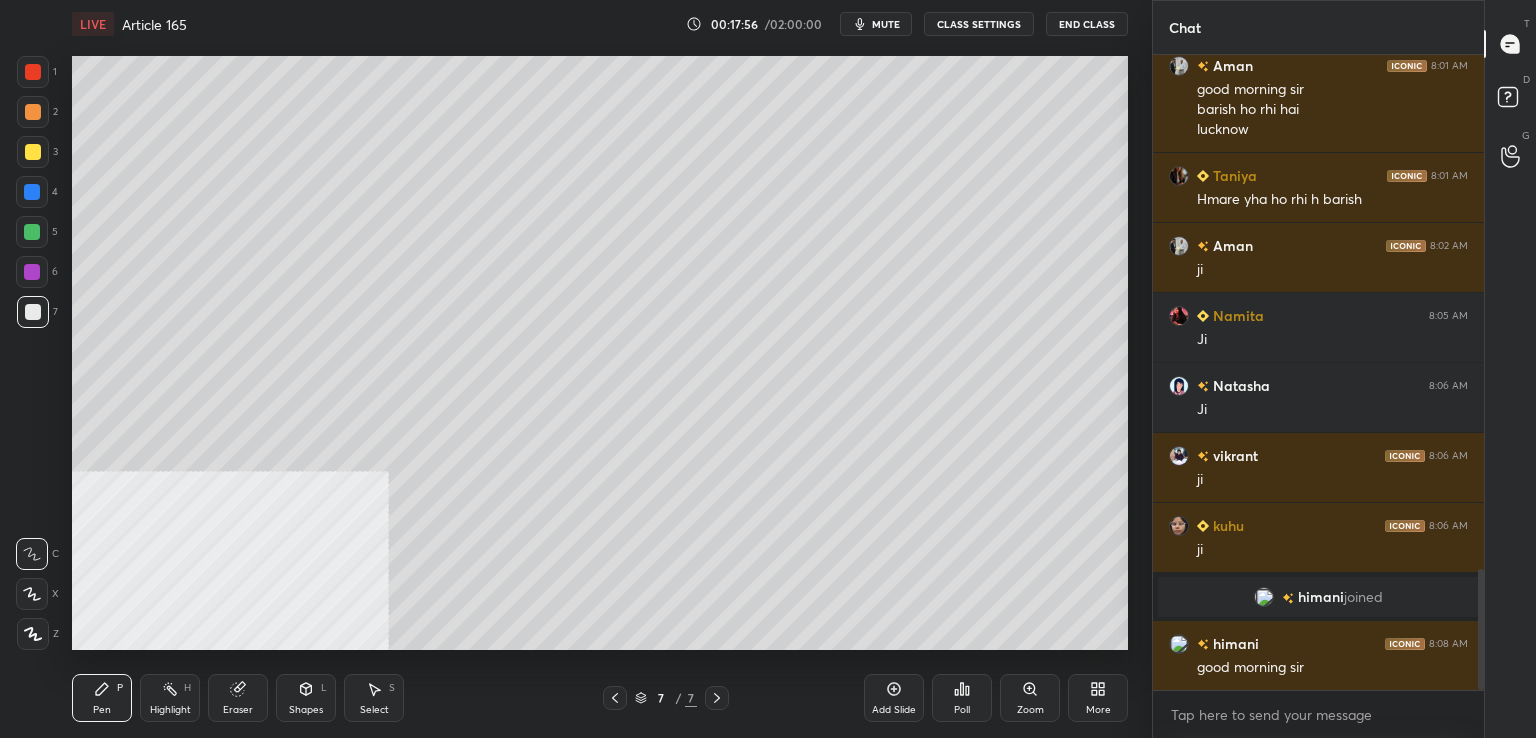 drag, startPoint x: 35, startPoint y: 163, endPoint x: 48, endPoint y: 174, distance: 17.029387 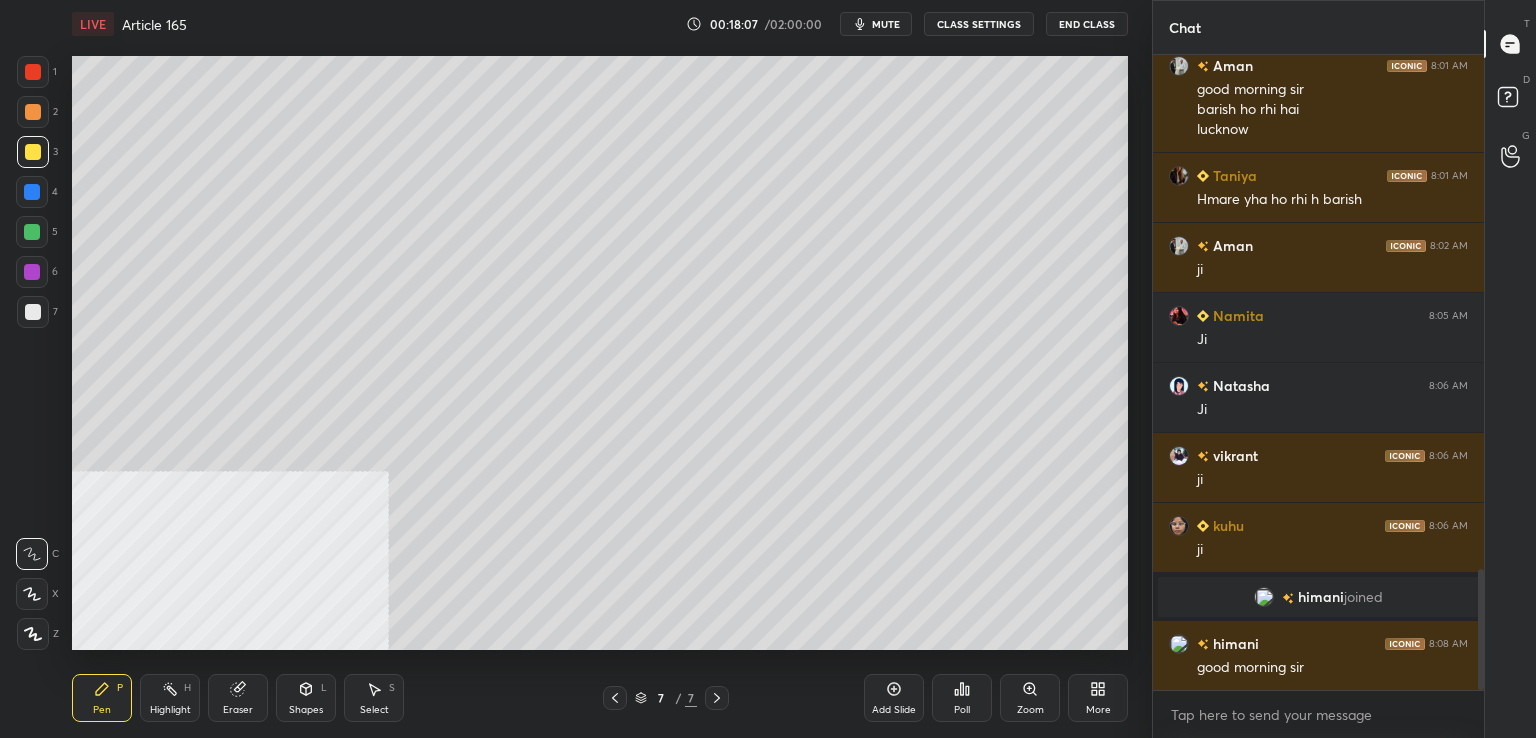 drag, startPoint x: 28, startPoint y: 228, endPoint x: 63, endPoint y: 225, distance: 35.128338 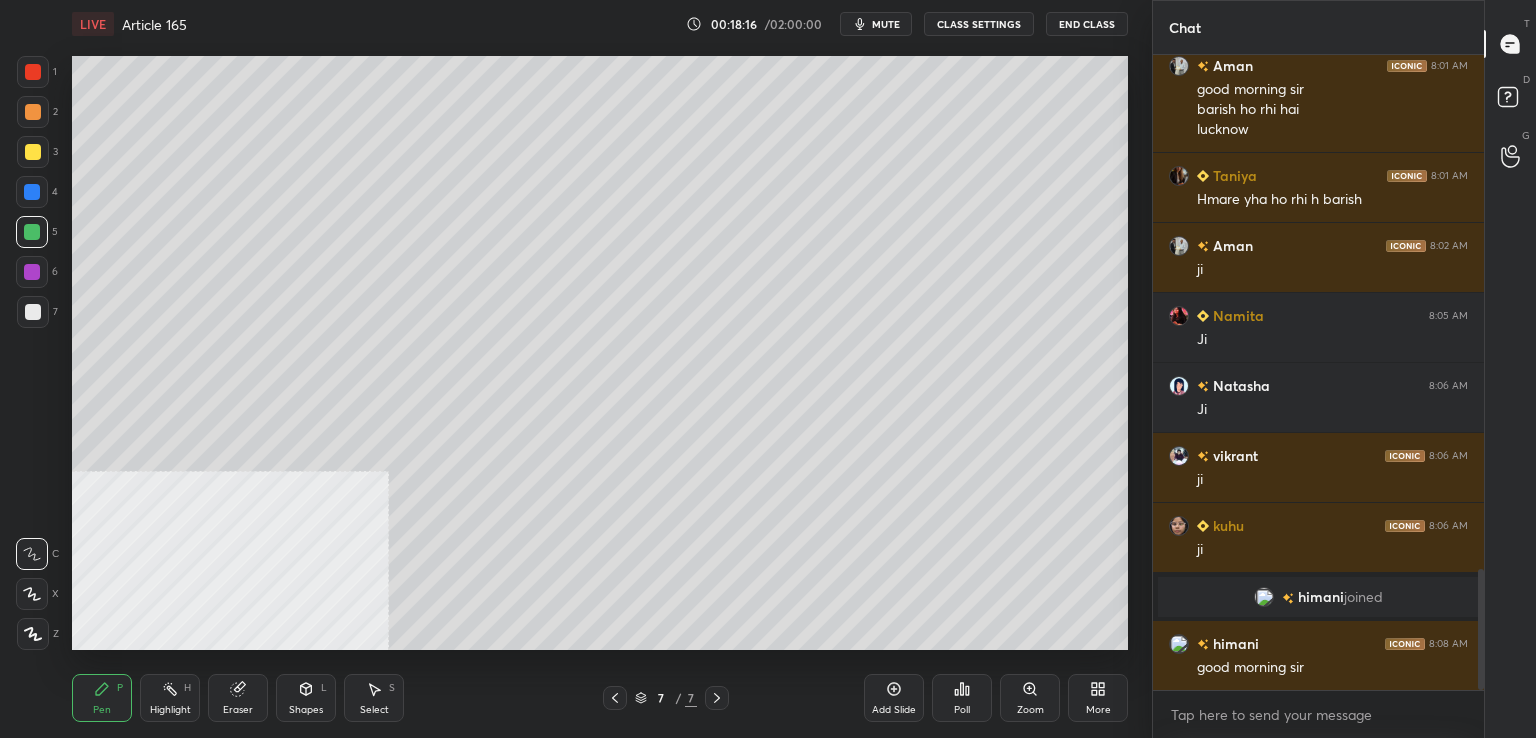 drag, startPoint x: 36, startPoint y: 73, endPoint x: 48, endPoint y: 71, distance: 12.165525 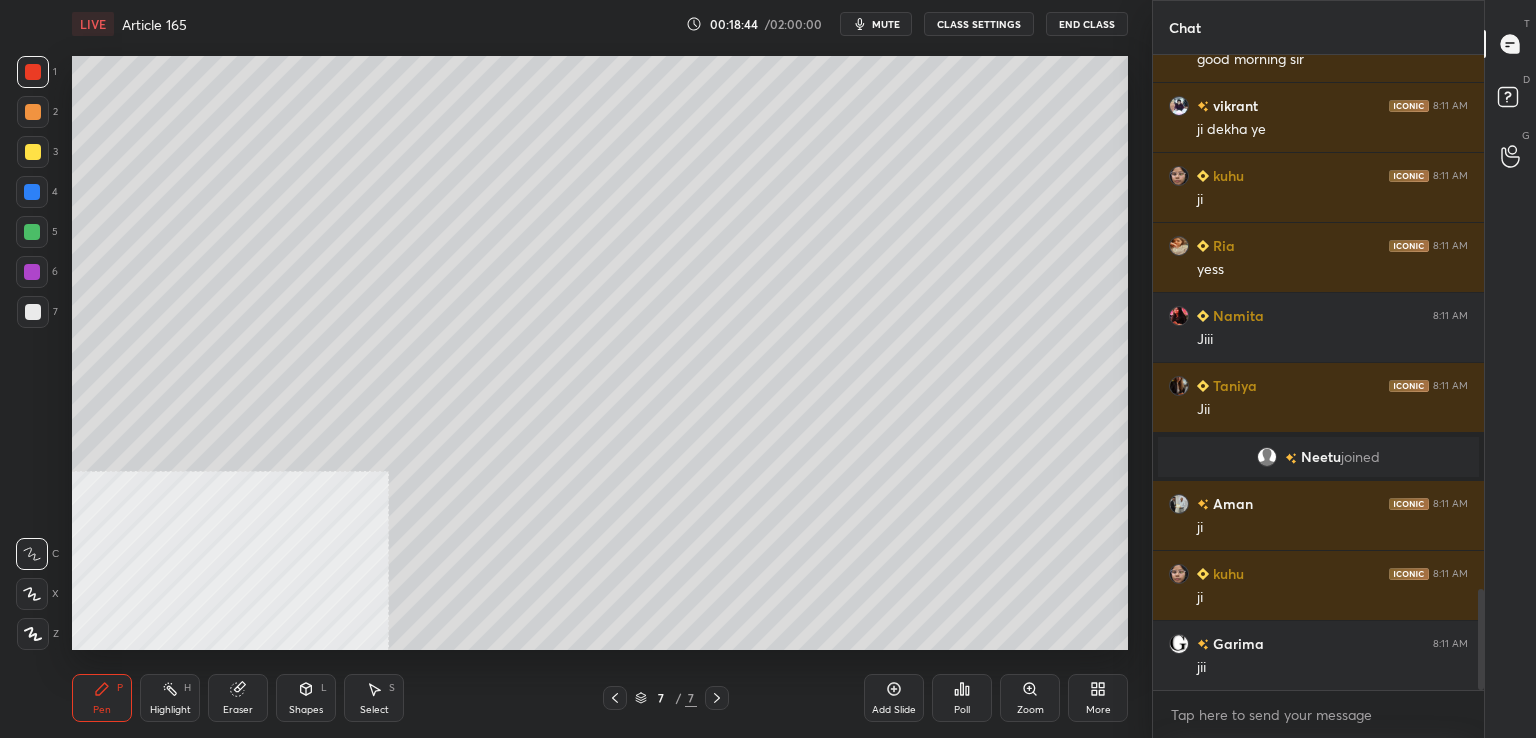 scroll, scrollTop: 3380, scrollLeft: 0, axis: vertical 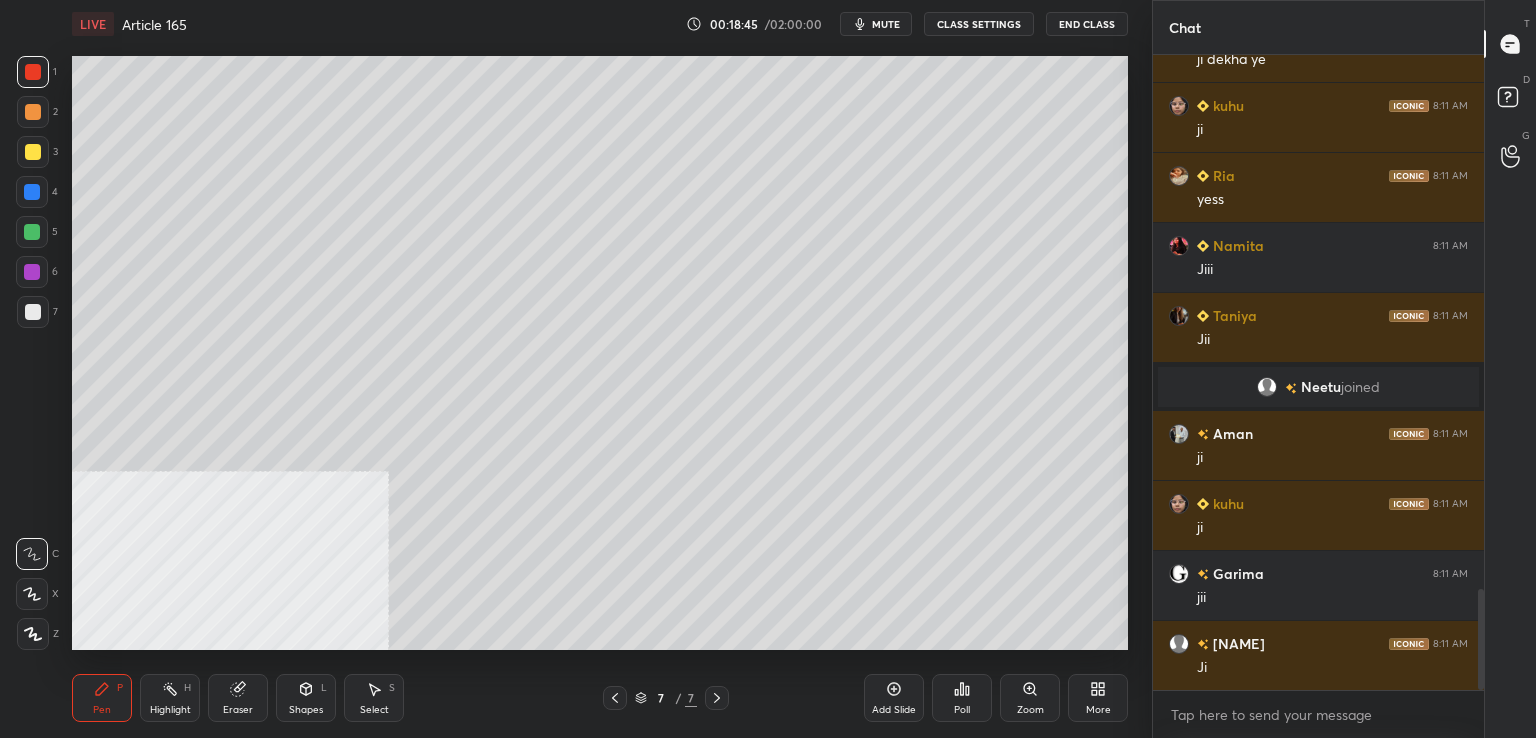 click 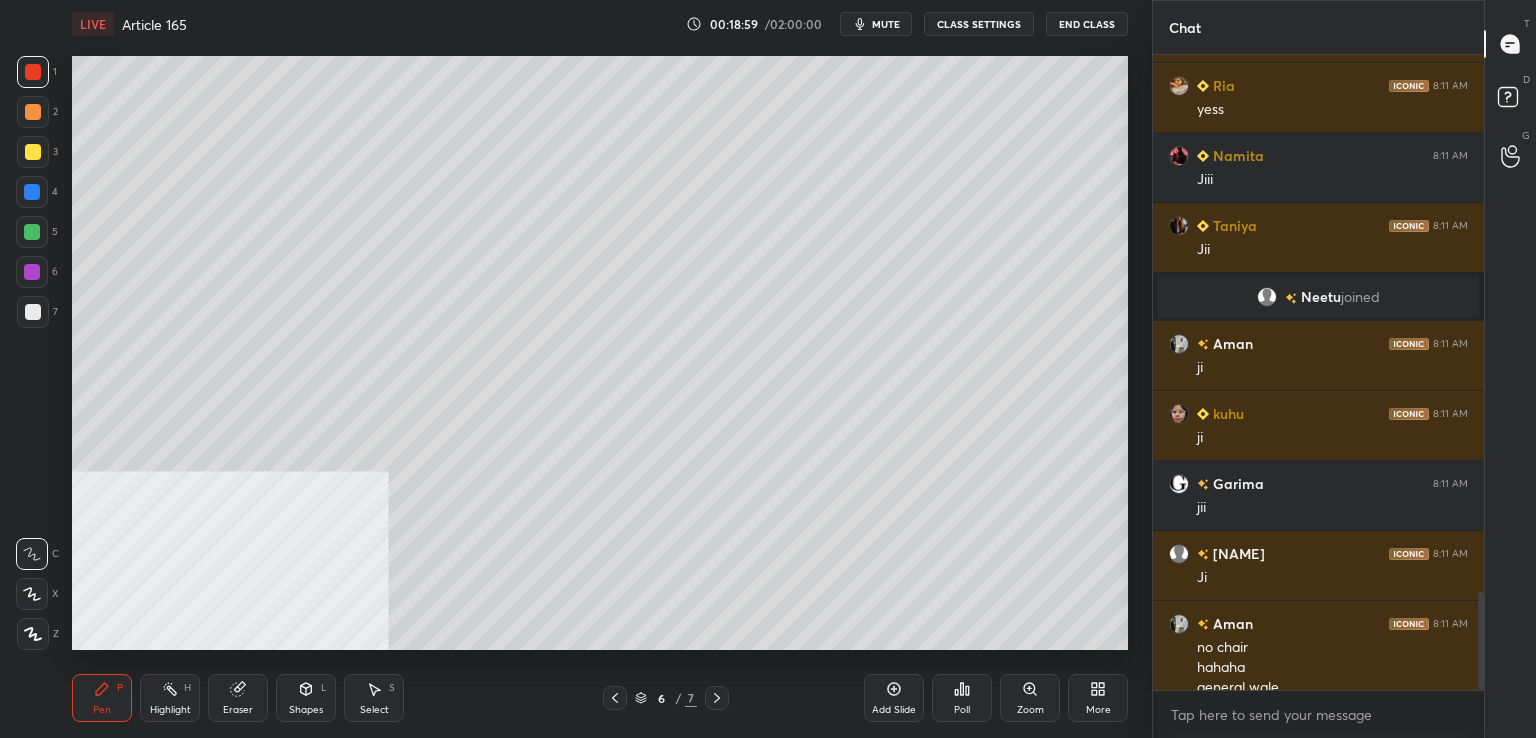 scroll, scrollTop: 3490, scrollLeft: 0, axis: vertical 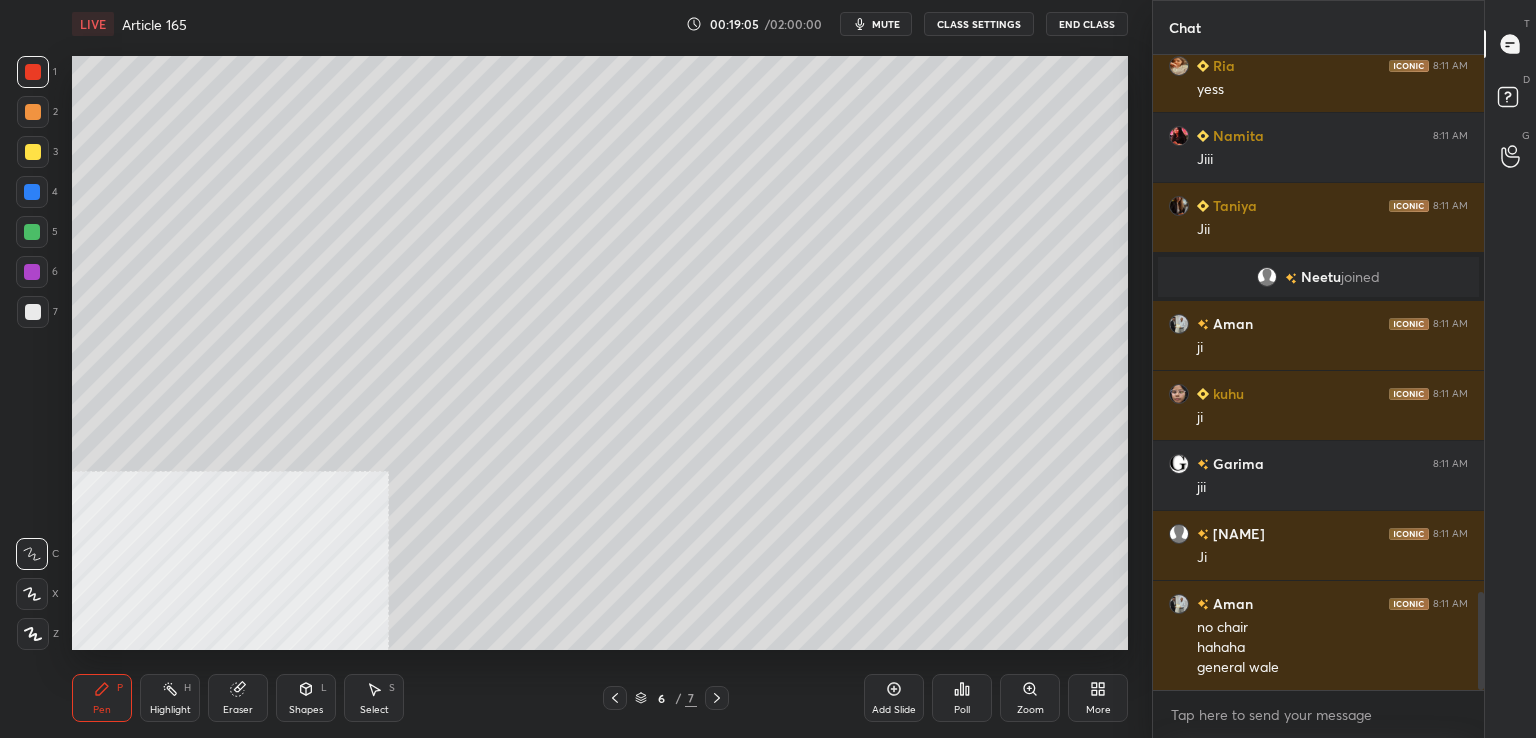 click at bounding box center [33, 312] 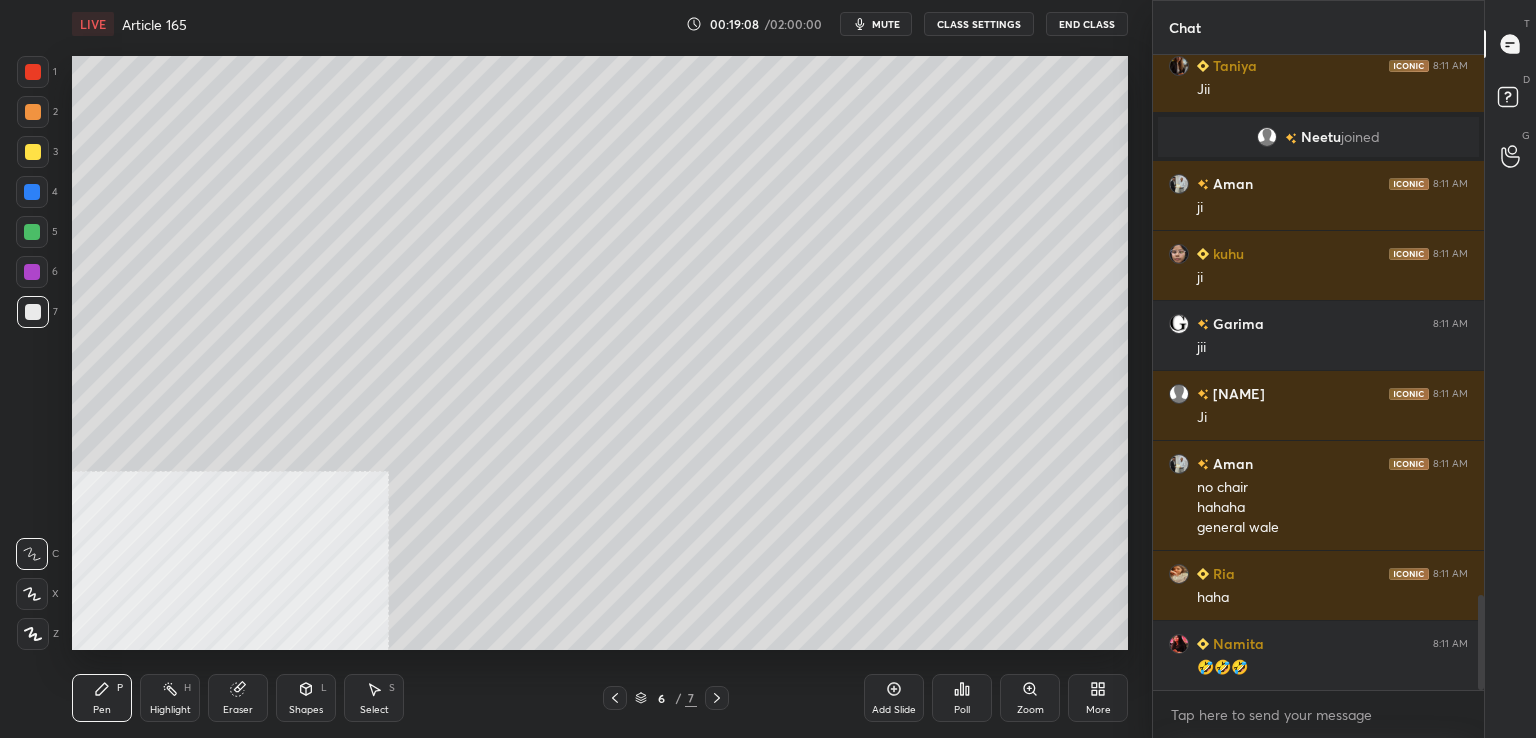 scroll, scrollTop: 3700, scrollLeft: 0, axis: vertical 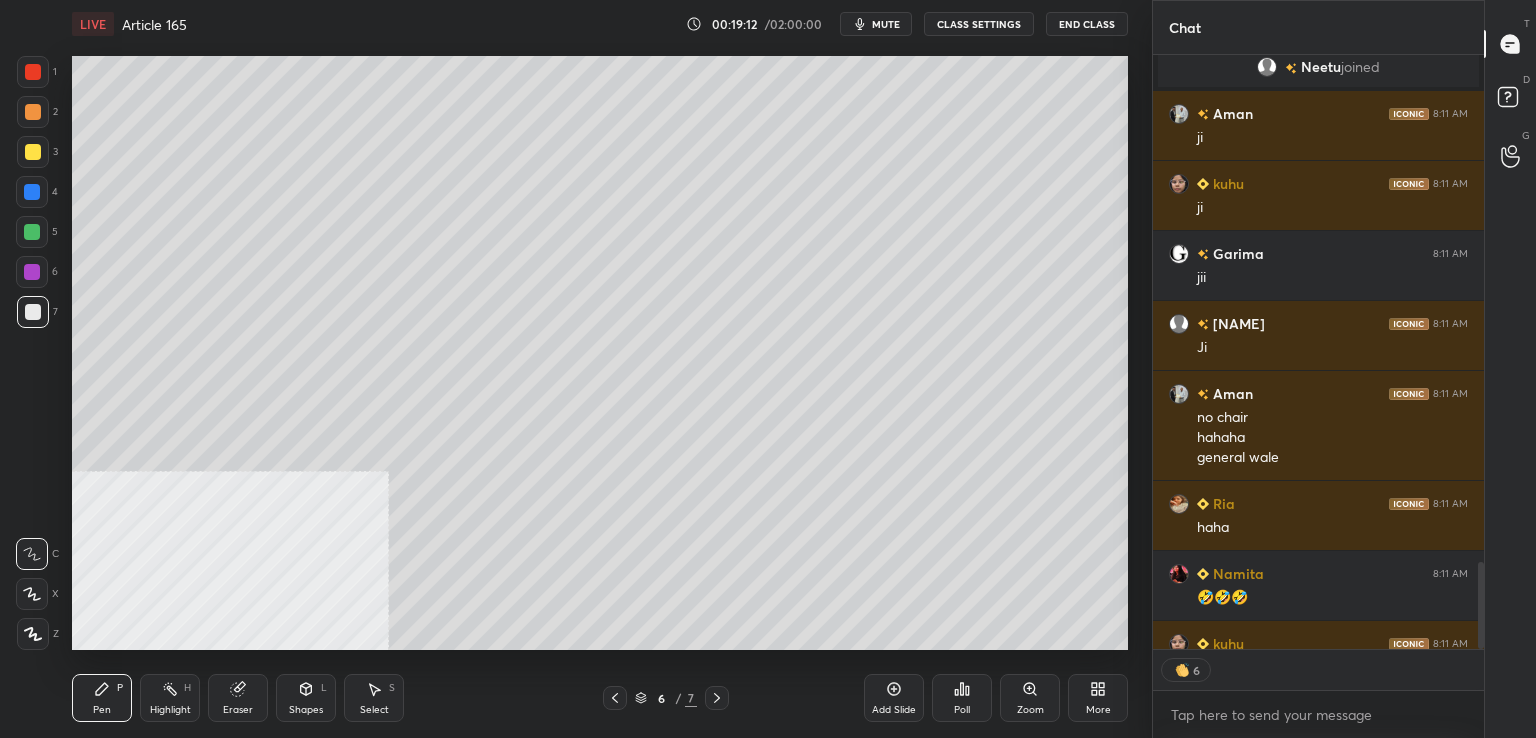 click 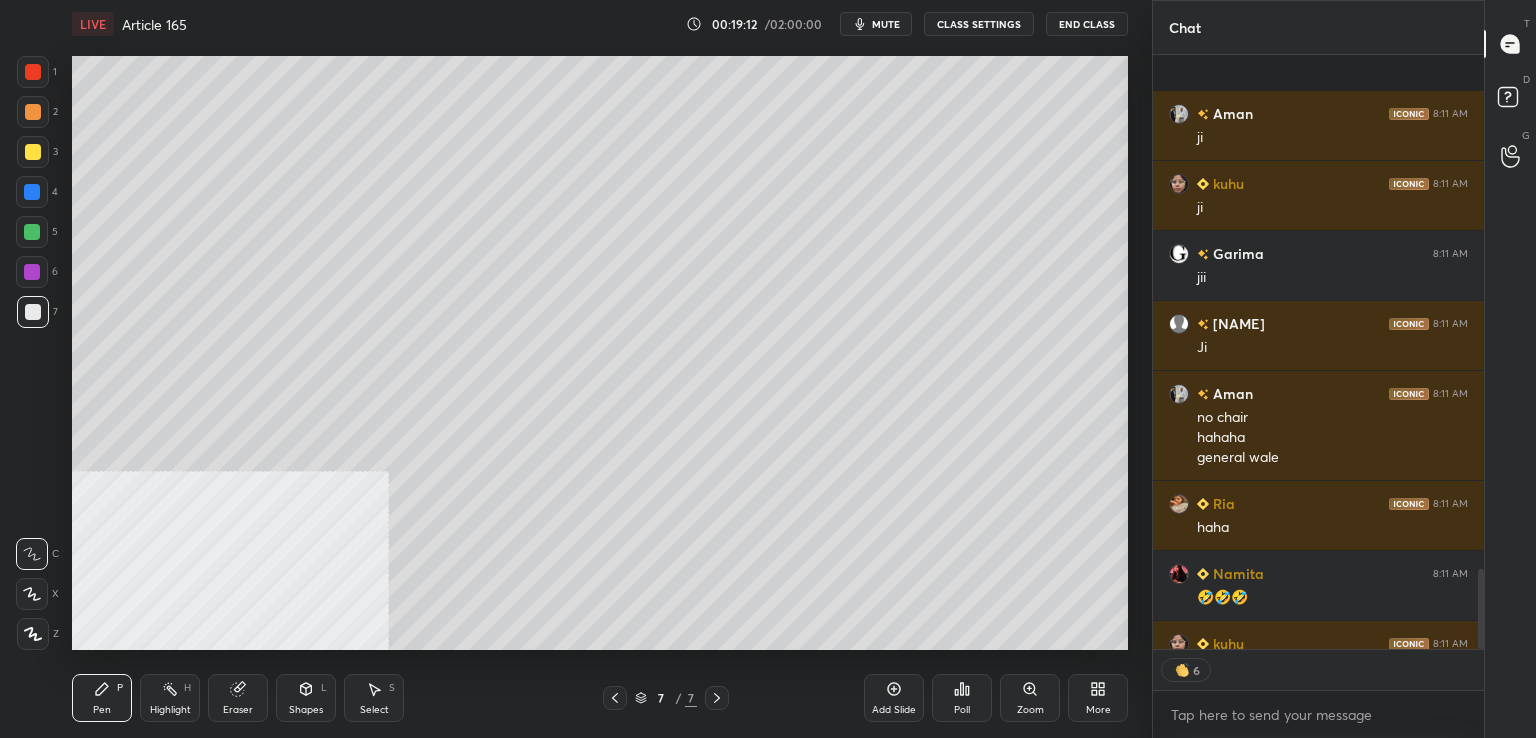 scroll, scrollTop: 3811, scrollLeft: 0, axis: vertical 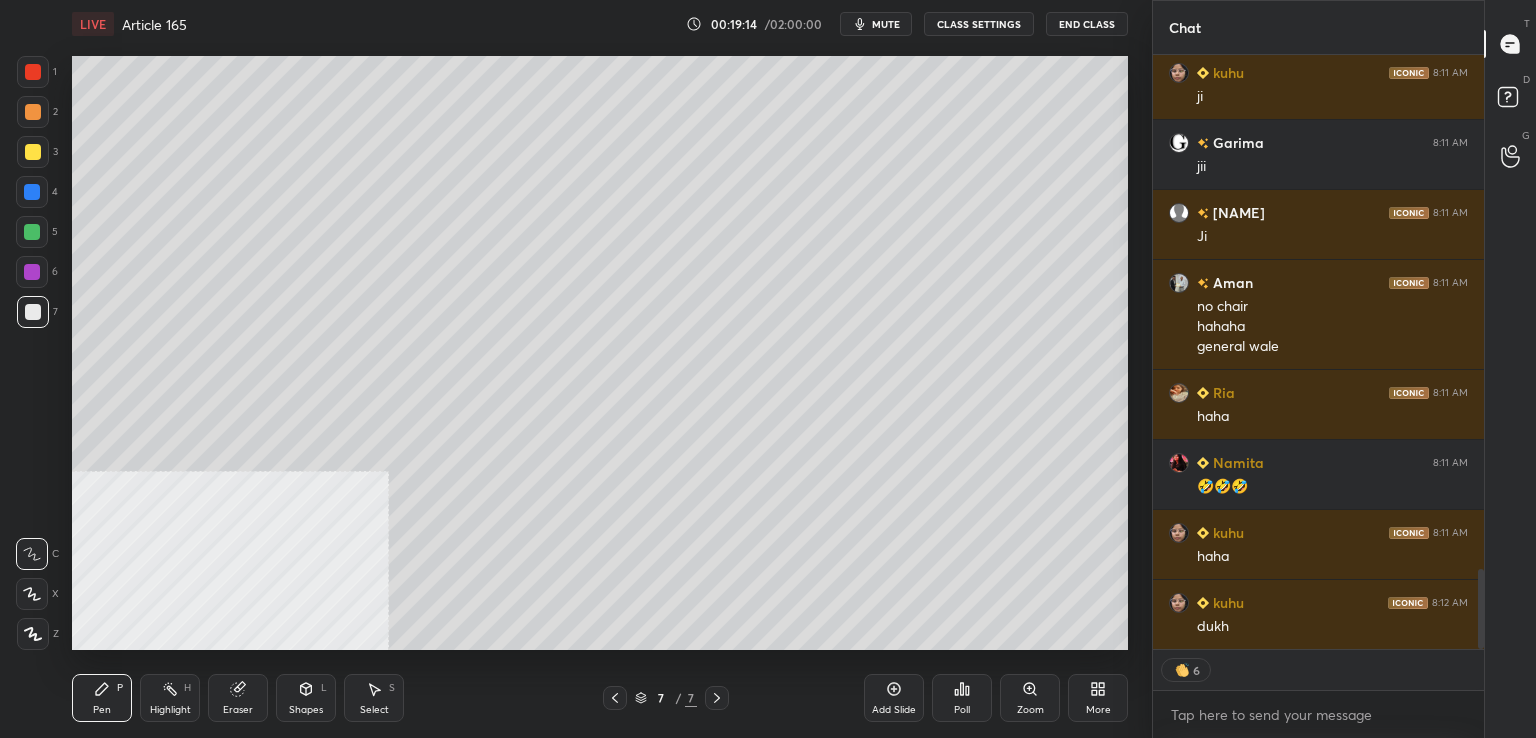 click 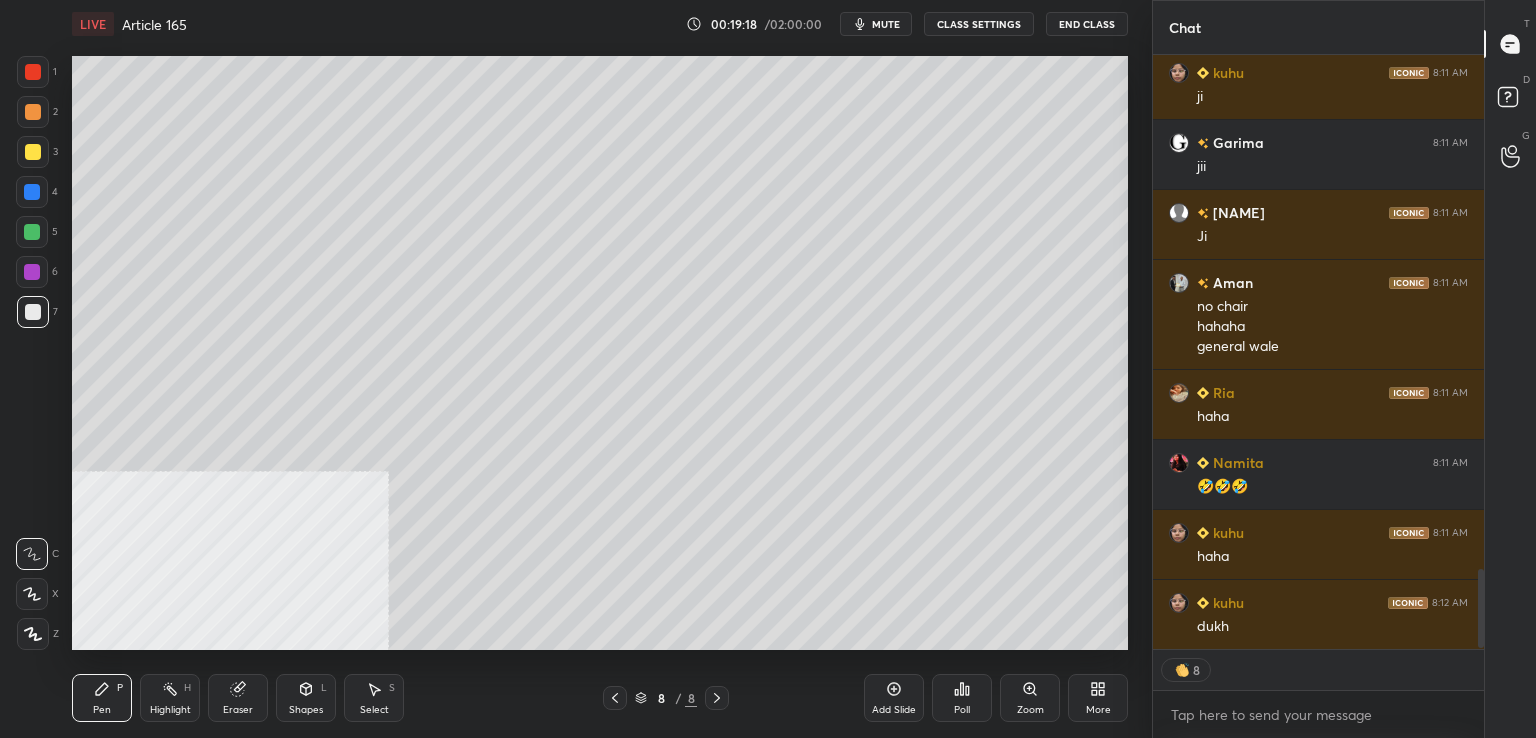 scroll, scrollTop: 3880, scrollLeft: 0, axis: vertical 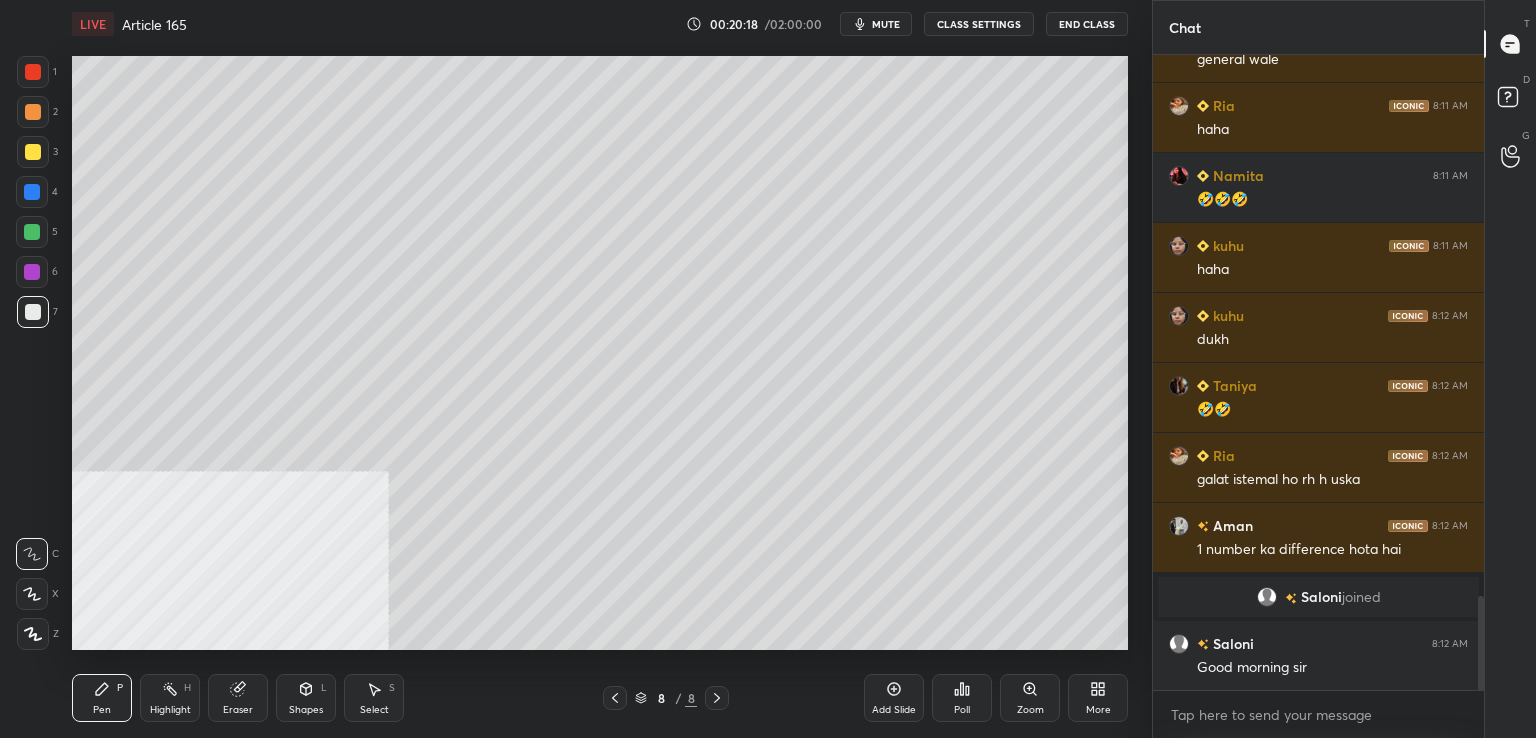 click 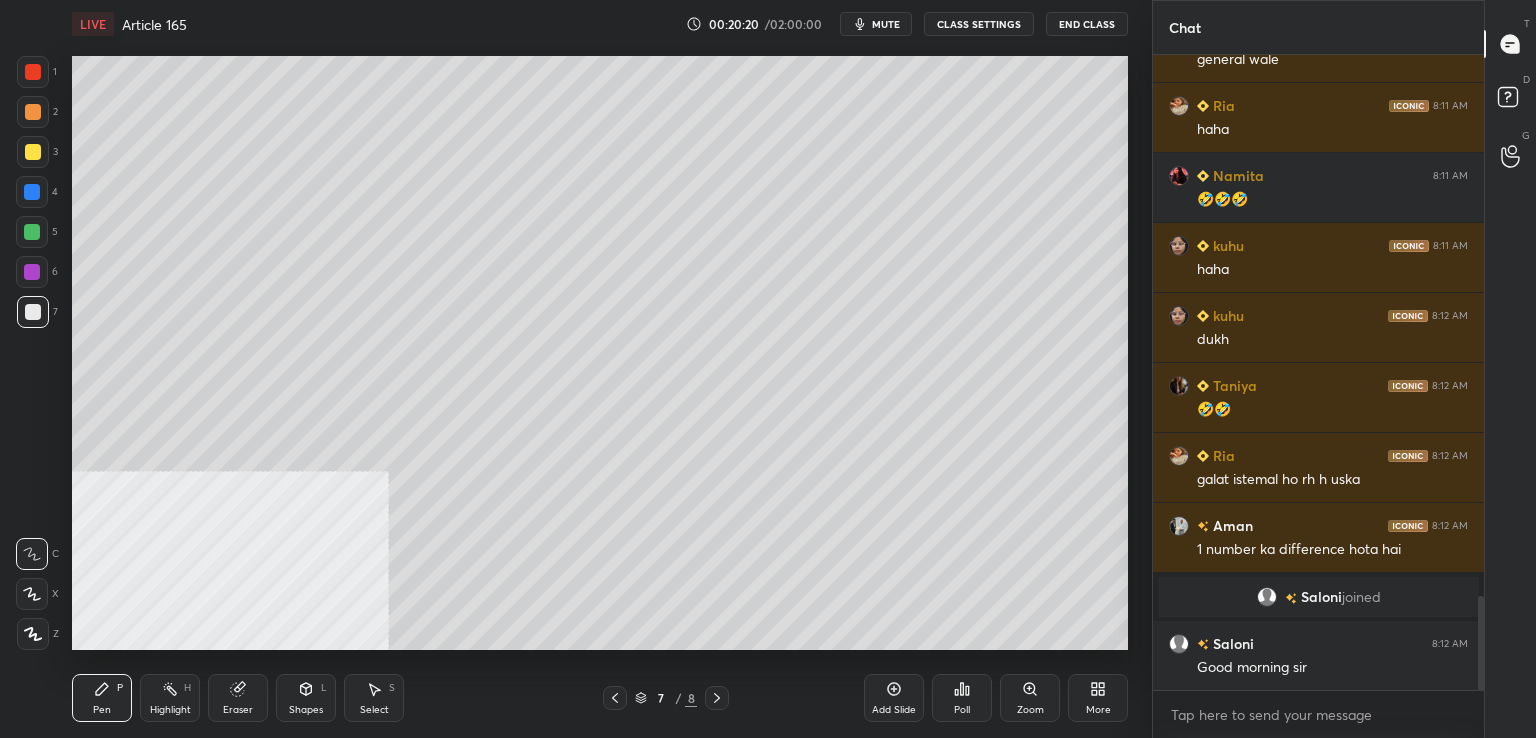 click 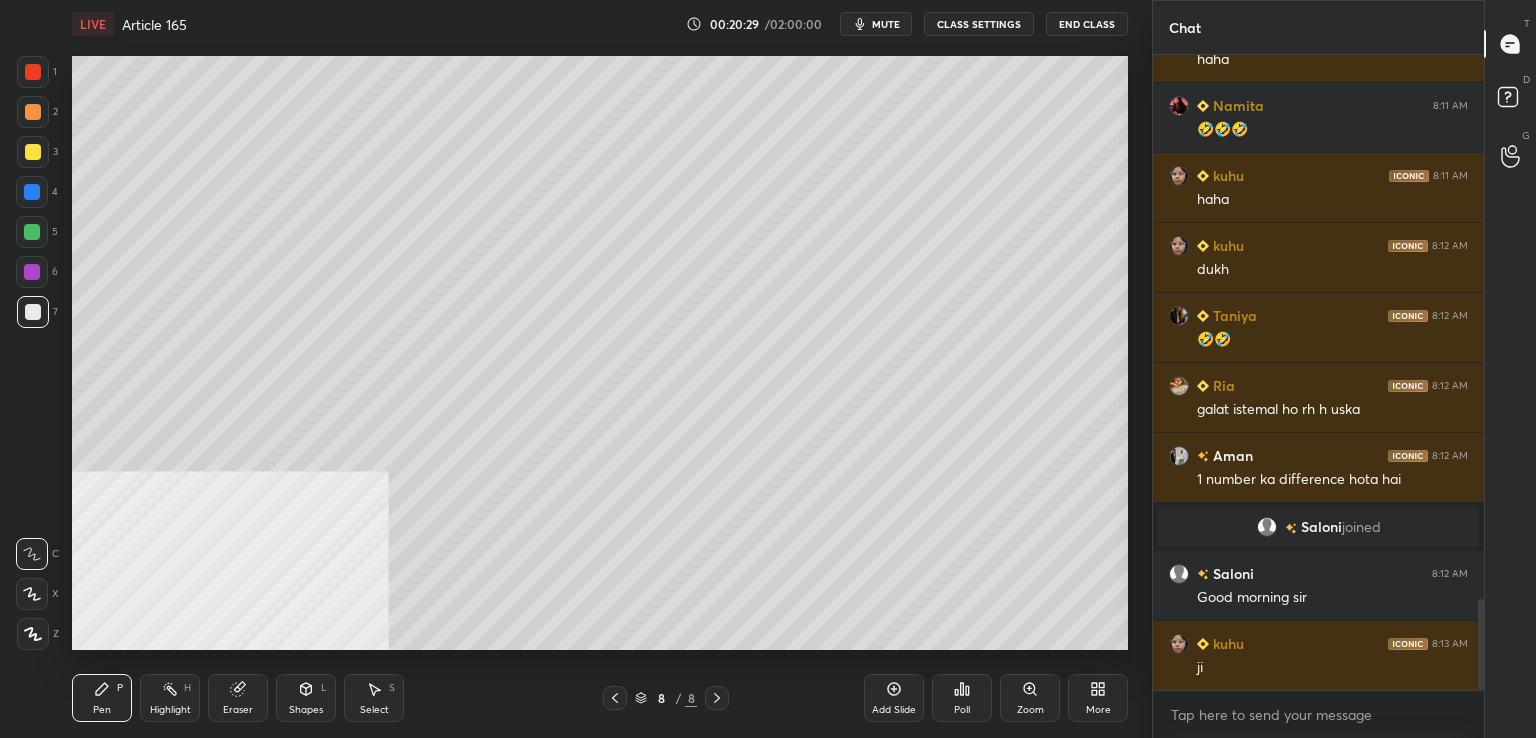 scroll, scrollTop: 3818, scrollLeft: 0, axis: vertical 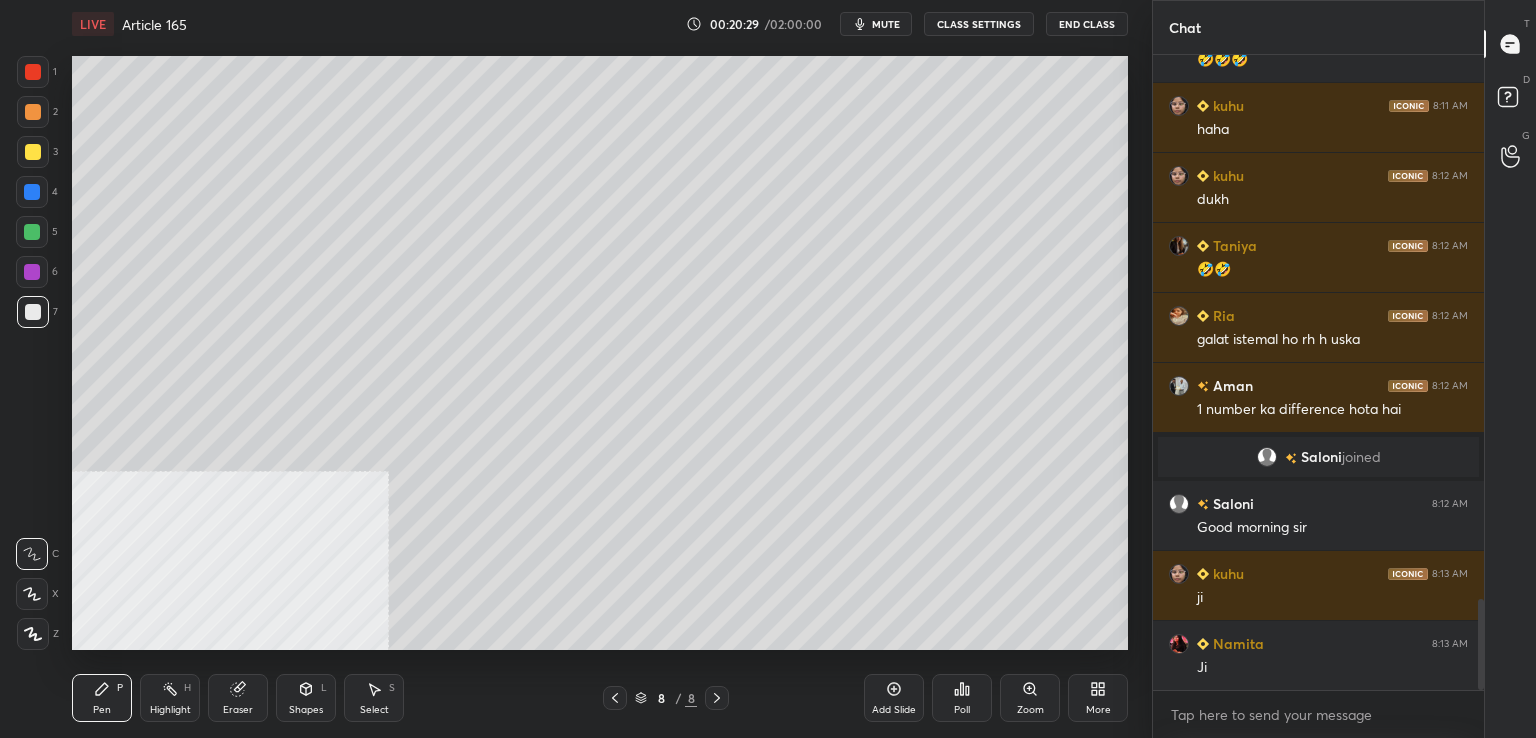 click at bounding box center (33, 312) 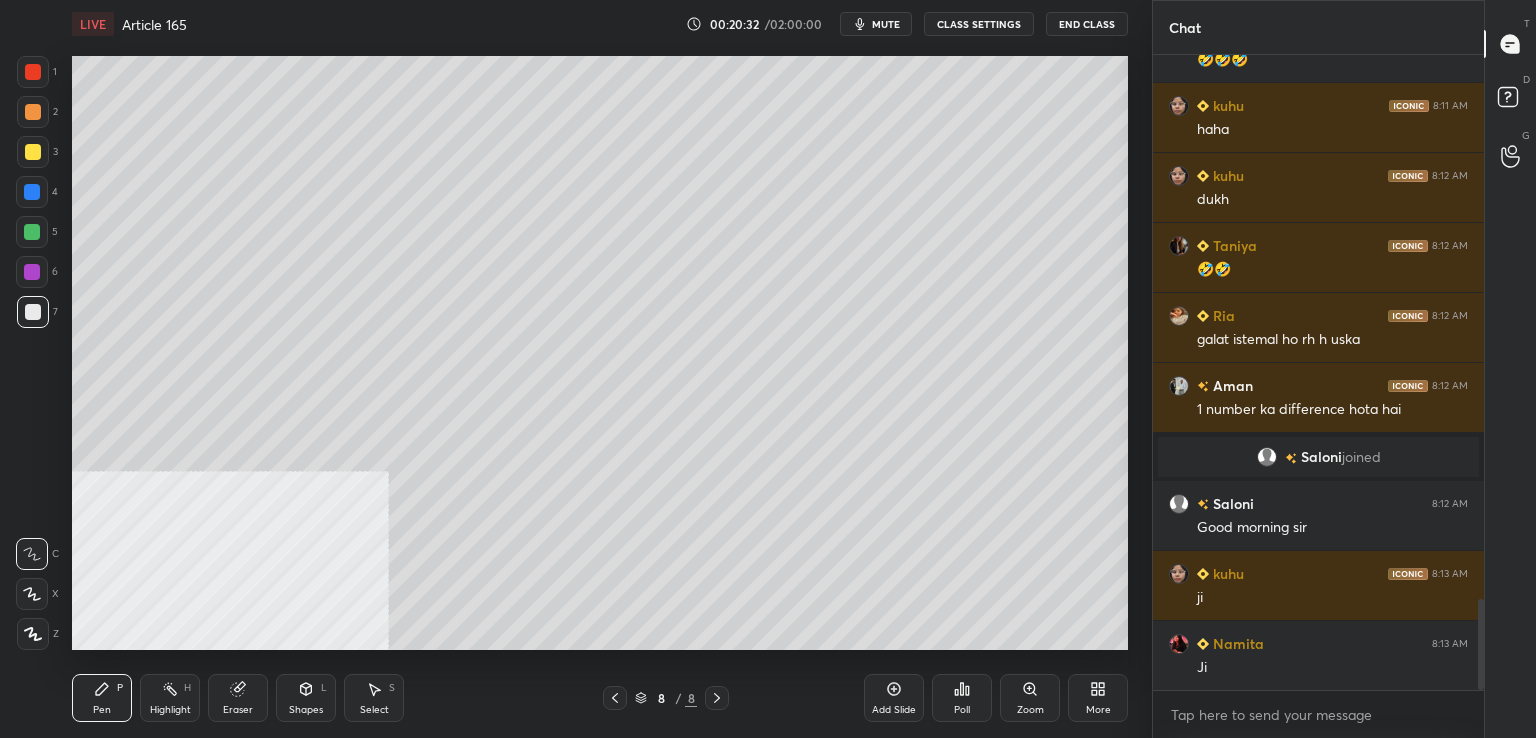 click at bounding box center [33, 152] 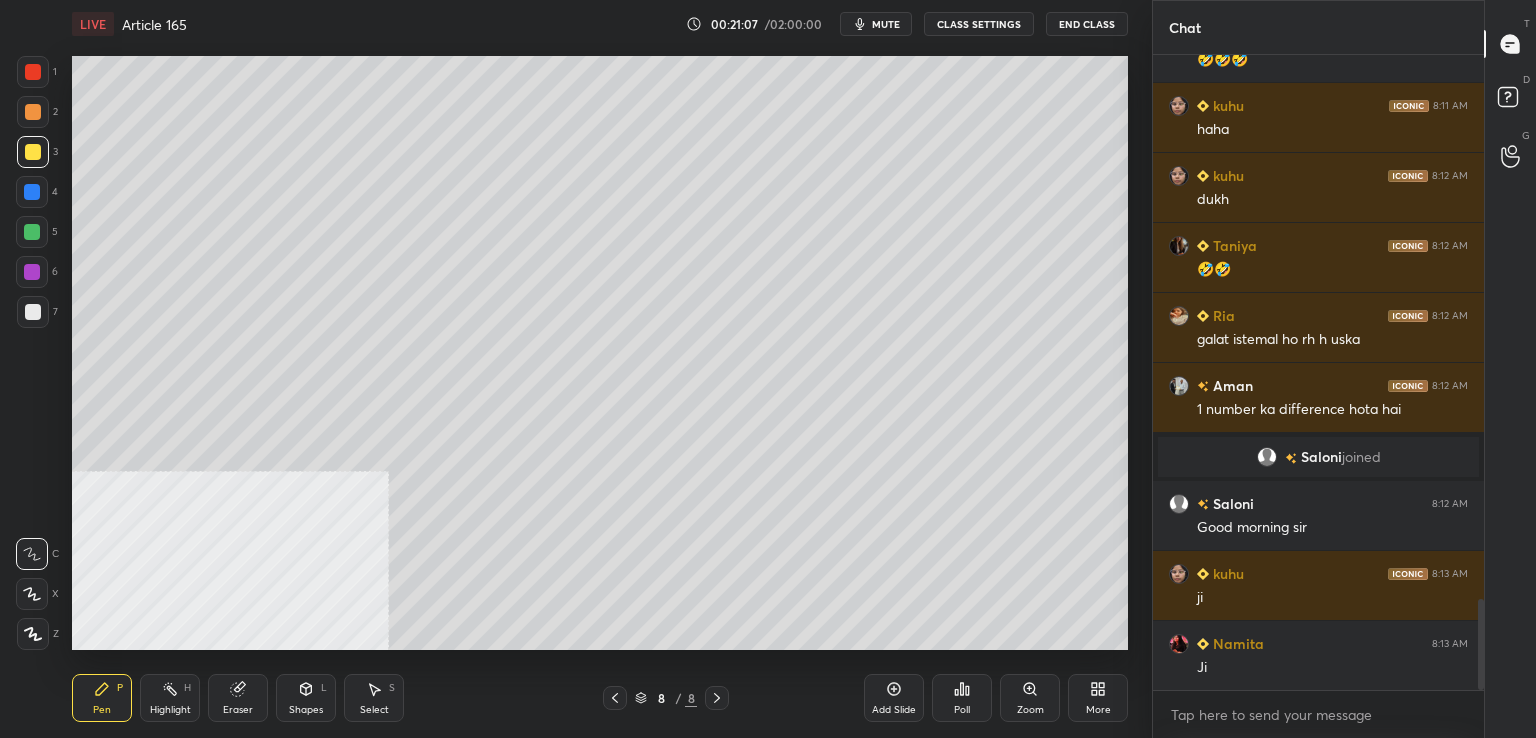 drag, startPoint x: 32, startPoint y: 316, endPoint x: 55, endPoint y: 328, distance: 25.942244 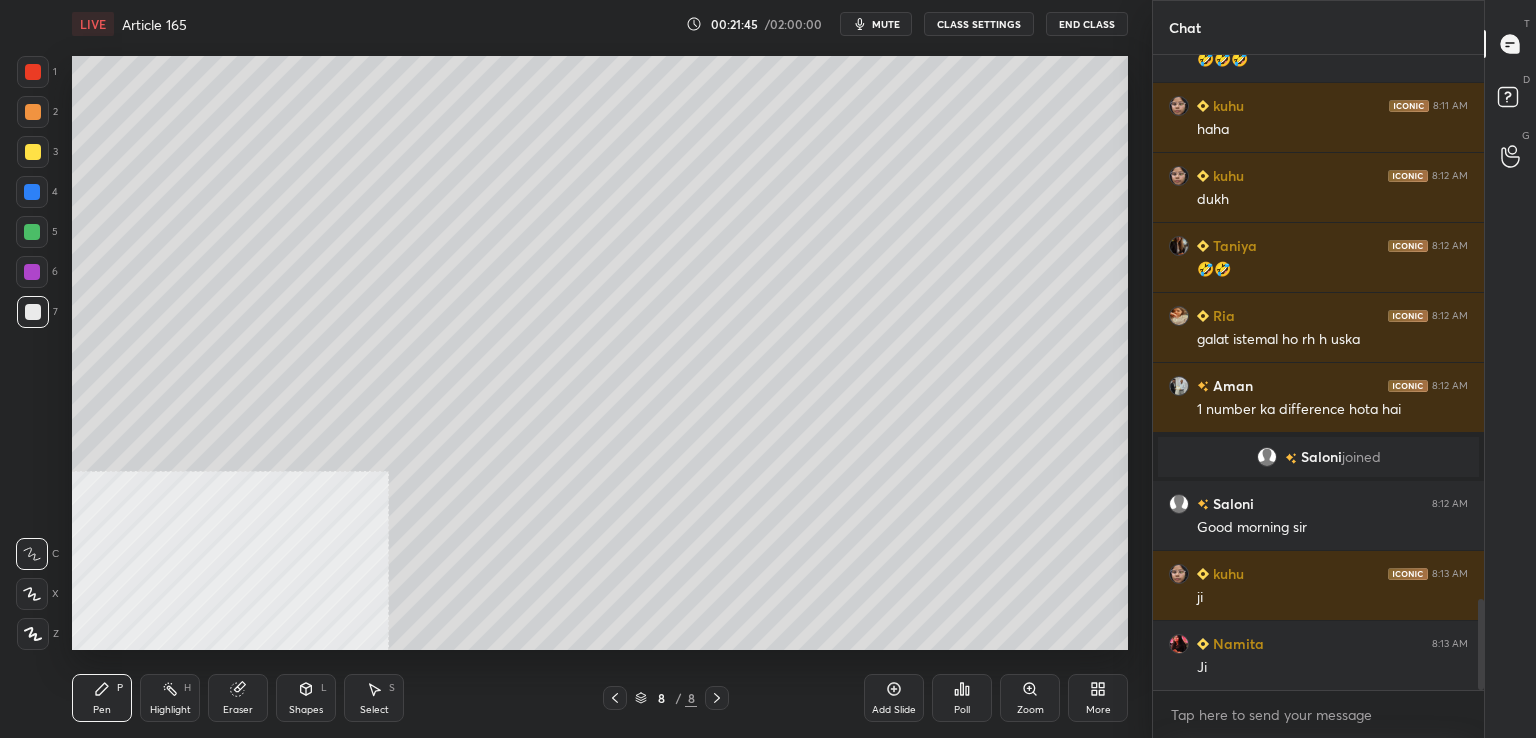 drag, startPoint x: 893, startPoint y: 689, endPoint x: 869, endPoint y: 653, distance: 43.266617 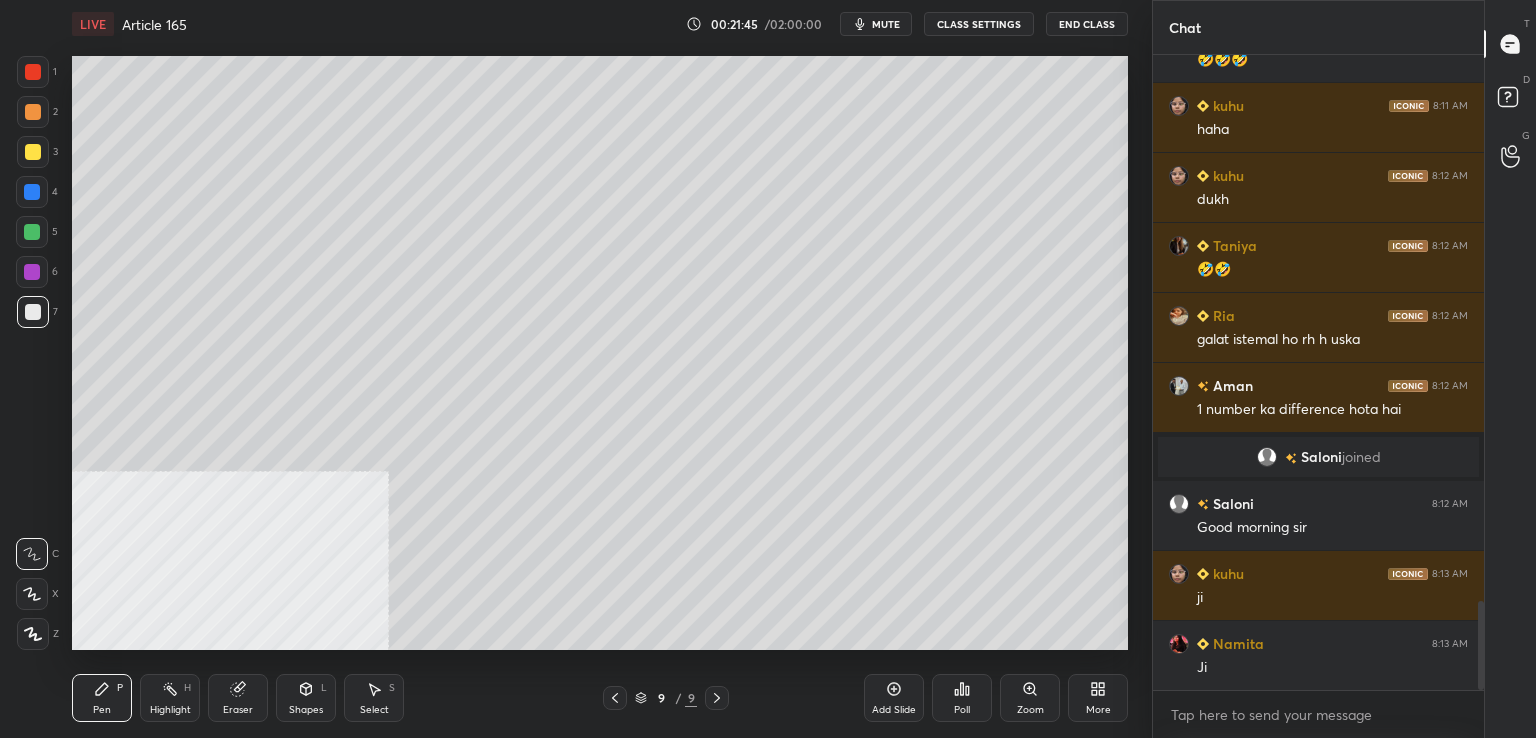 scroll, scrollTop: 3888, scrollLeft: 0, axis: vertical 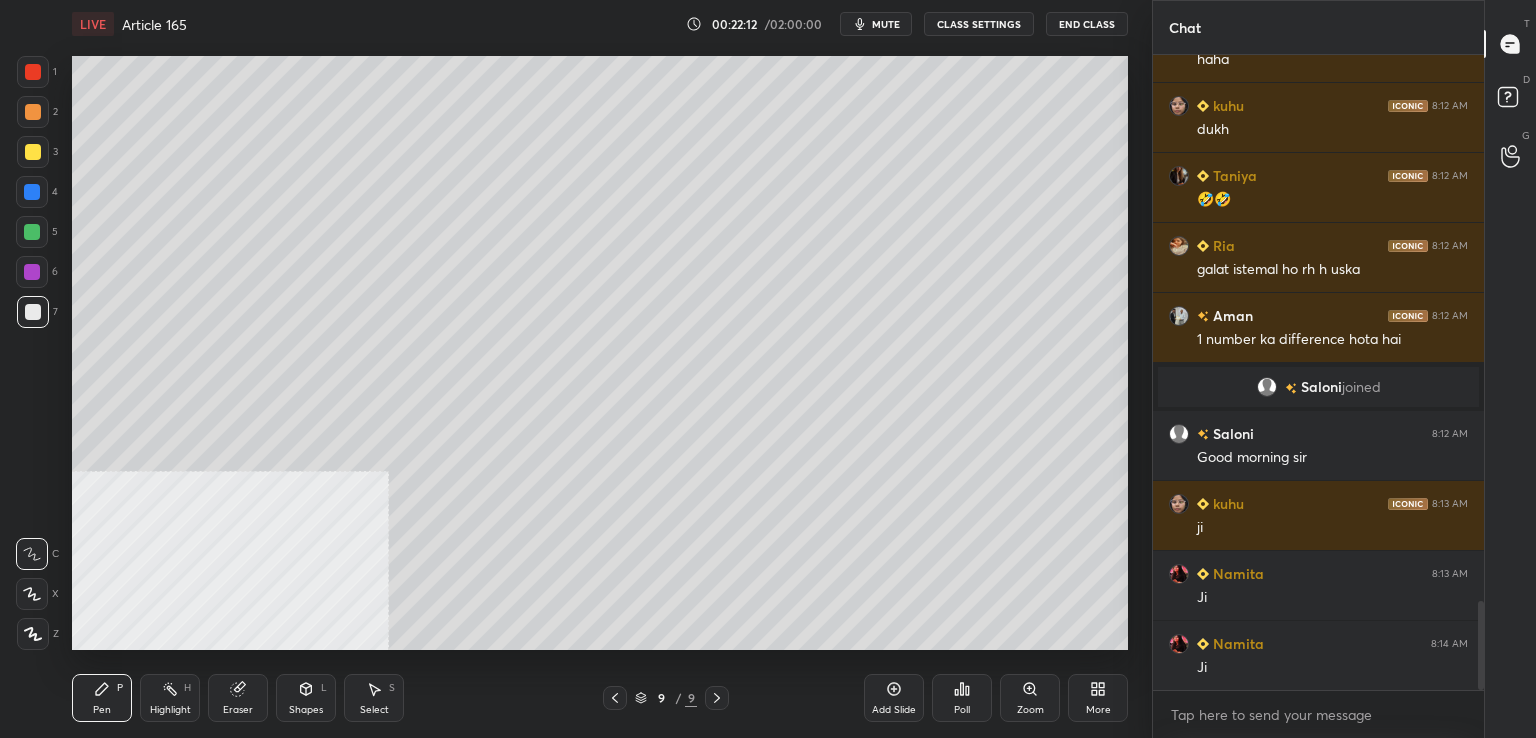 click at bounding box center (33, 152) 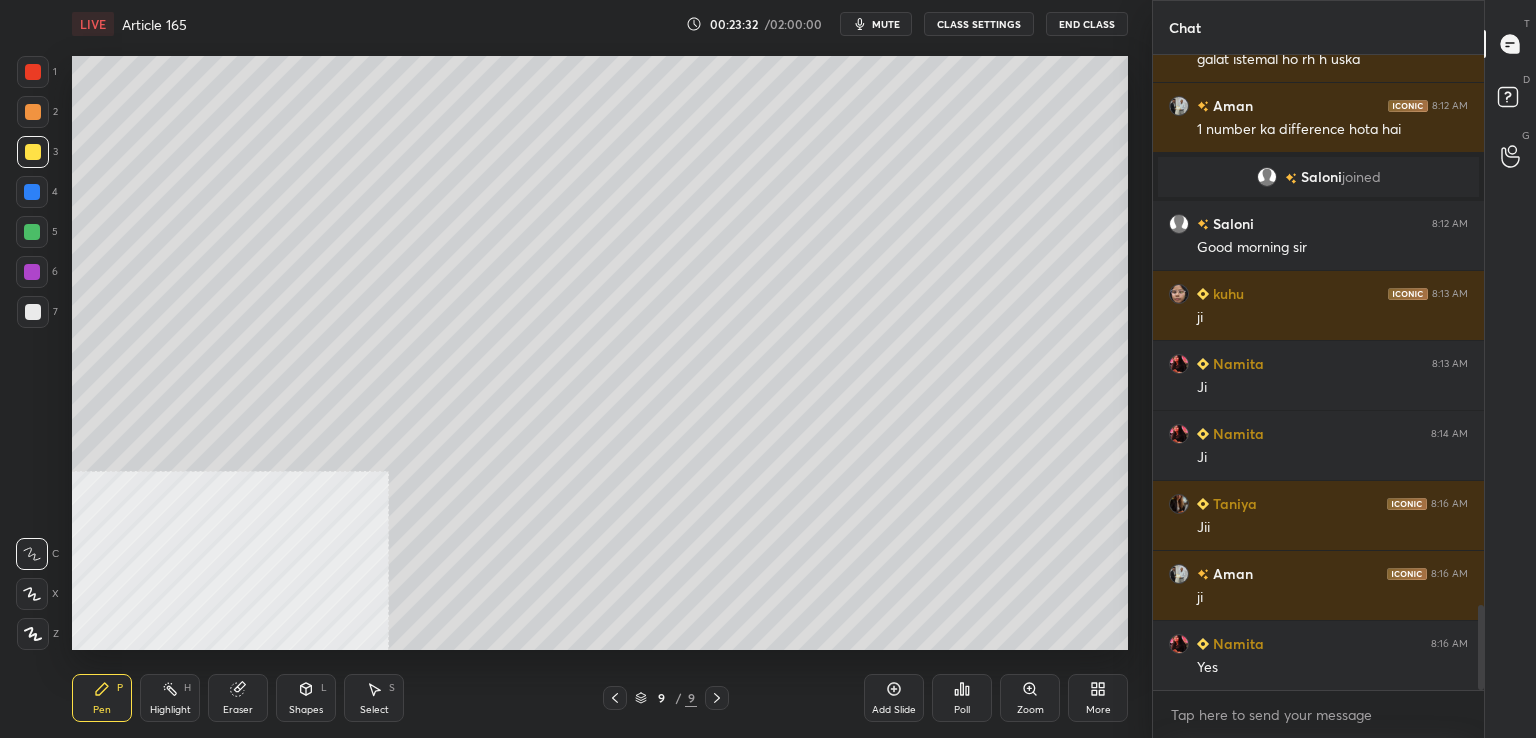 scroll, scrollTop: 4168, scrollLeft: 0, axis: vertical 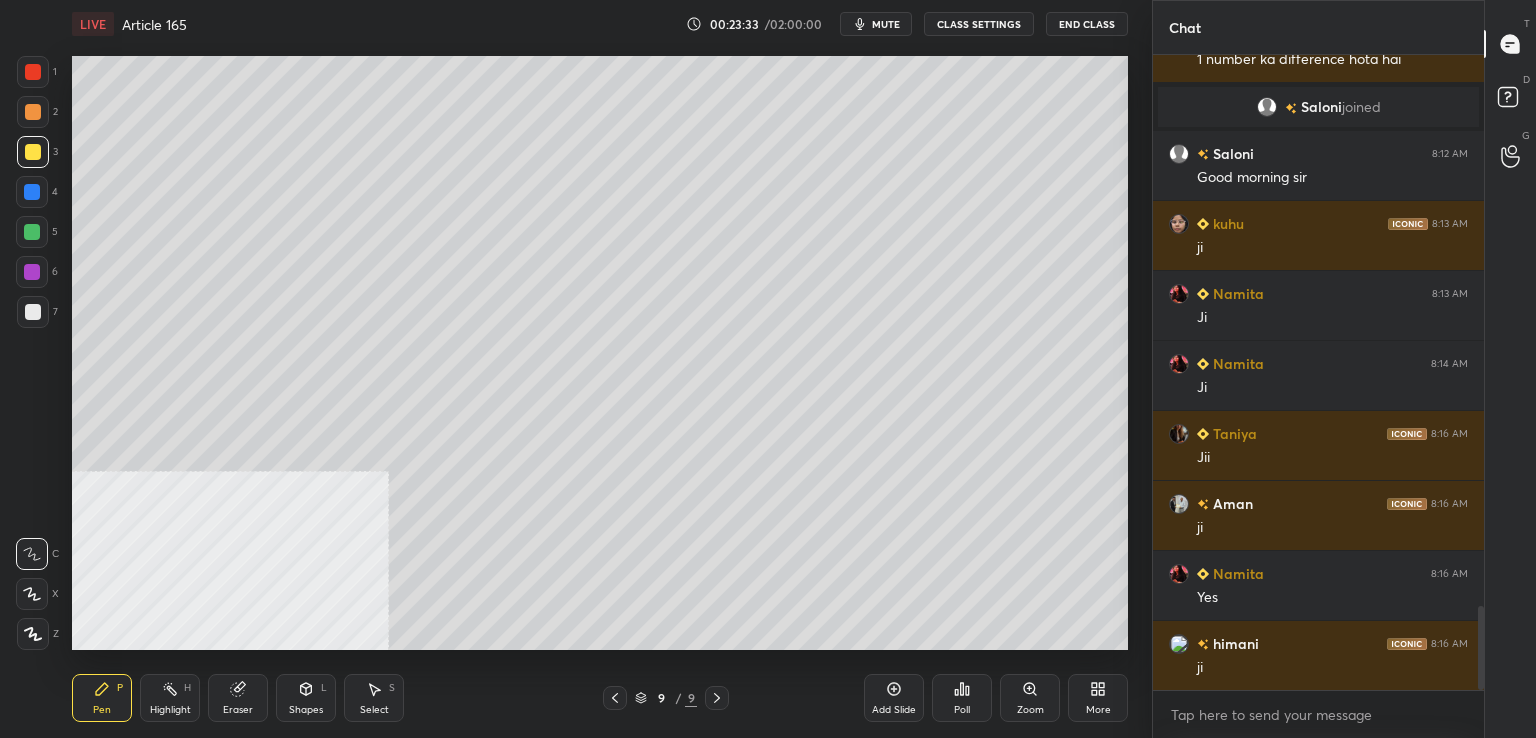 drag, startPoint x: 29, startPoint y: 315, endPoint x: 60, endPoint y: 317, distance: 31.06445 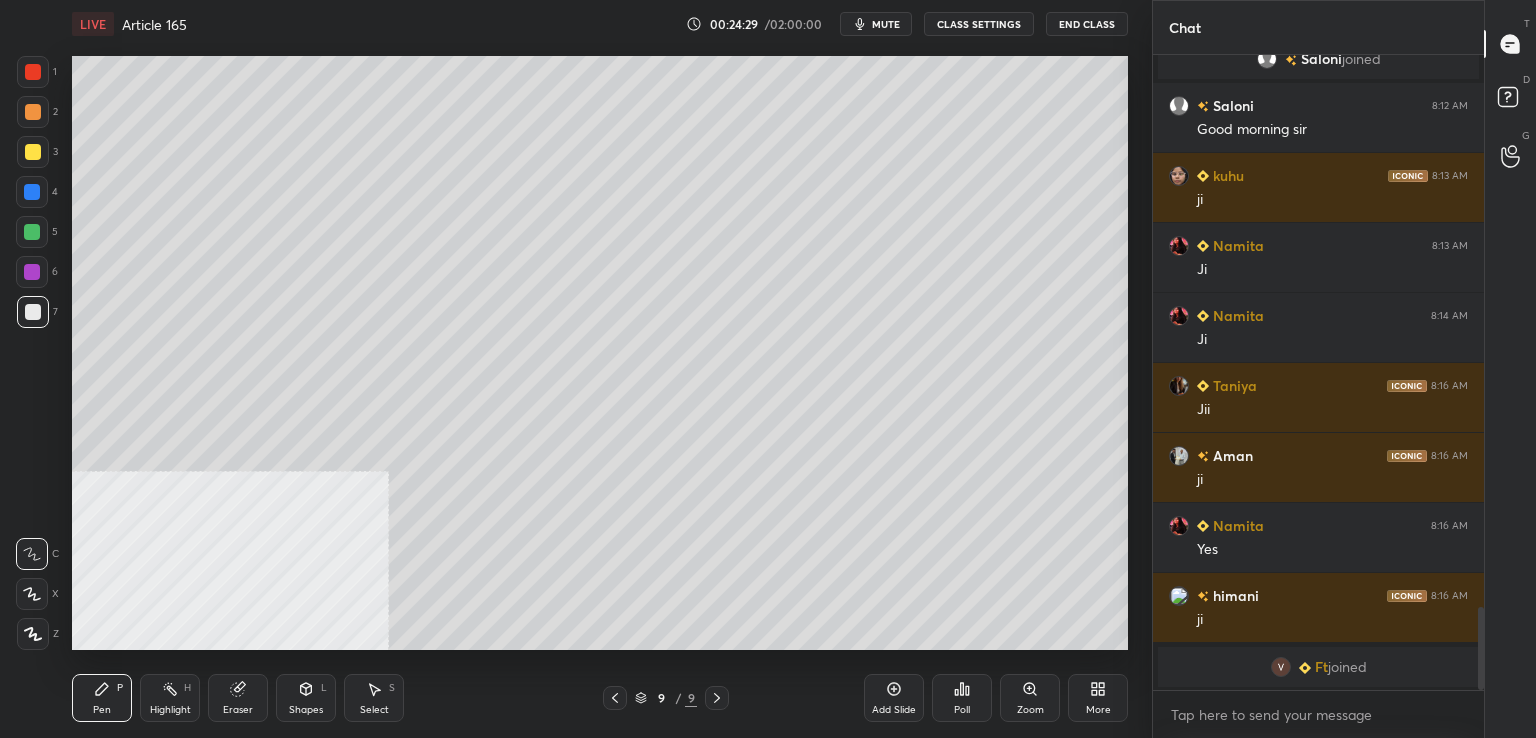scroll, scrollTop: 4168, scrollLeft: 0, axis: vertical 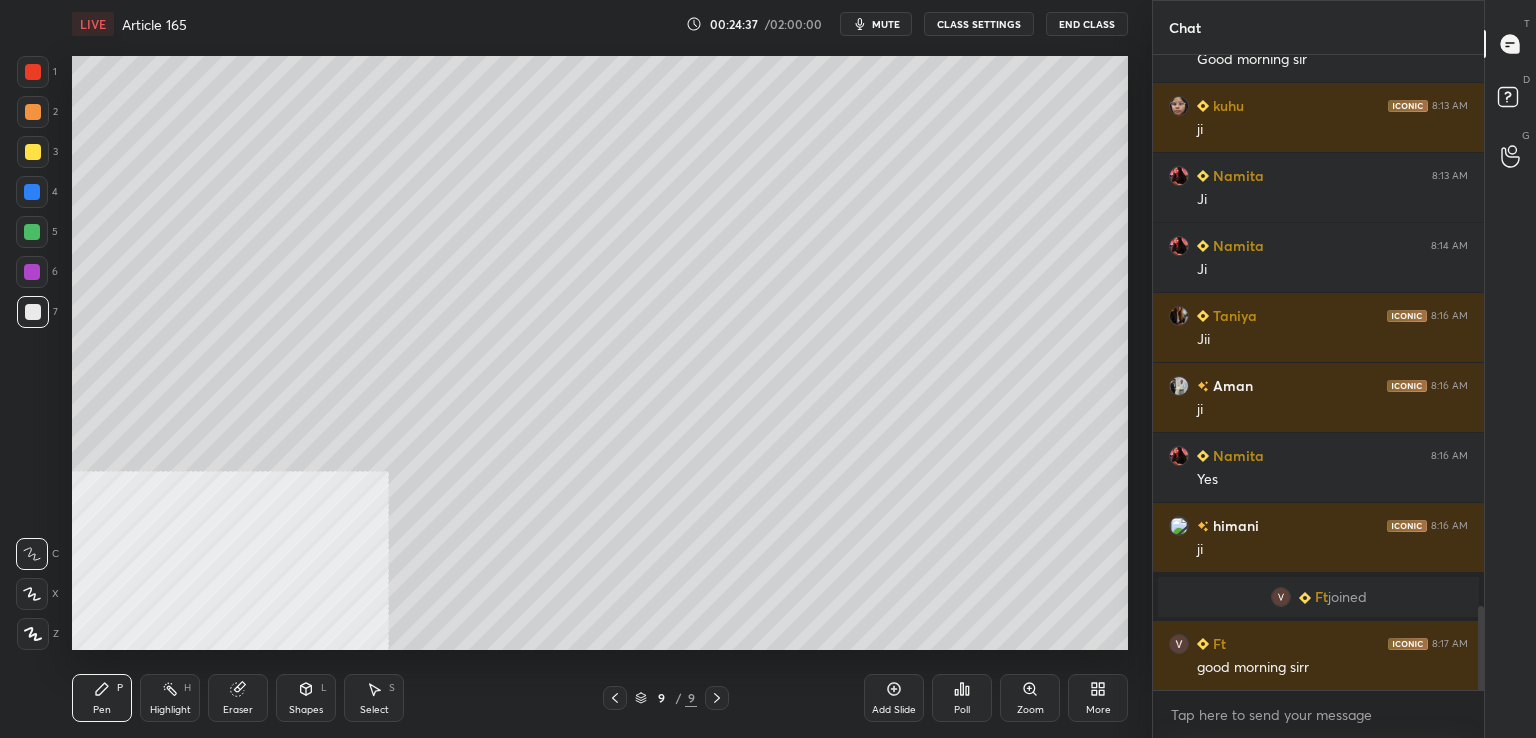 drag, startPoint x: 892, startPoint y: 21, endPoint x: 932, endPoint y: 2, distance: 44.28318 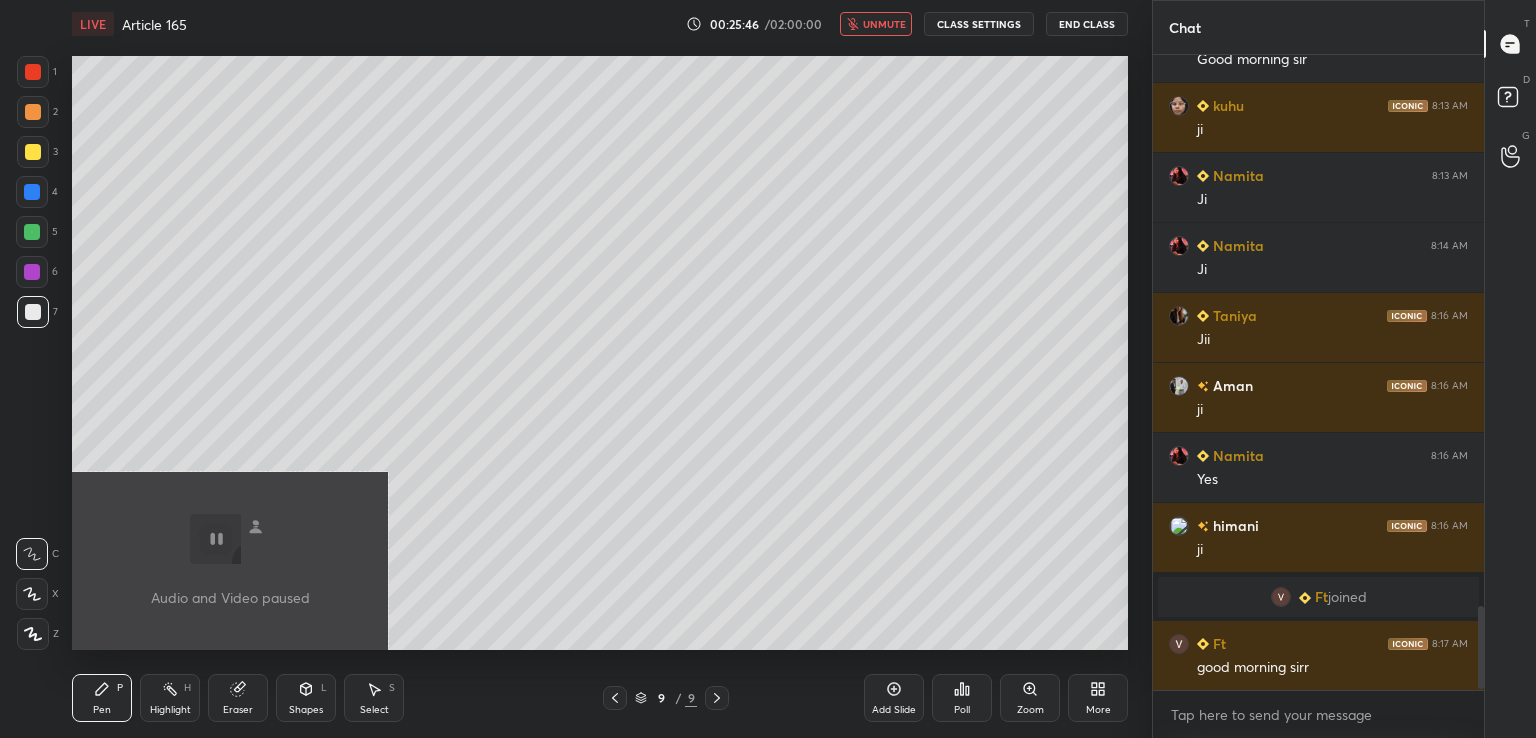 scroll, scrollTop: 4256, scrollLeft: 0, axis: vertical 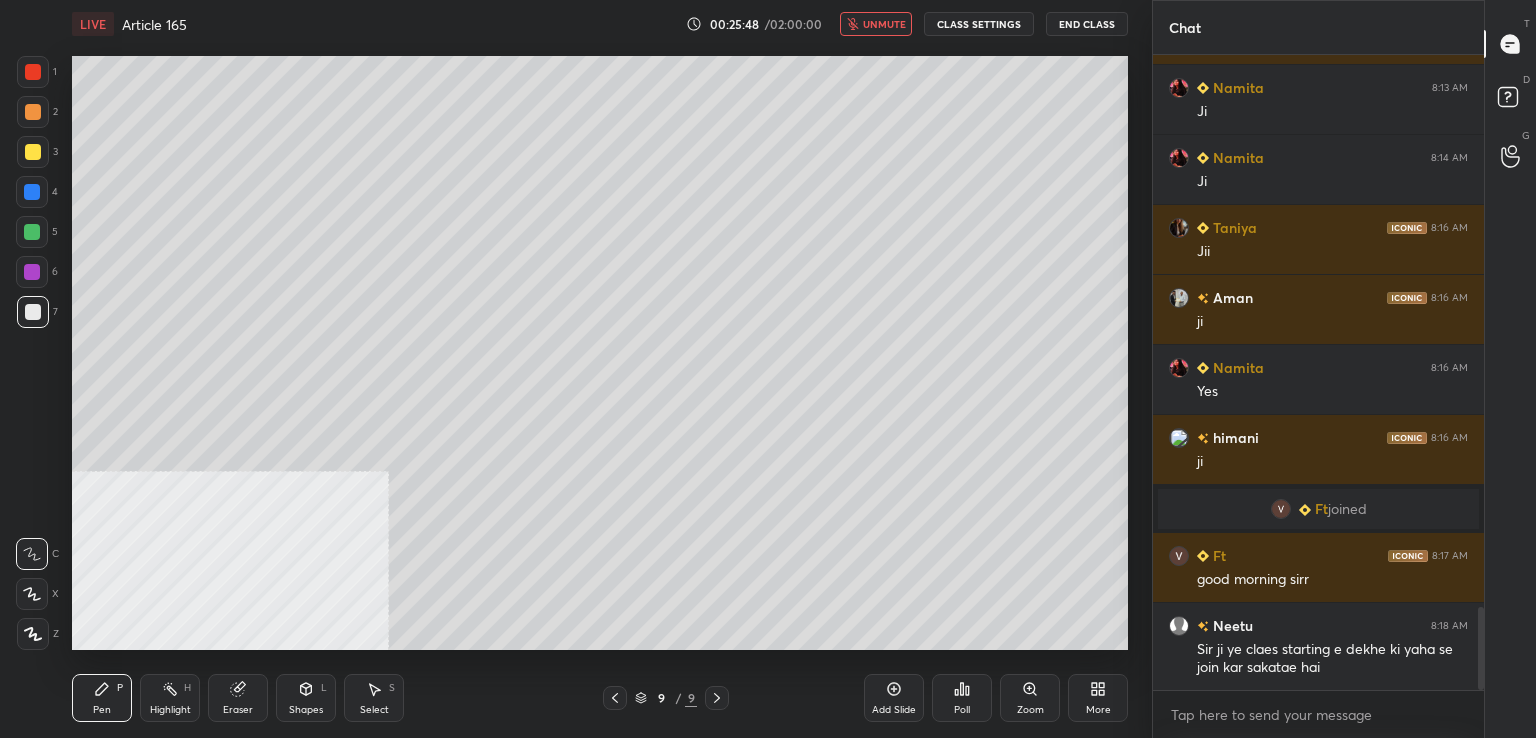 drag, startPoint x: 885, startPoint y: 24, endPoint x: 827, endPoint y: 34, distance: 58.855755 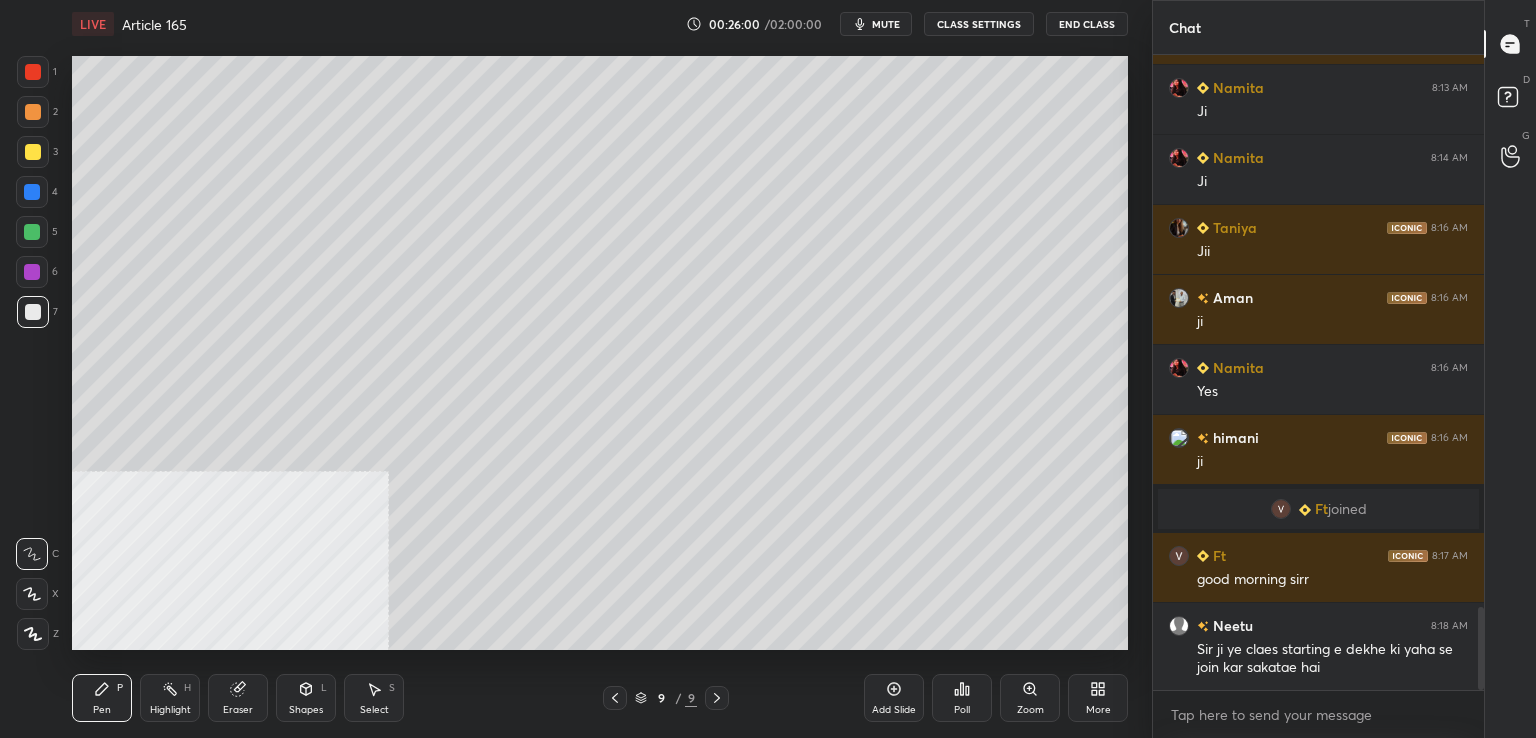 click at bounding box center [33, 312] 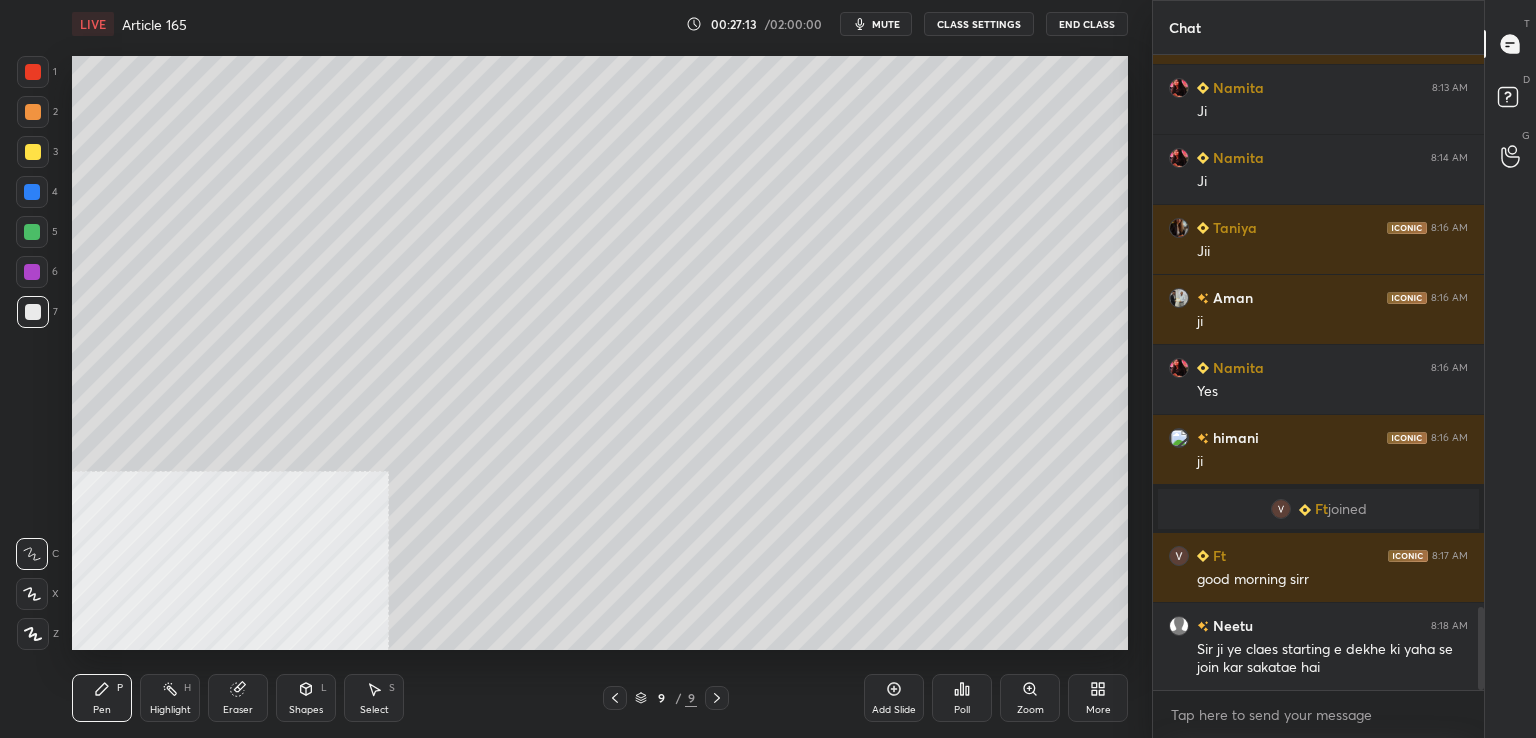 drag, startPoint x: 876, startPoint y: 17, endPoint x: 865, endPoint y: 25, distance: 13.601471 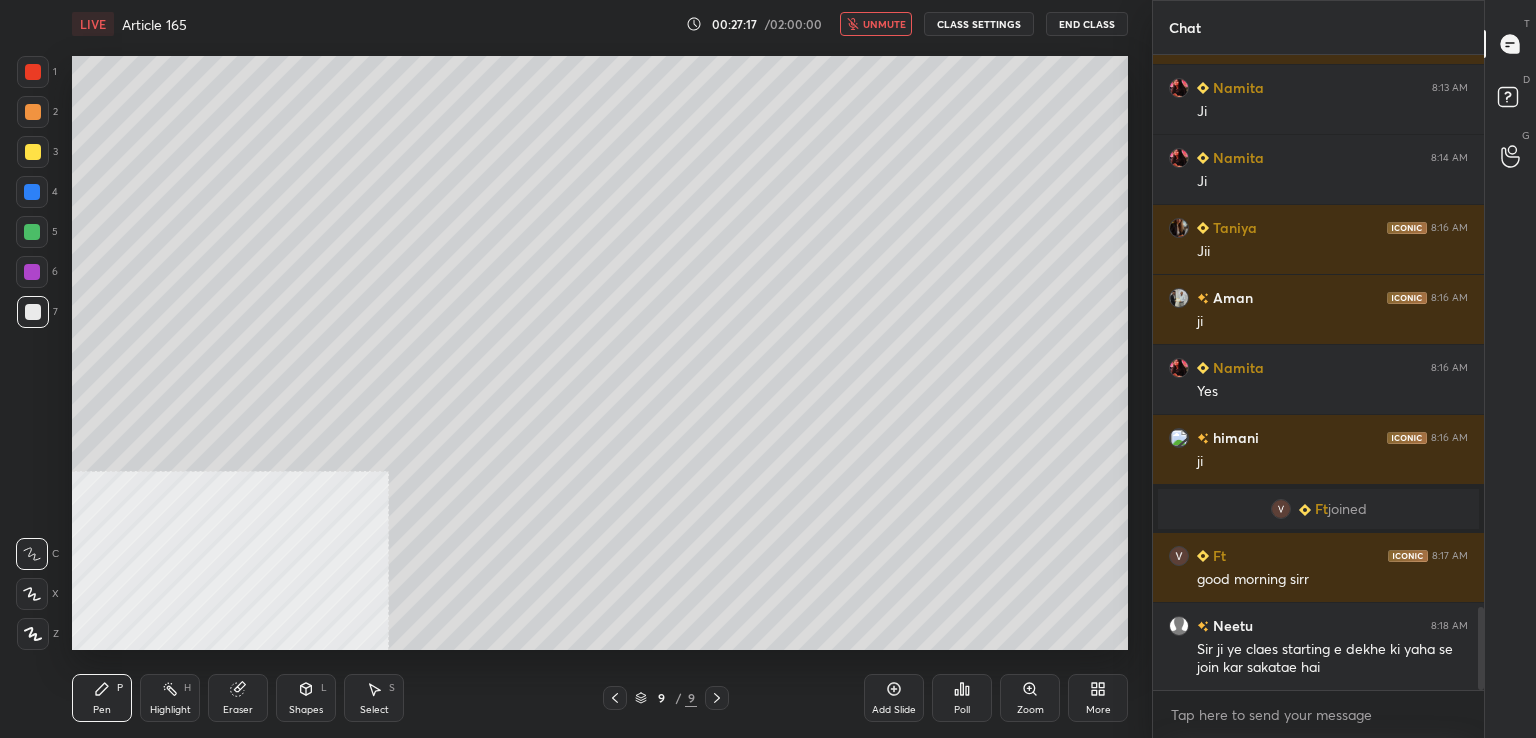 drag, startPoint x: 880, startPoint y: 24, endPoint x: 816, endPoint y: 33, distance: 64.629715 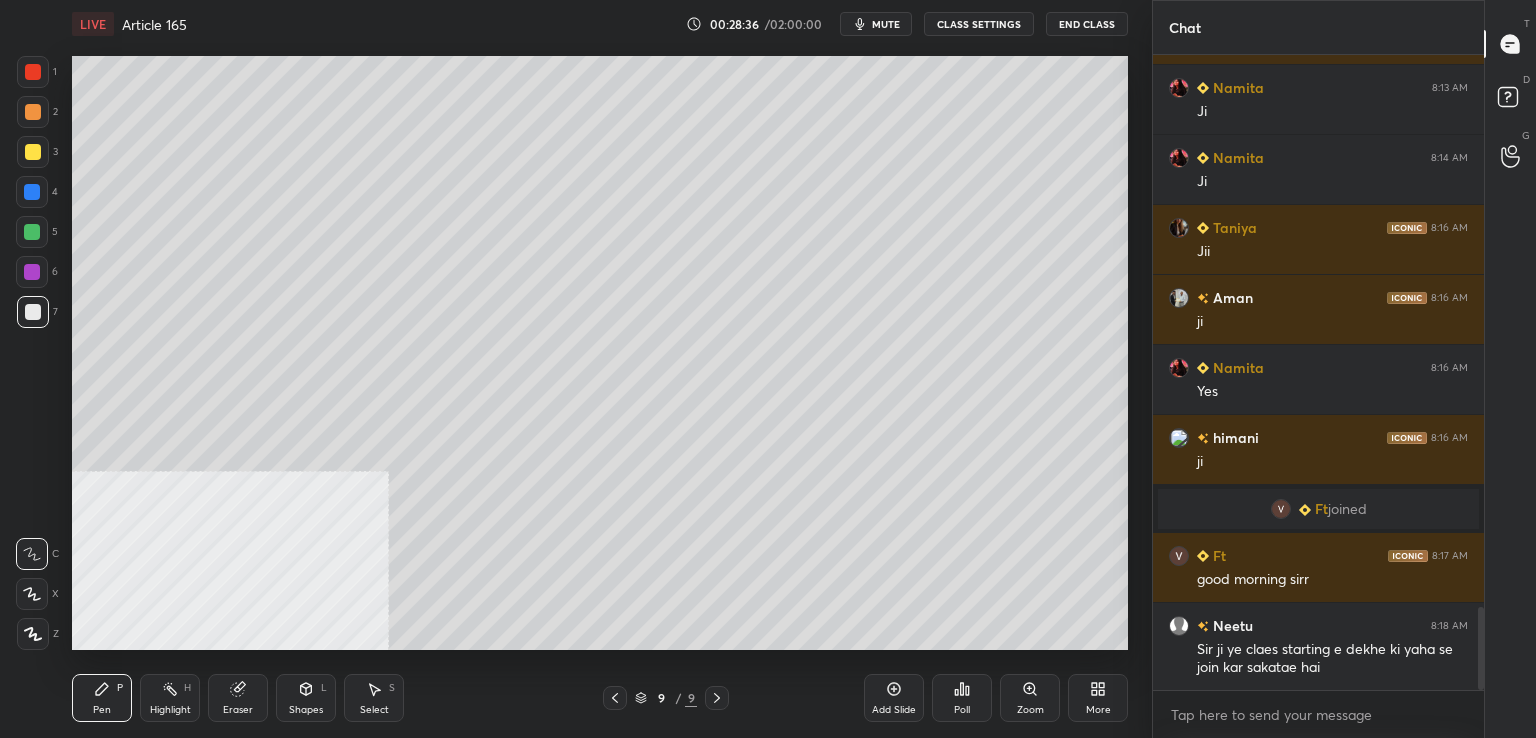 scroll, scrollTop: 4326, scrollLeft: 0, axis: vertical 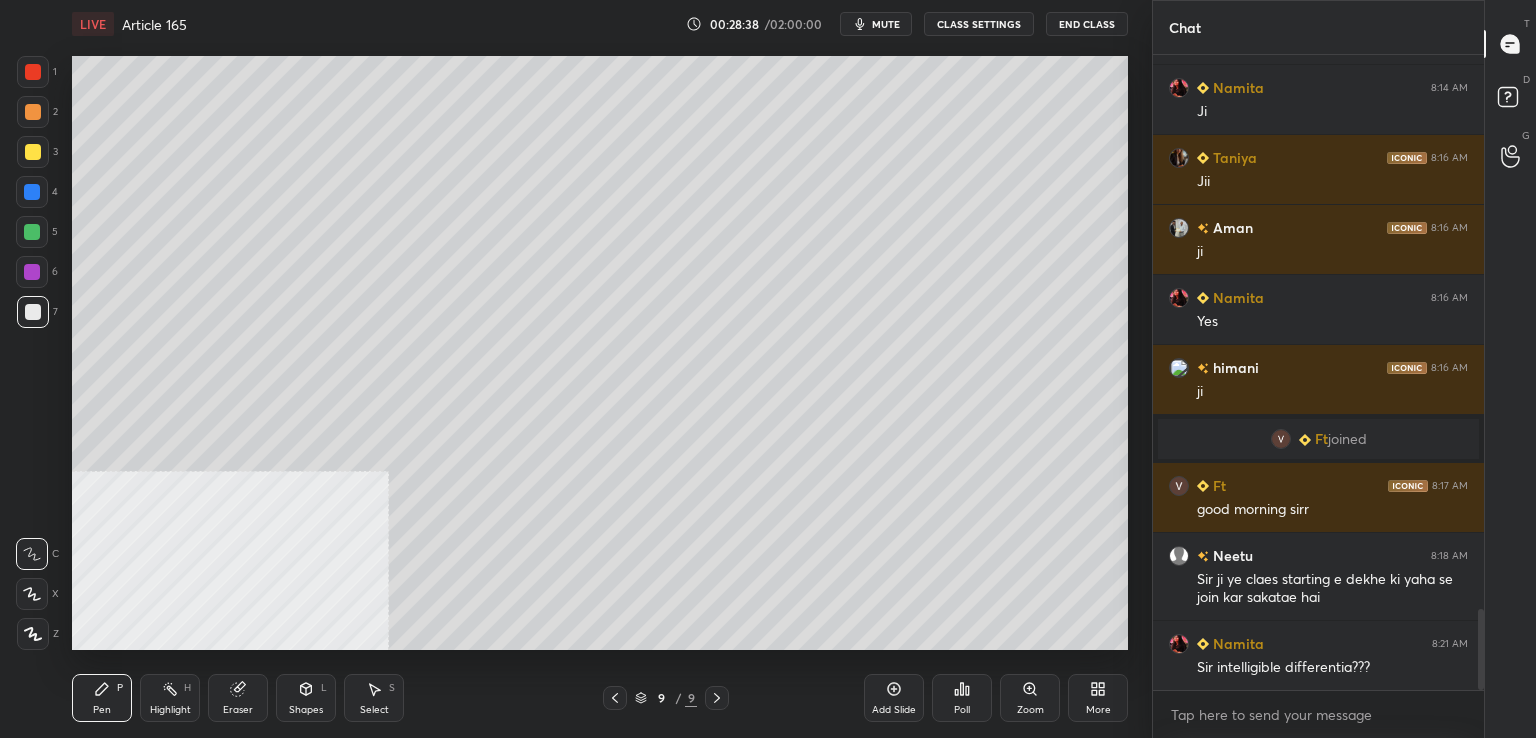 drag, startPoint x: 32, startPoint y: 197, endPoint x: 71, endPoint y: 205, distance: 39.812057 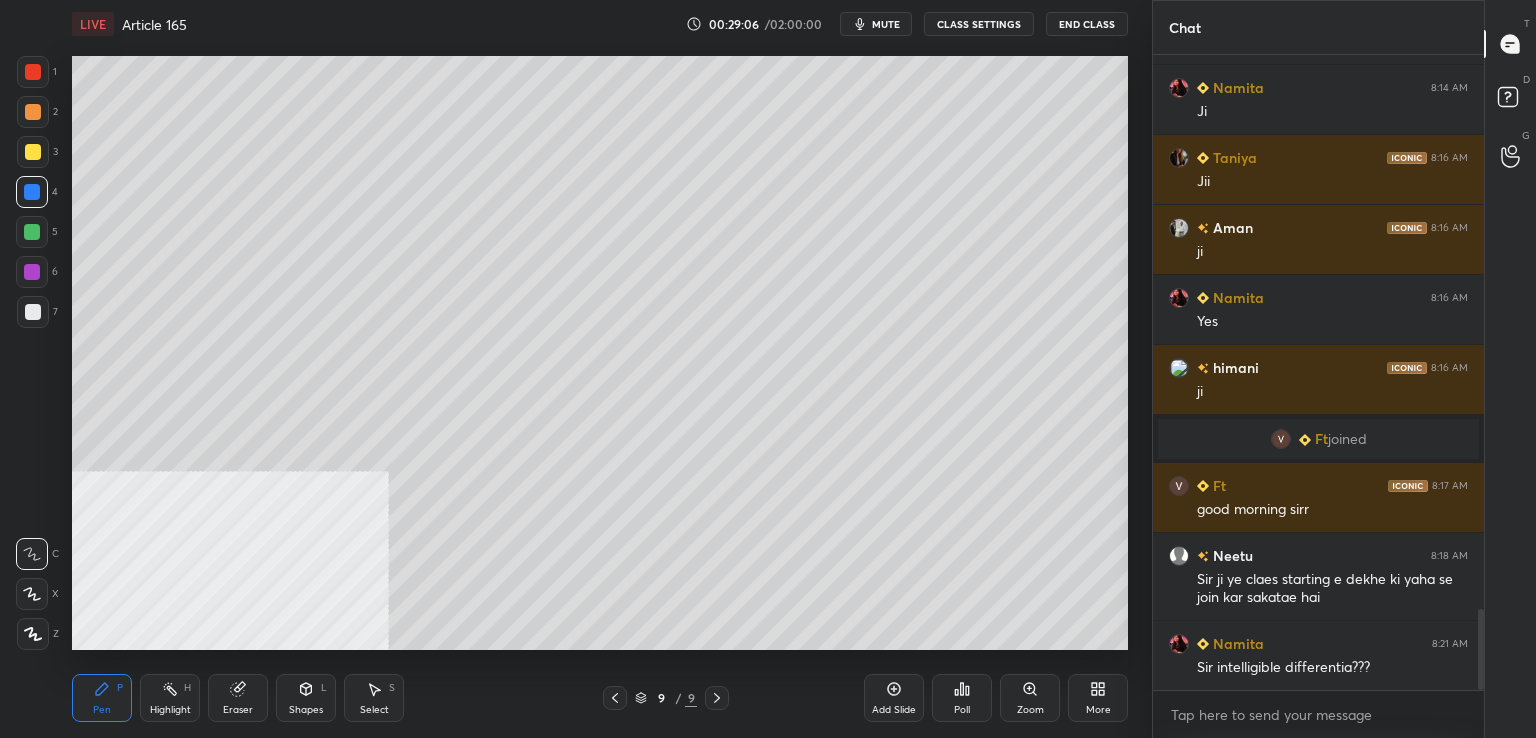 click at bounding box center [33, 312] 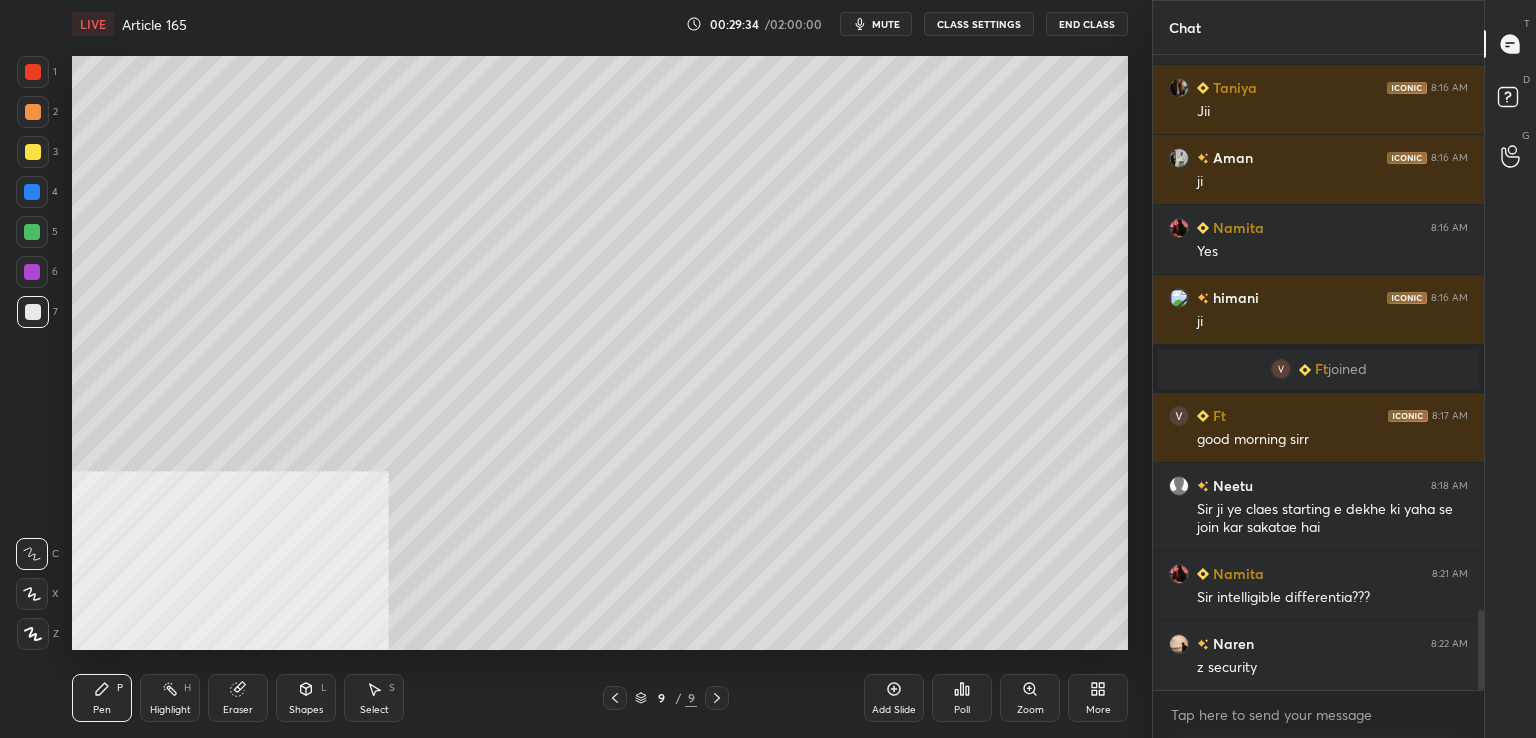 scroll, scrollTop: 4466, scrollLeft: 0, axis: vertical 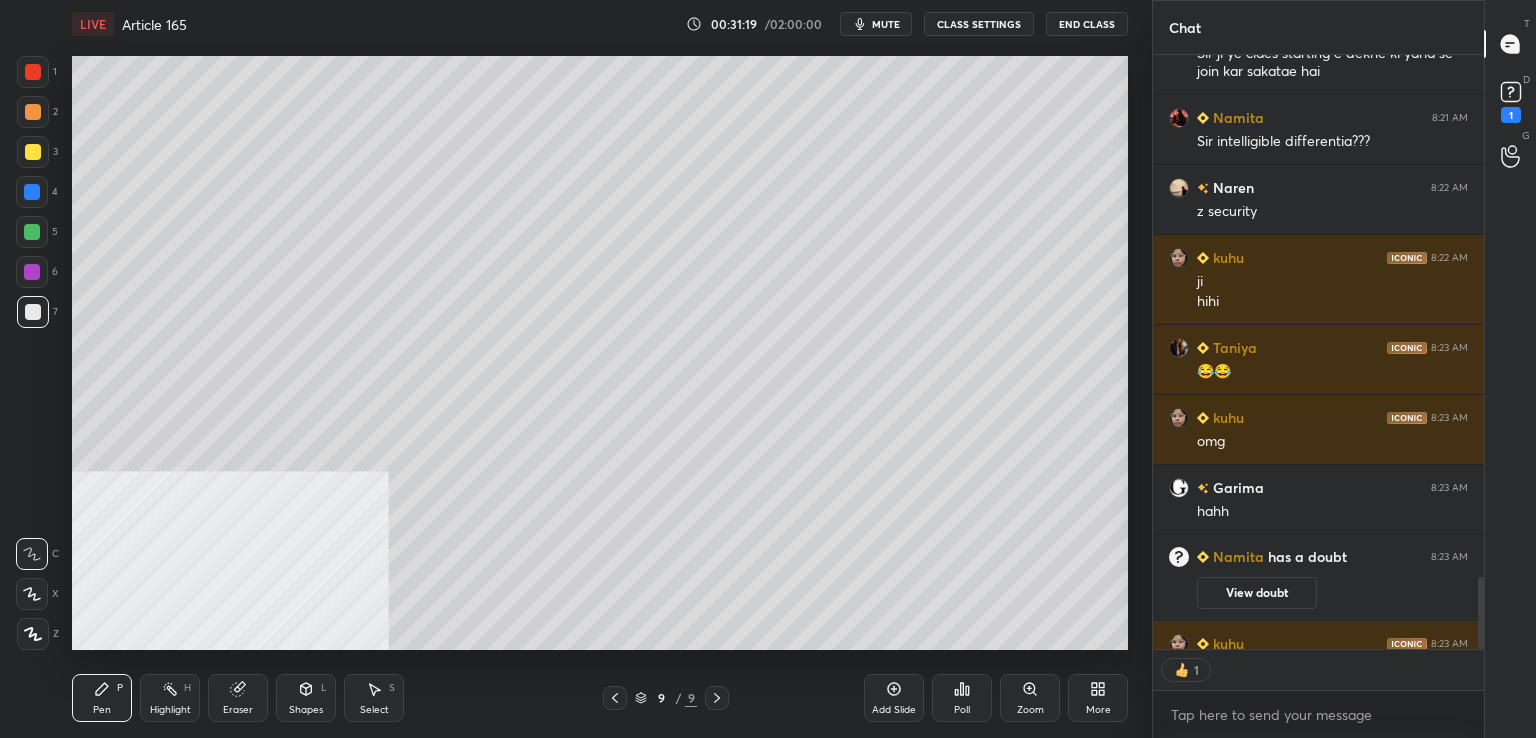 drag, startPoint x: 29, startPoint y: 323, endPoint x: 20, endPoint y: 317, distance: 10.816654 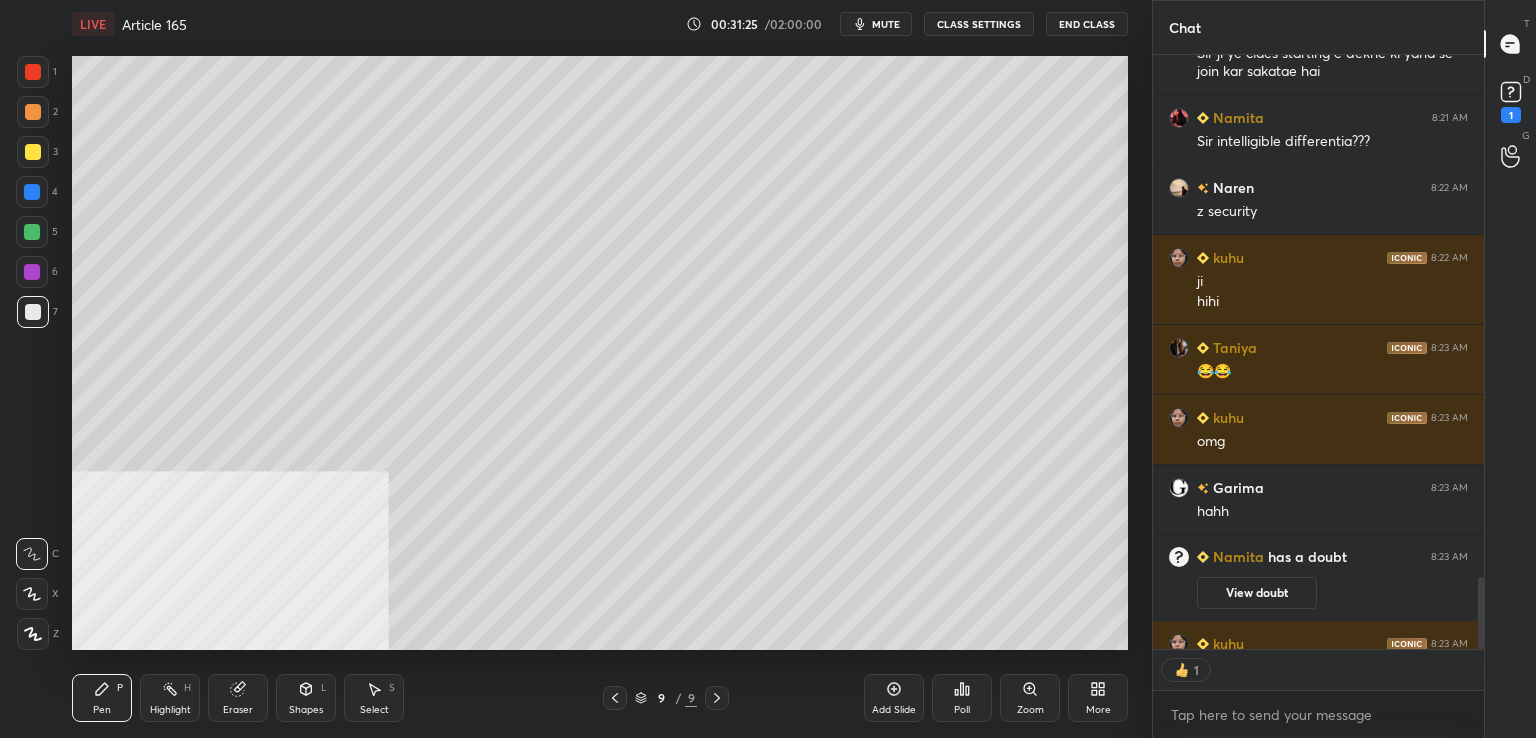 scroll, scrollTop: 6, scrollLeft: 6, axis: both 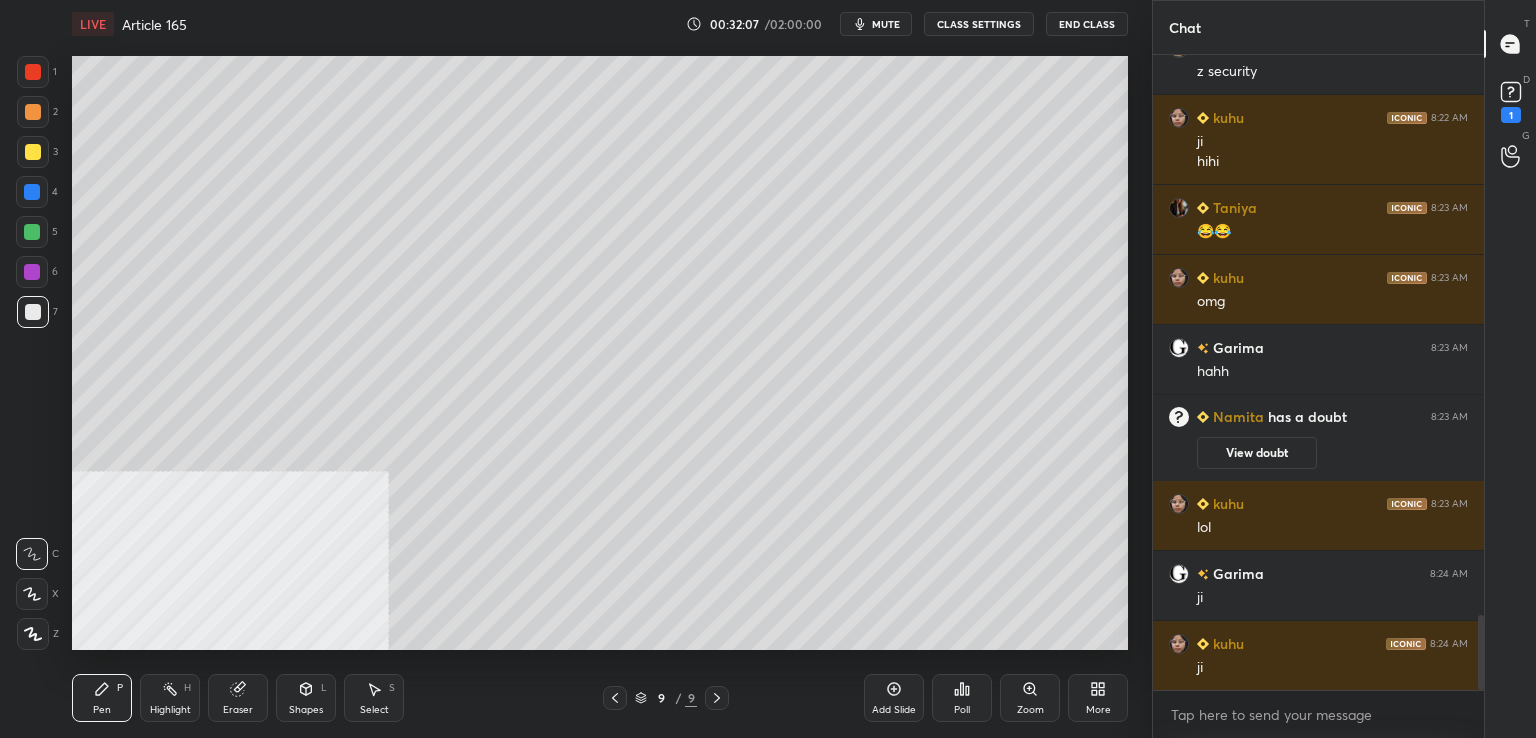click at bounding box center (33, 312) 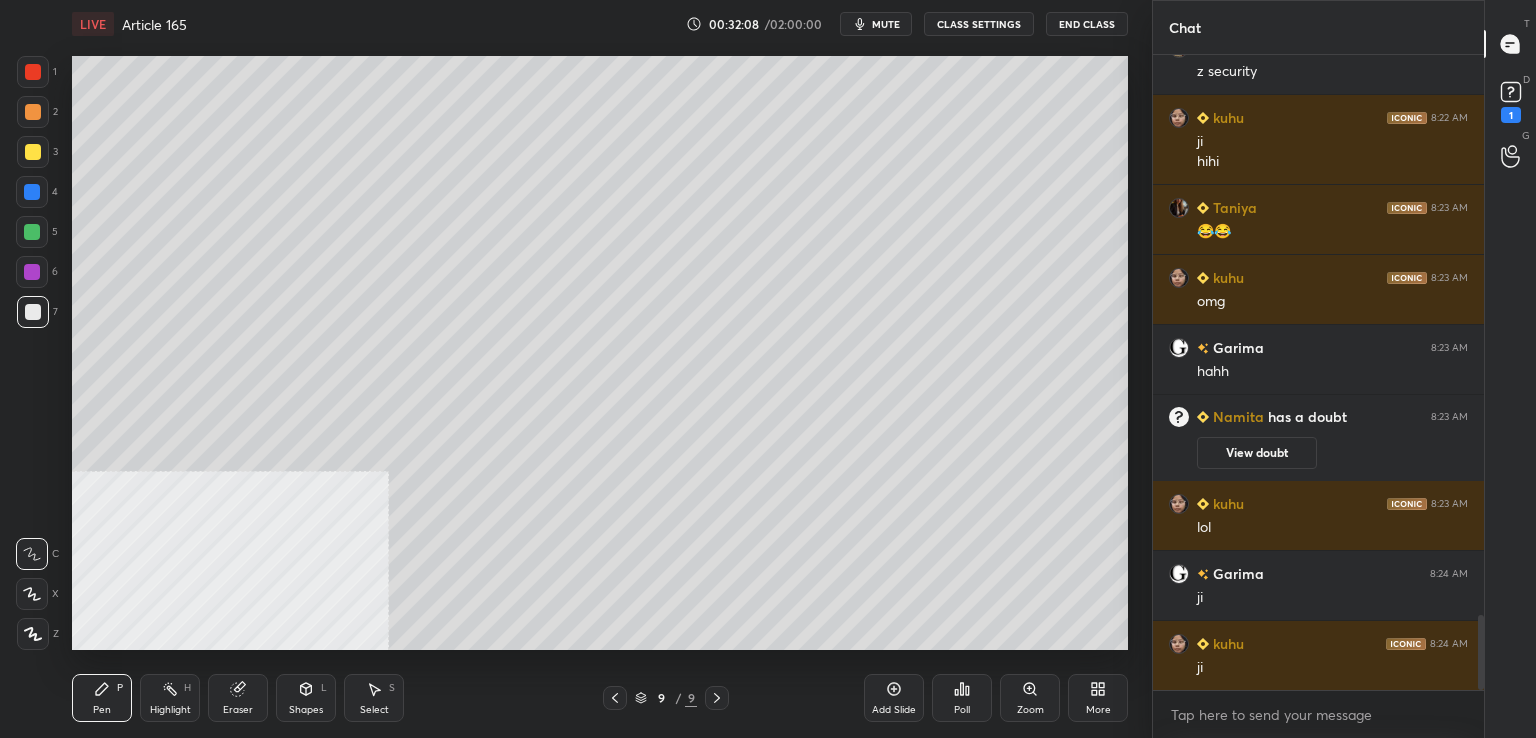 click on "Add Slide" at bounding box center (894, 698) 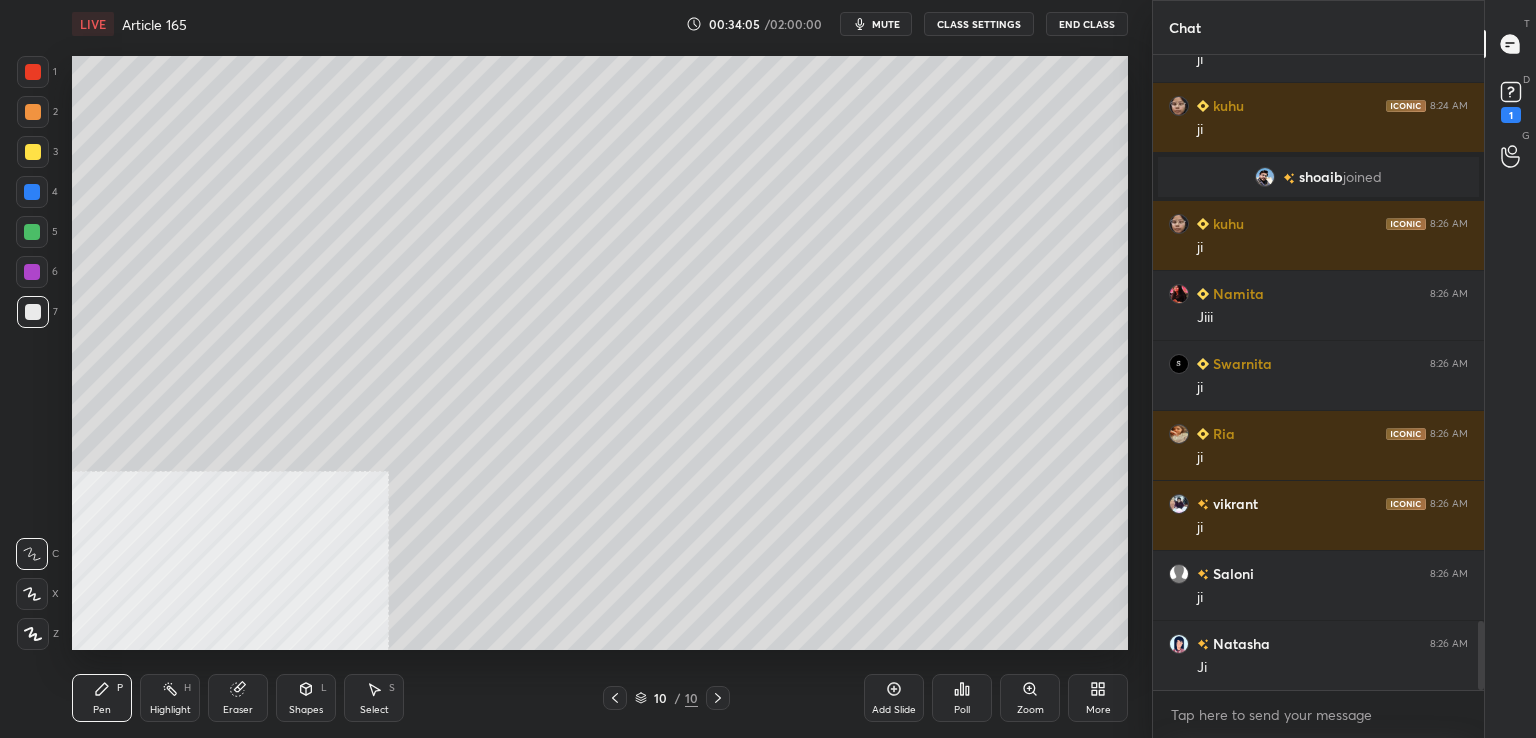scroll, scrollTop: 5324, scrollLeft: 0, axis: vertical 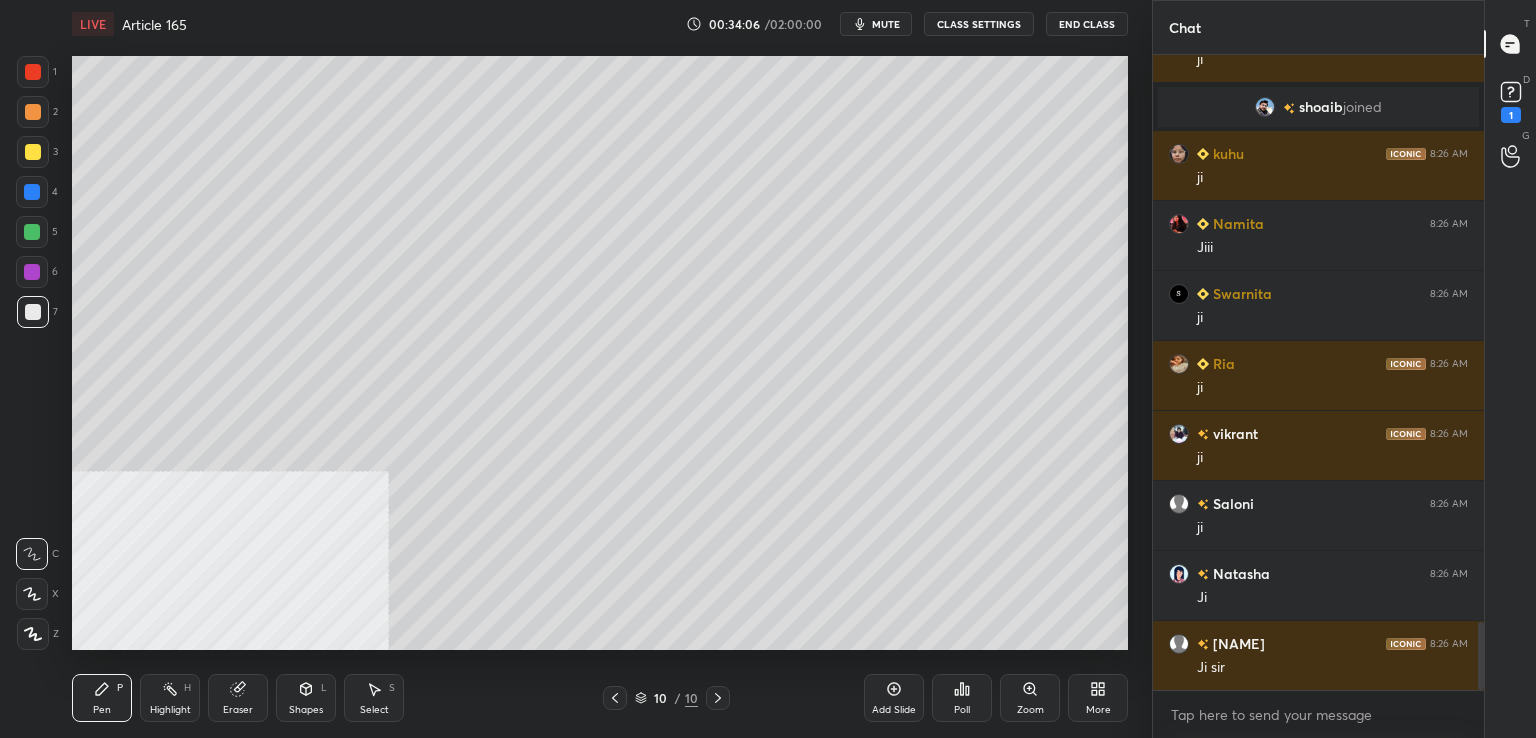 drag, startPoint x: 37, startPoint y: 191, endPoint x: 68, endPoint y: 205, distance: 34.0147 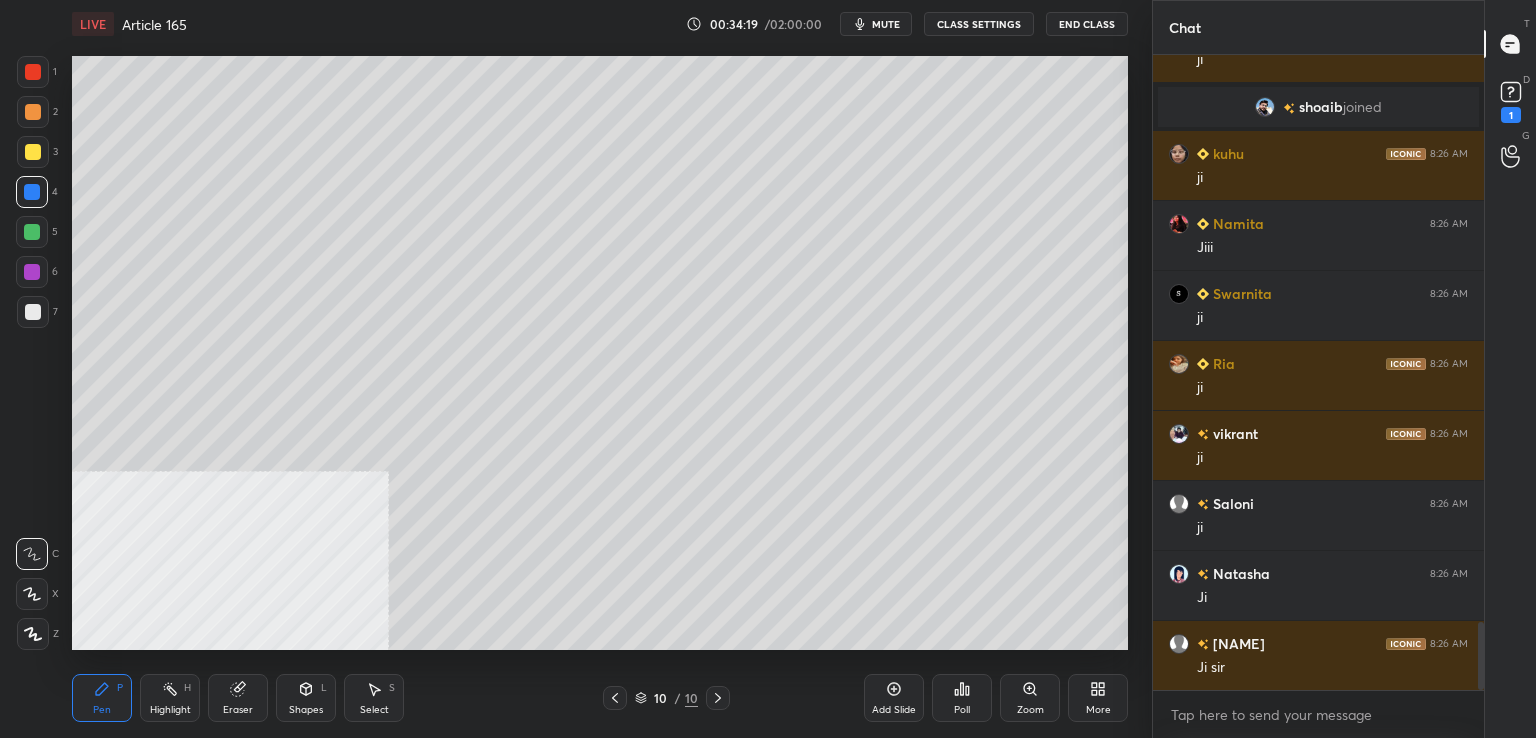 scroll, scrollTop: 5372, scrollLeft: 0, axis: vertical 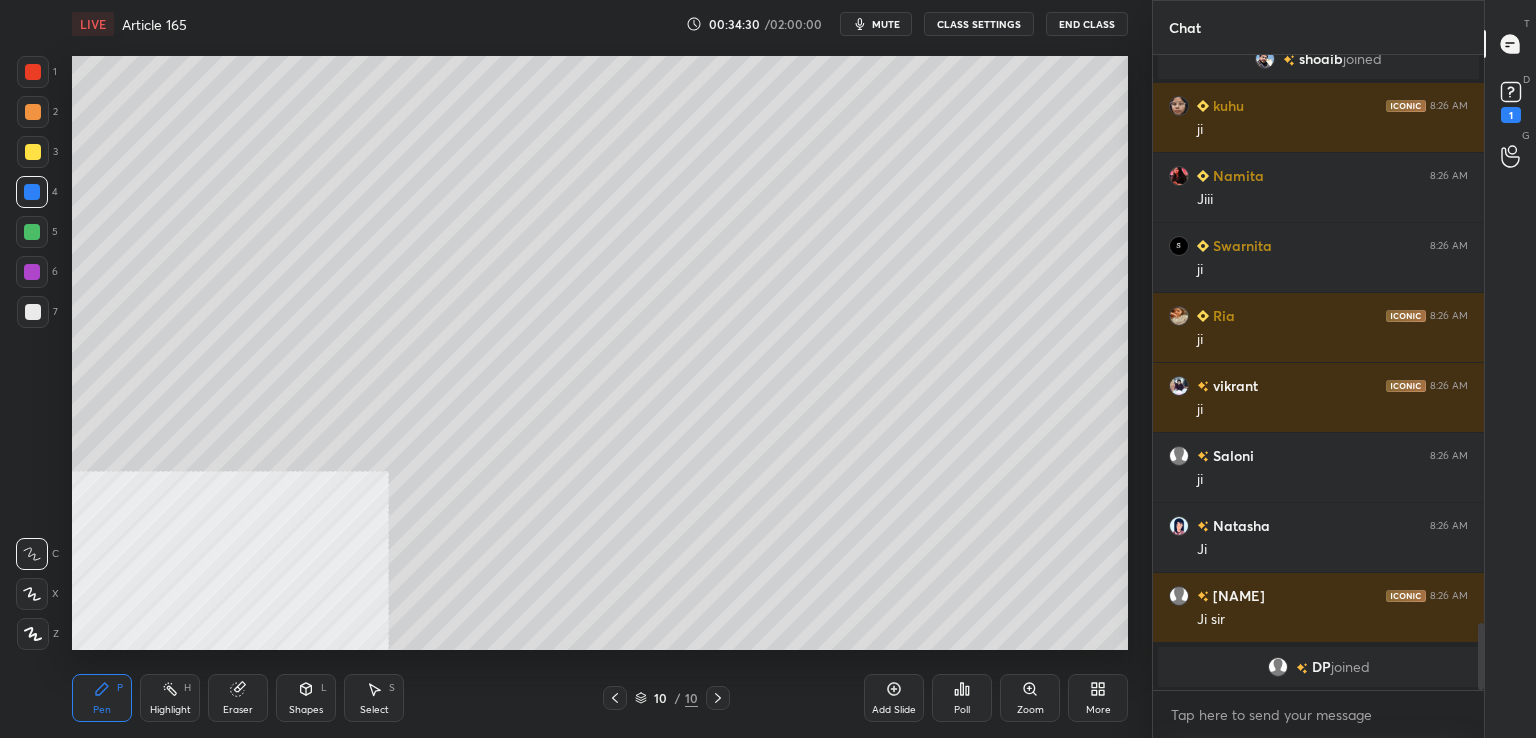 drag, startPoint x: 43, startPoint y: 307, endPoint x: 56, endPoint y: 308, distance: 13.038404 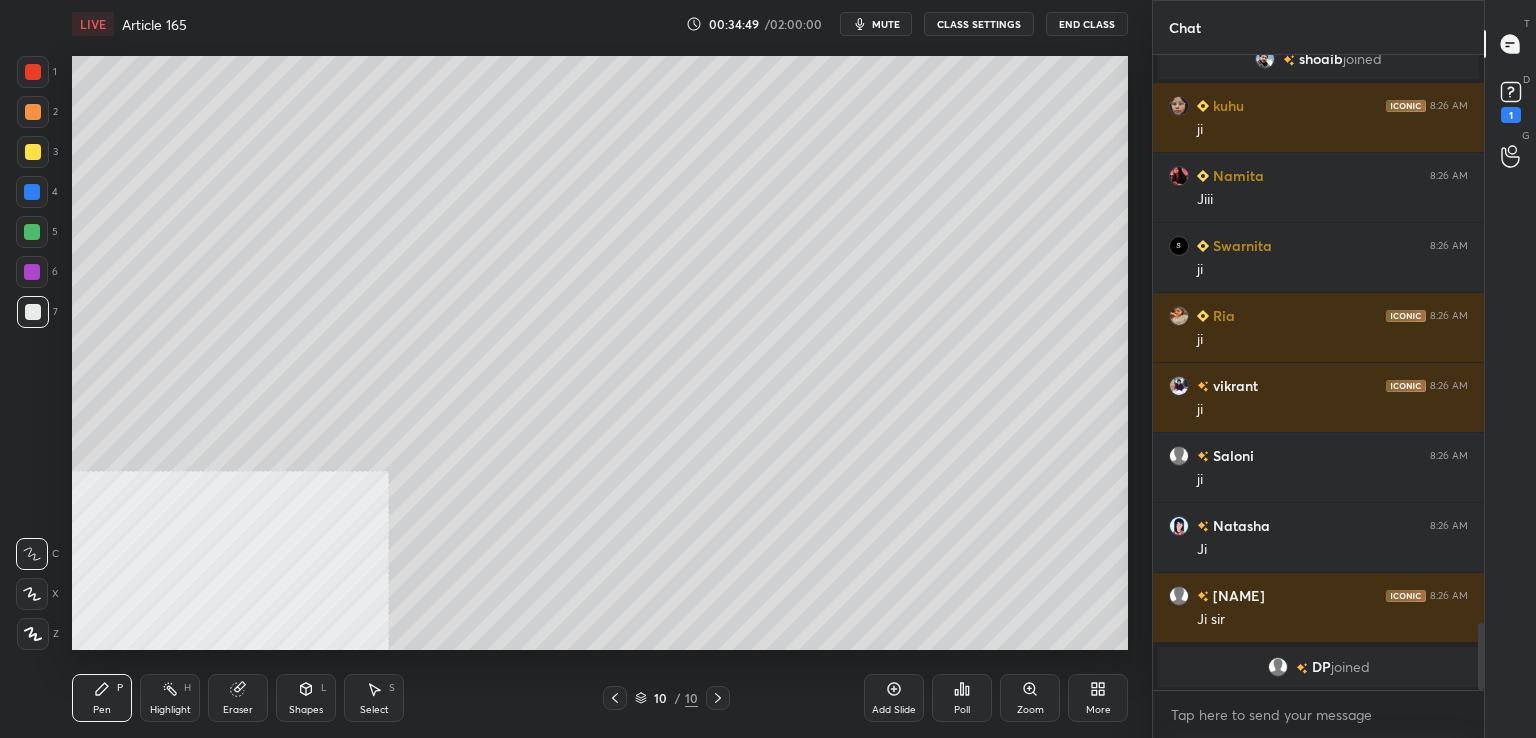 drag, startPoint x: 36, startPoint y: 235, endPoint x: 41, endPoint y: 251, distance: 16.763054 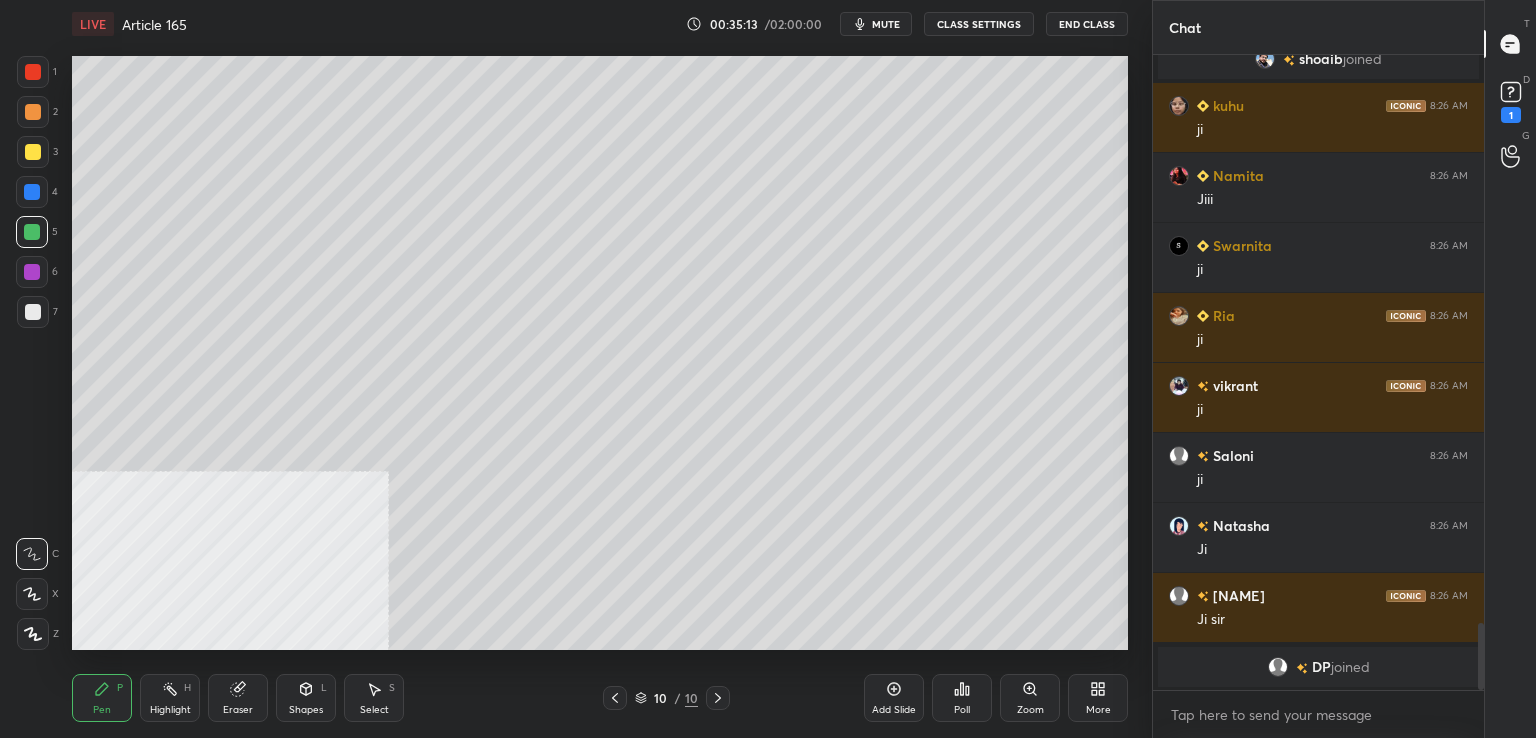 click at bounding box center (33, 152) 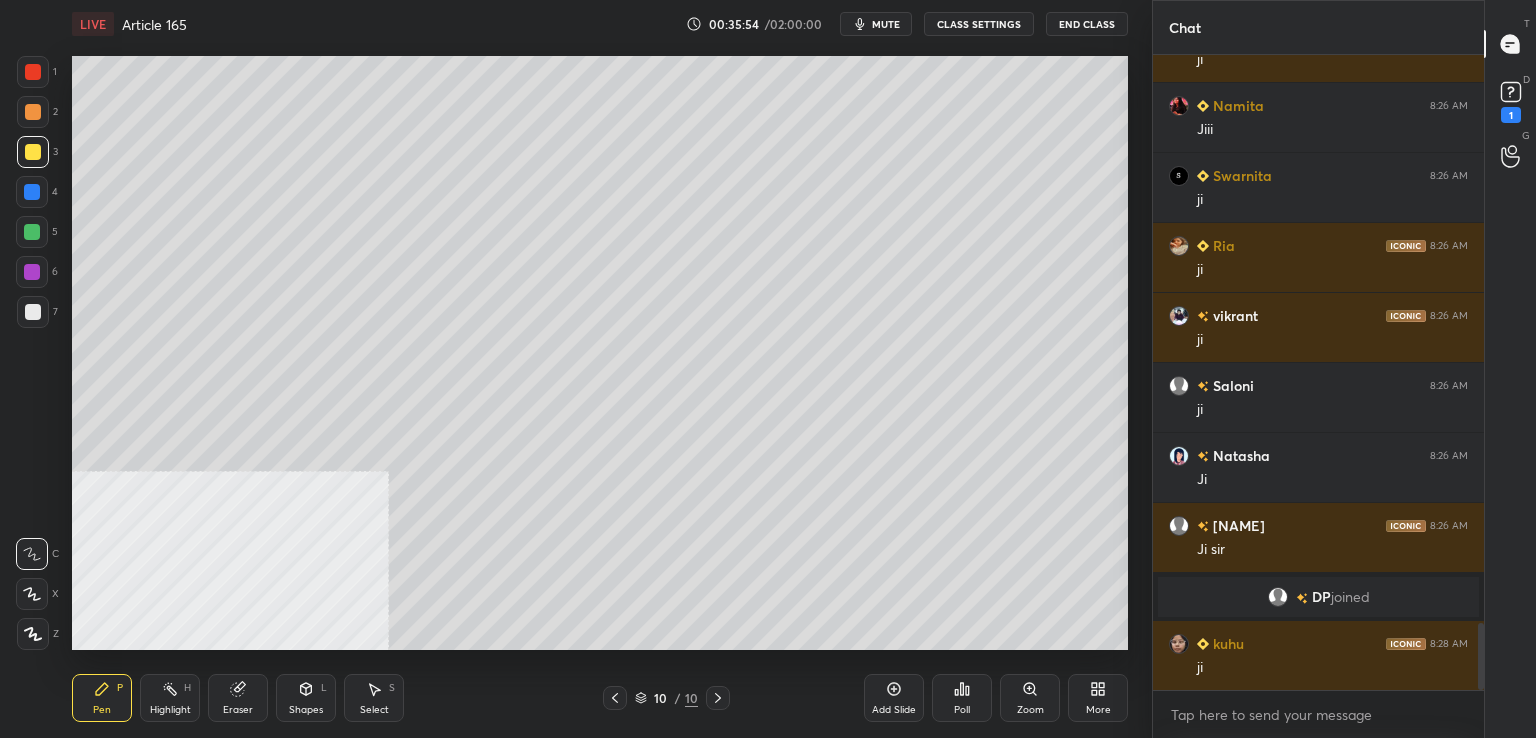 scroll, scrollTop: 5352, scrollLeft: 0, axis: vertical 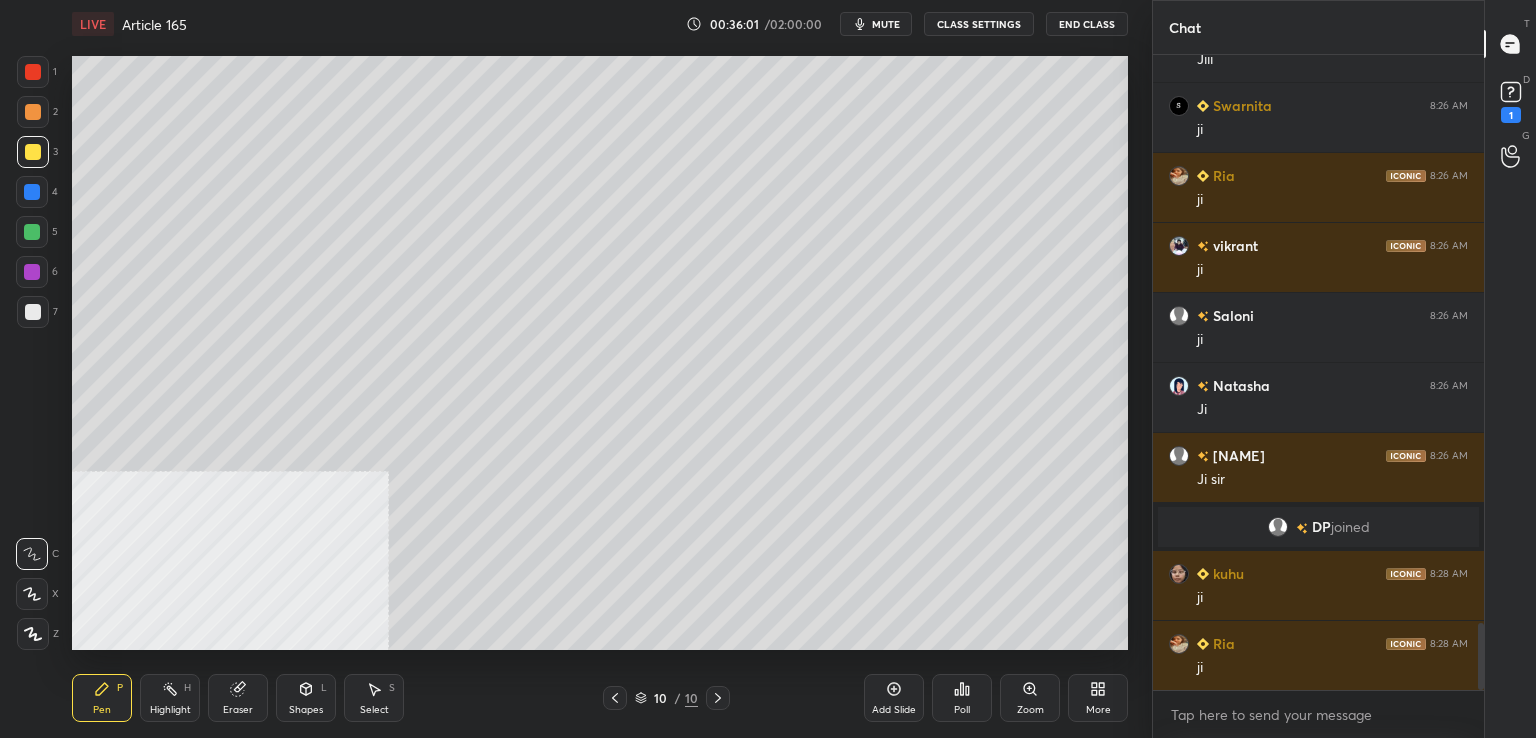 drag, startPoint x: 893, startPoint y: 22, endPoint x: 968, endPoint y: 3, distance: 77.36925 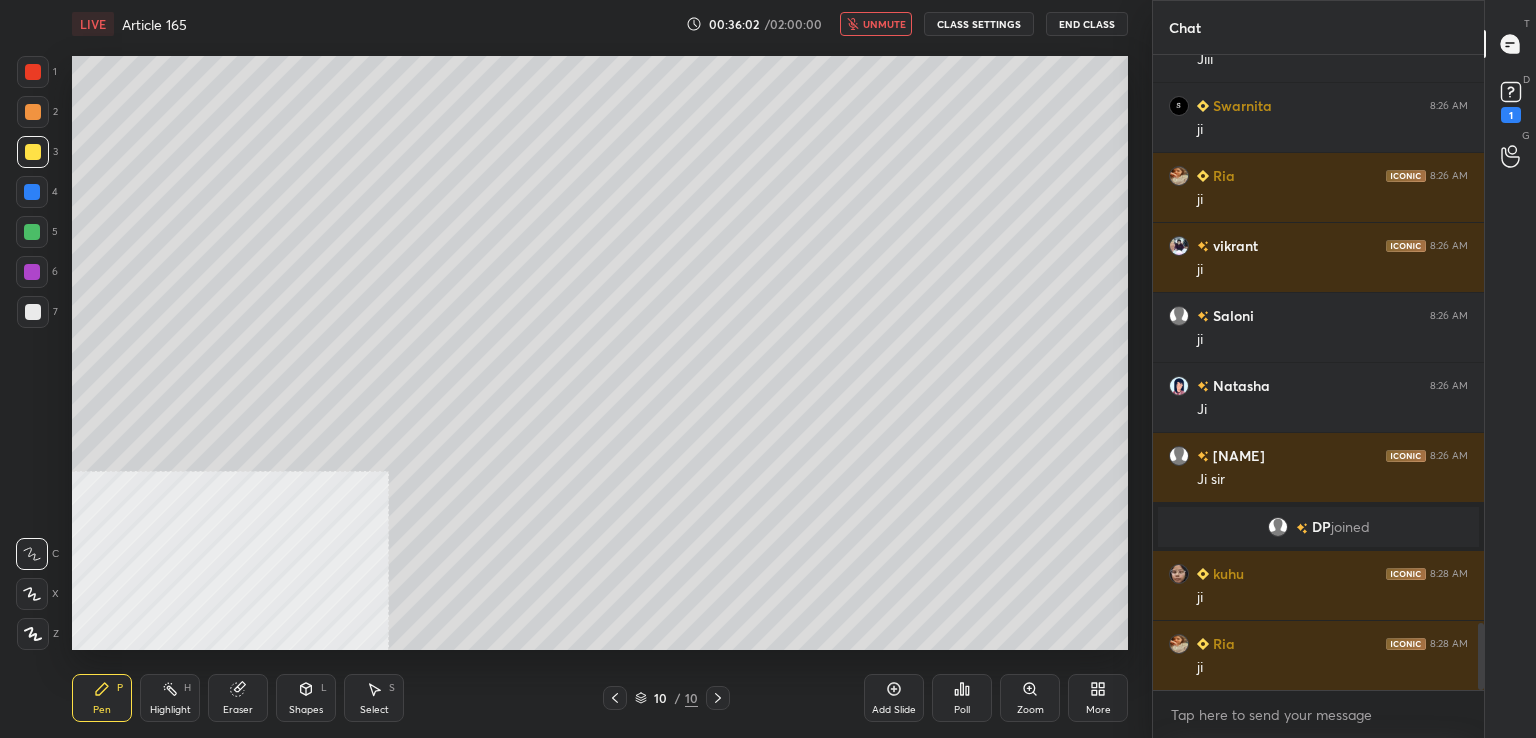 scroll, scrollTop: 5422, scrollLeft: 0, axis: vertical 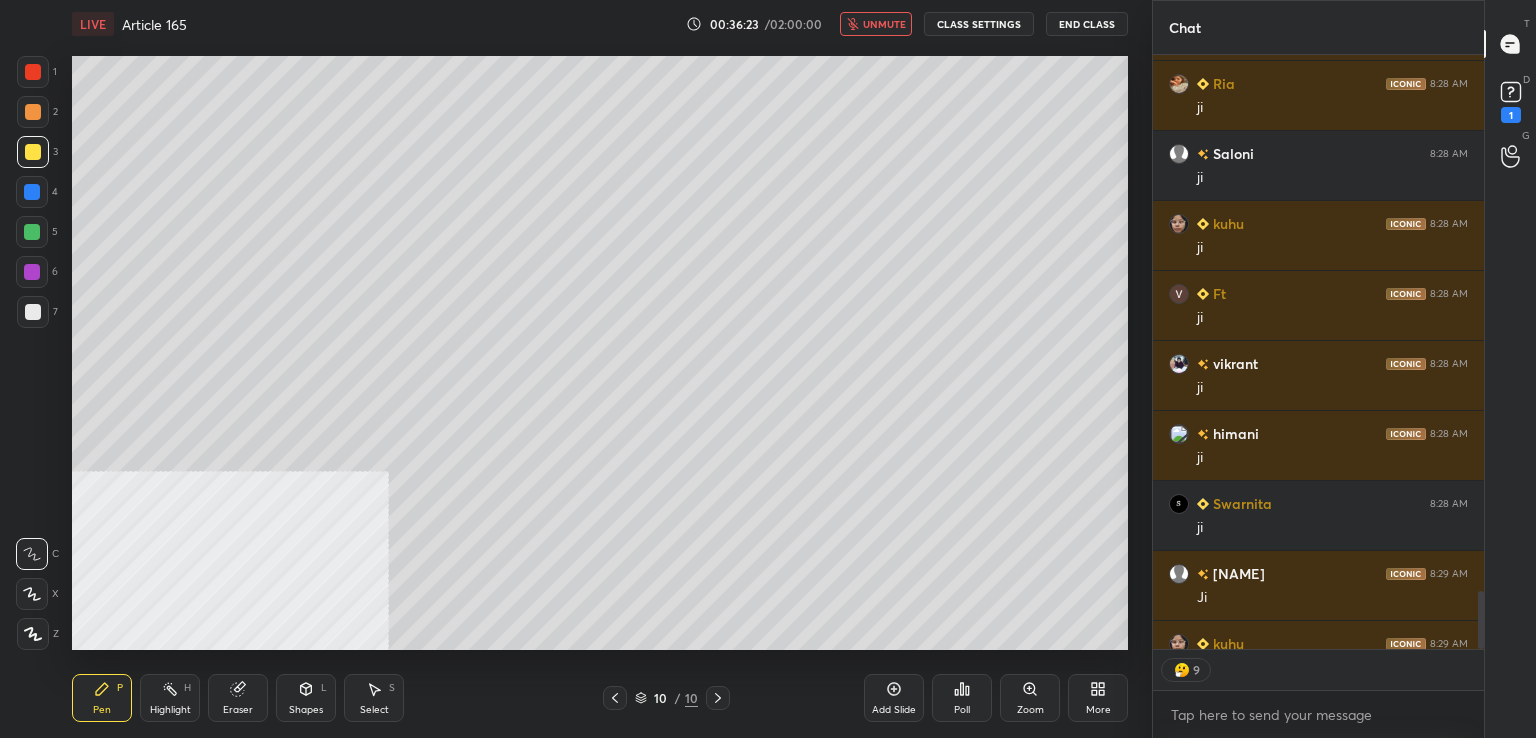 click on "unmute" at bounding box center (884, 24) 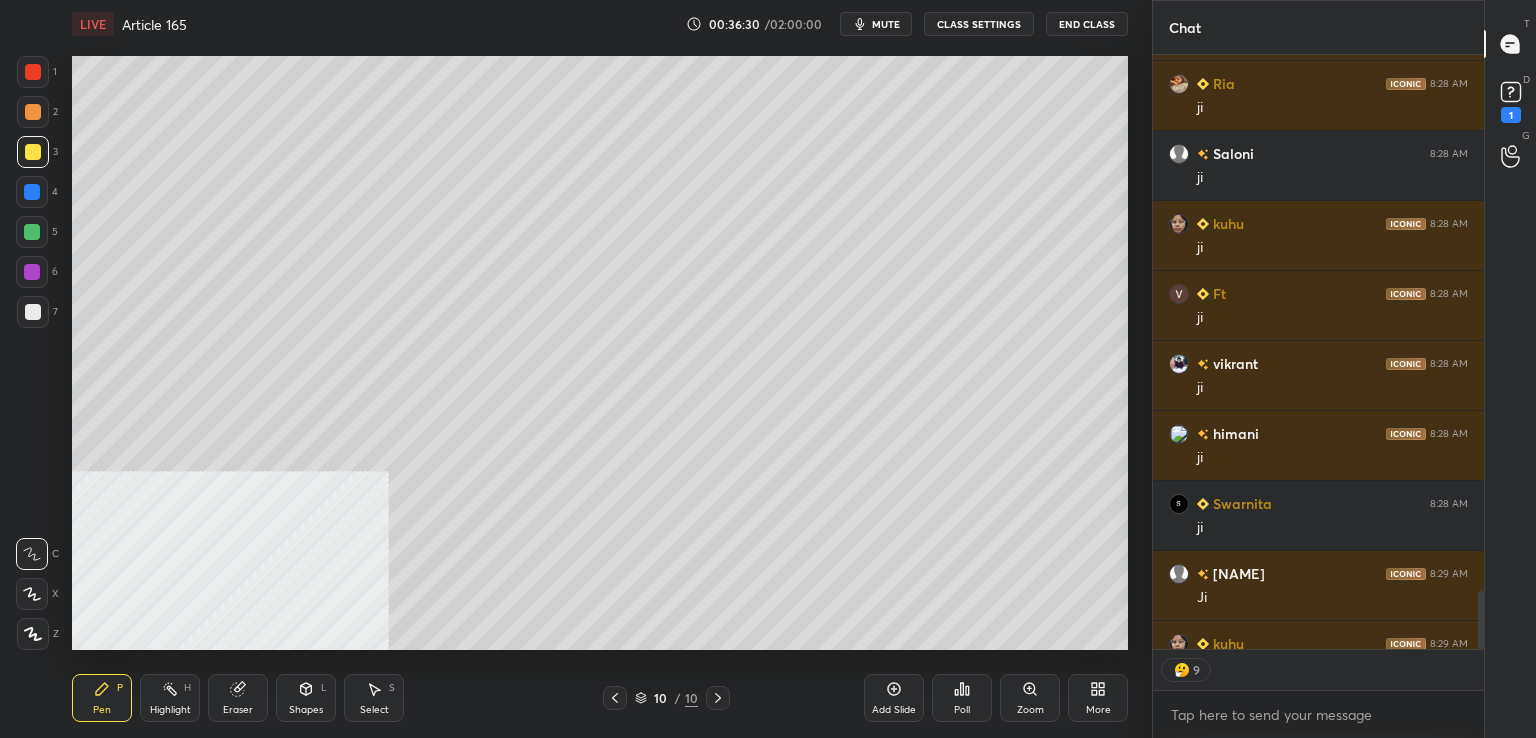 scroll, scrollTop: 5972, scrollLeft: 0, axis: vertical 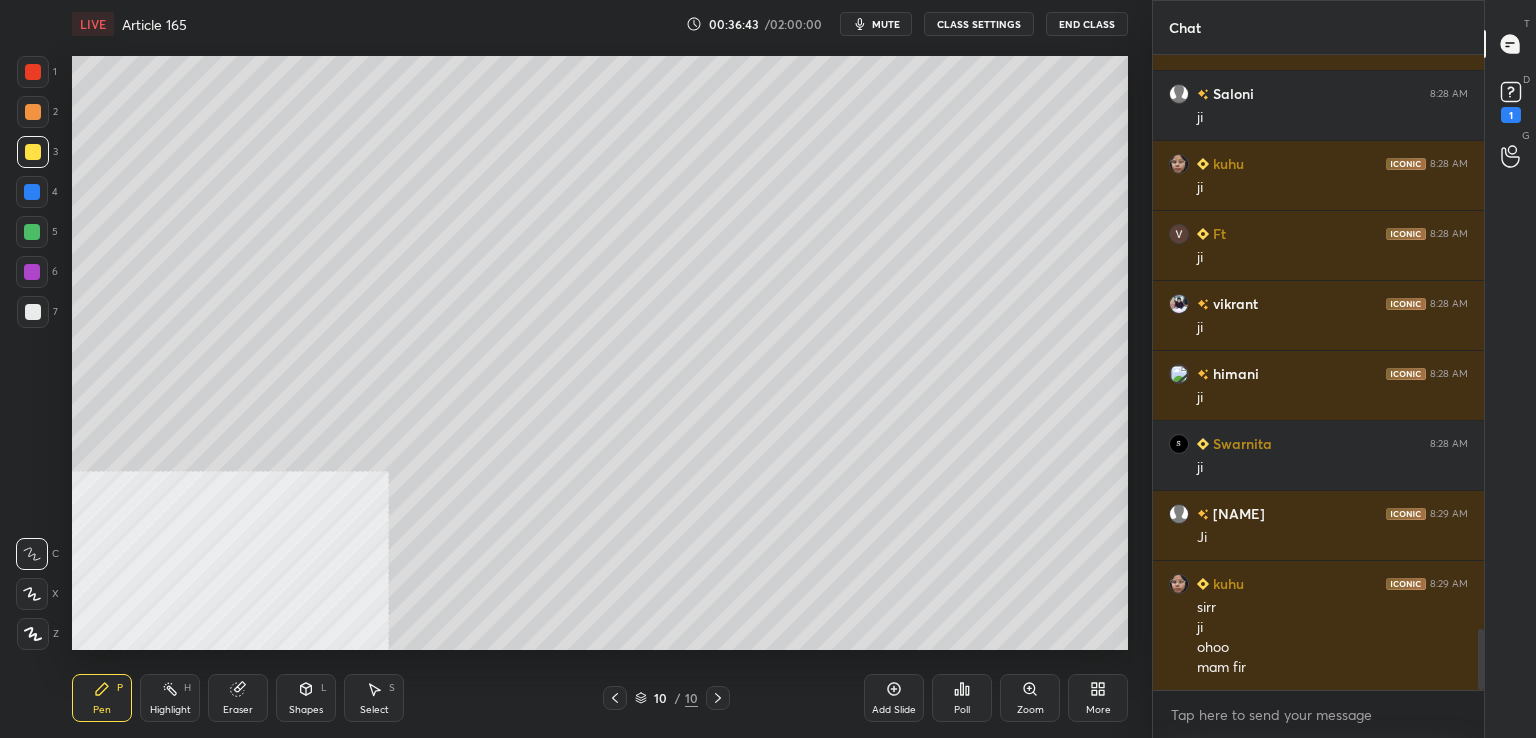 drag, startPoint x: 46, startPoint y: 302, endPoint x: 69, endPoint y: 309, distance: 24.04163 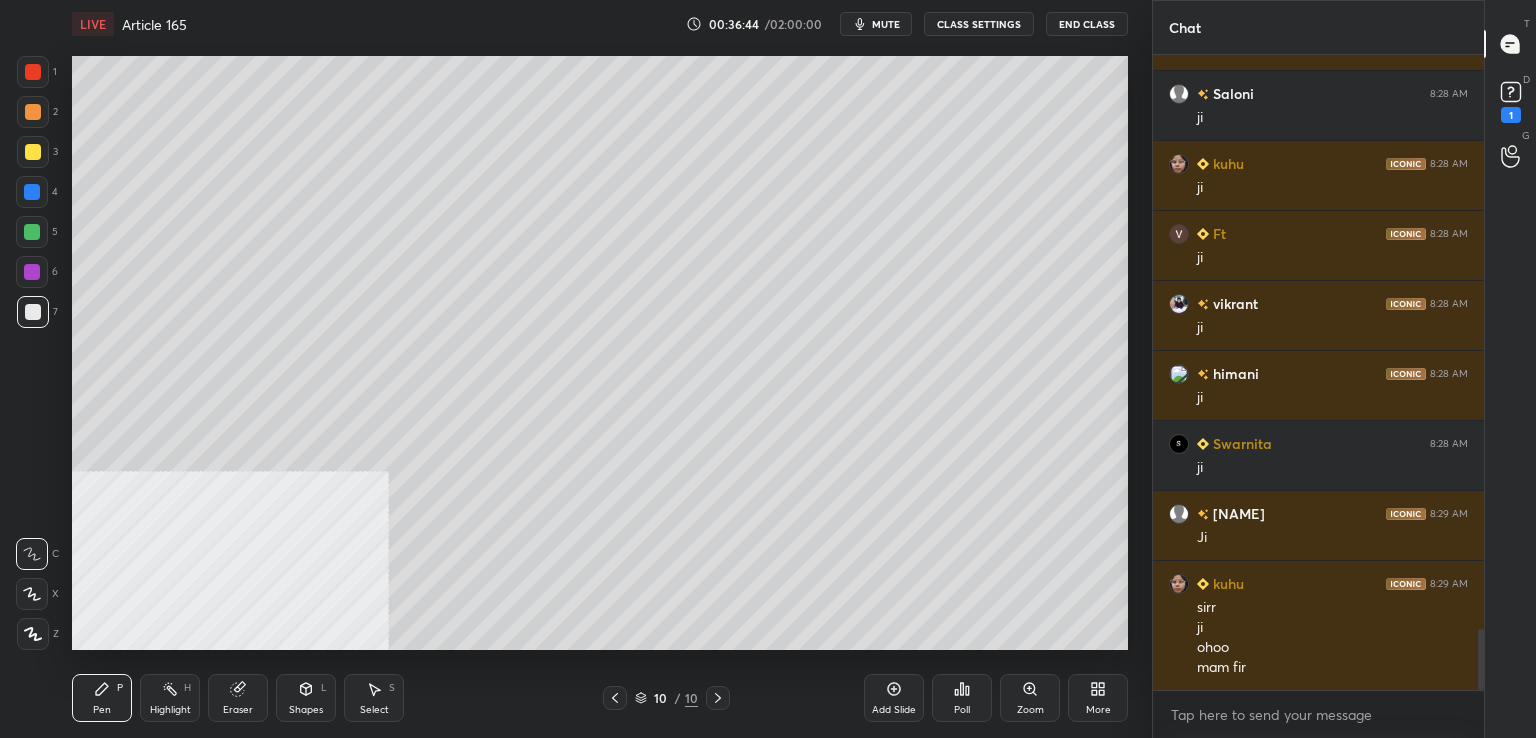 drag, startPoint x: 892, startPoint y: 697, endPoint x: 871, endPoint y: 661, distance: 41.677334 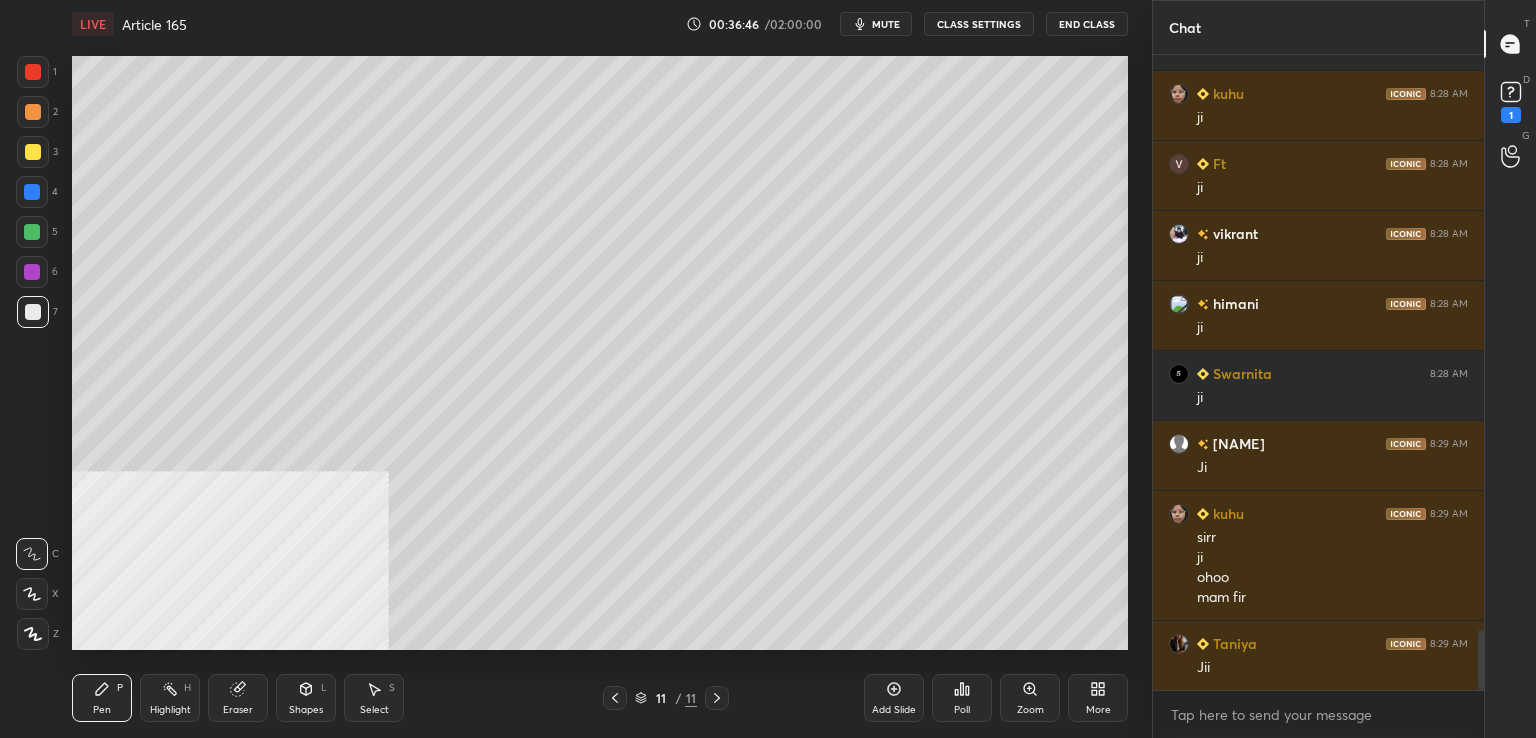 scroll, scrollTop: 6112, scrollLeft: 0, axis: vertical 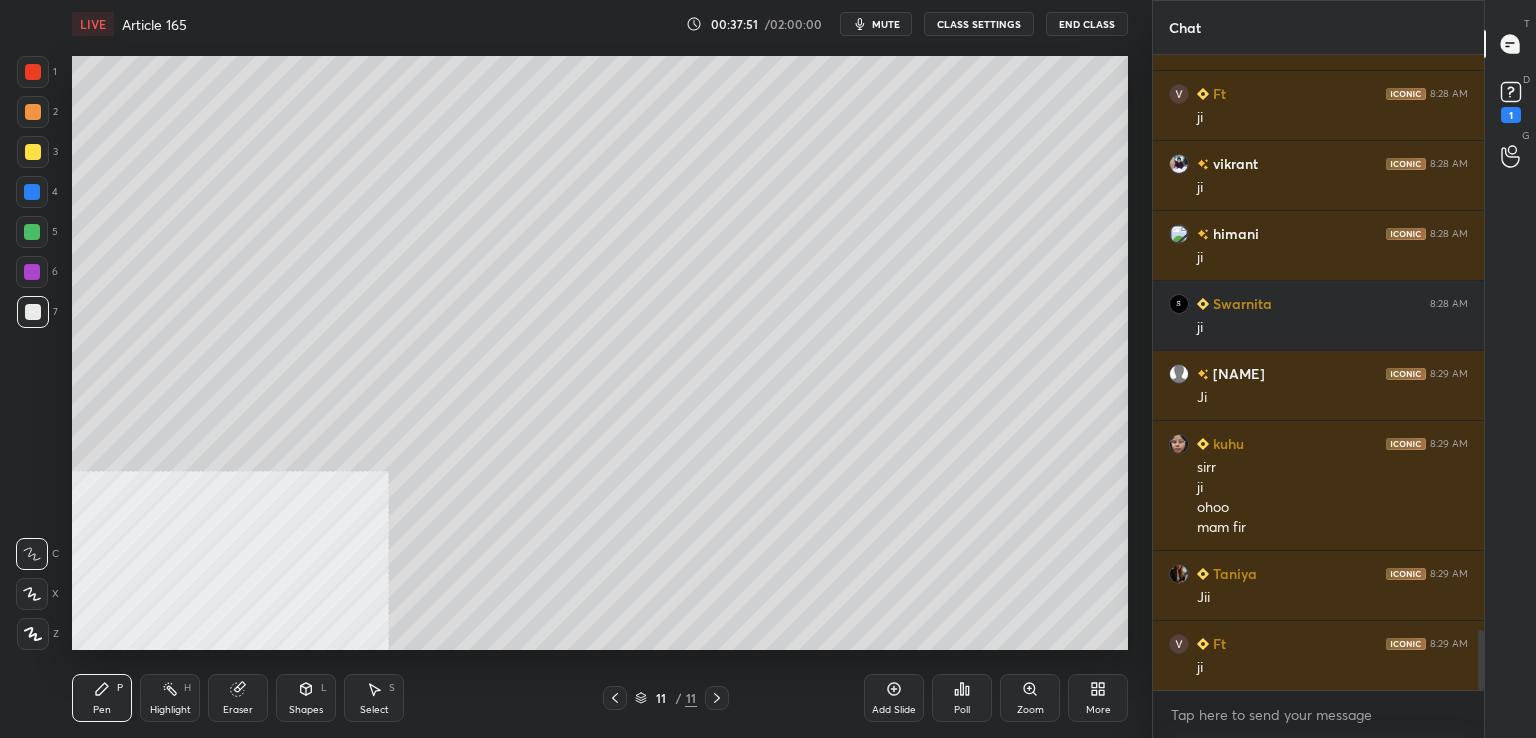 click at bounding box center [33, 152] 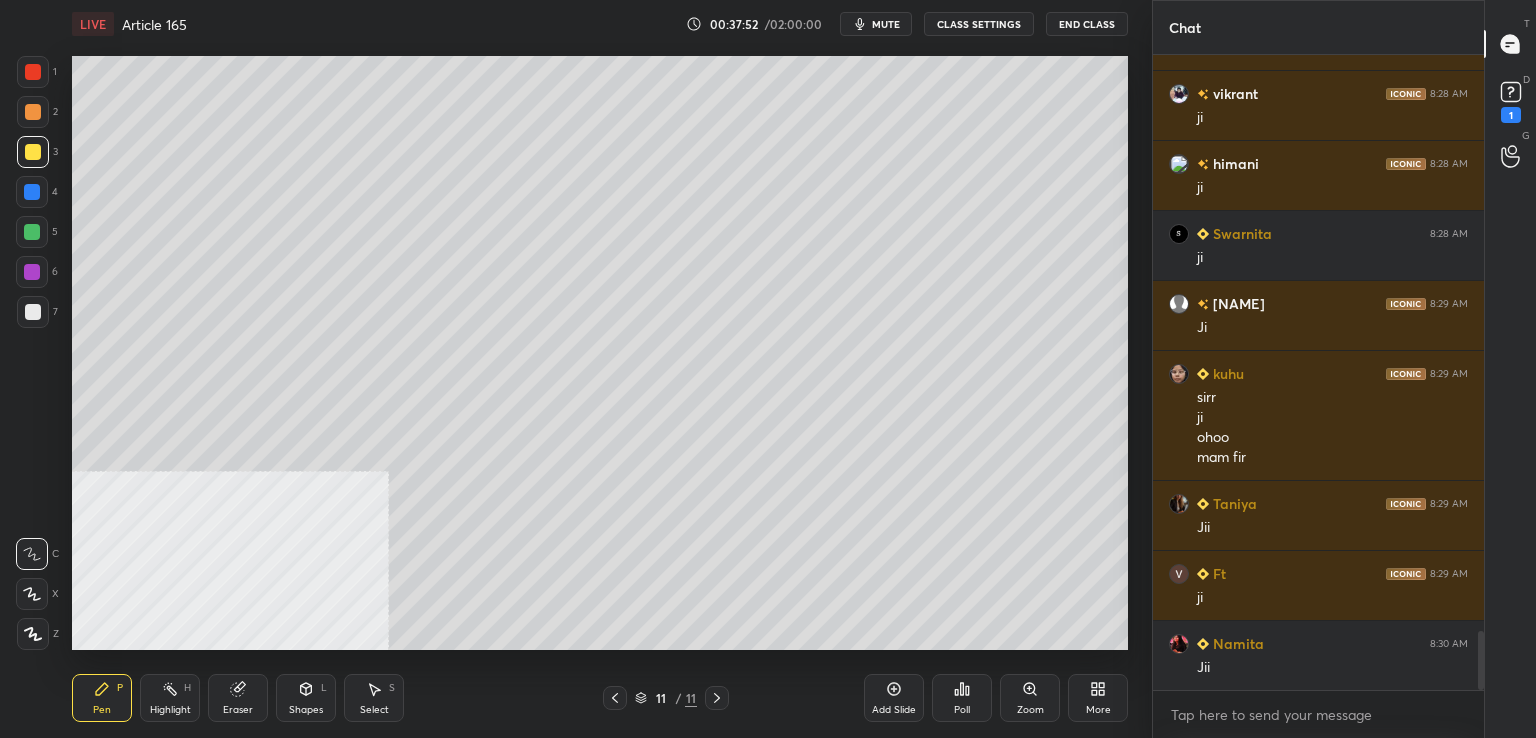 scroll, scrollTop: 6252, scrollLeft: 0, axis: vertical 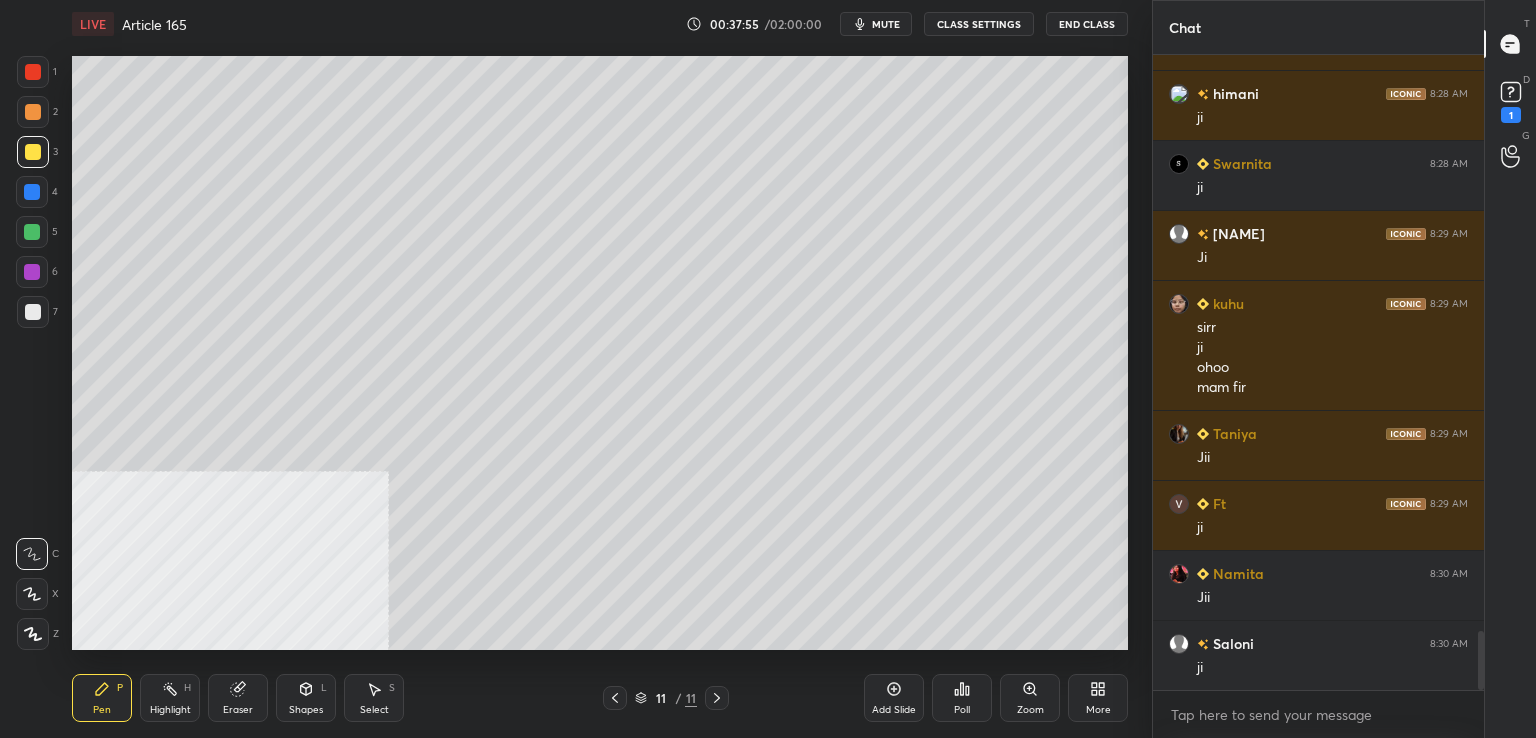 click on "mute" at bounding box center (886, 24) 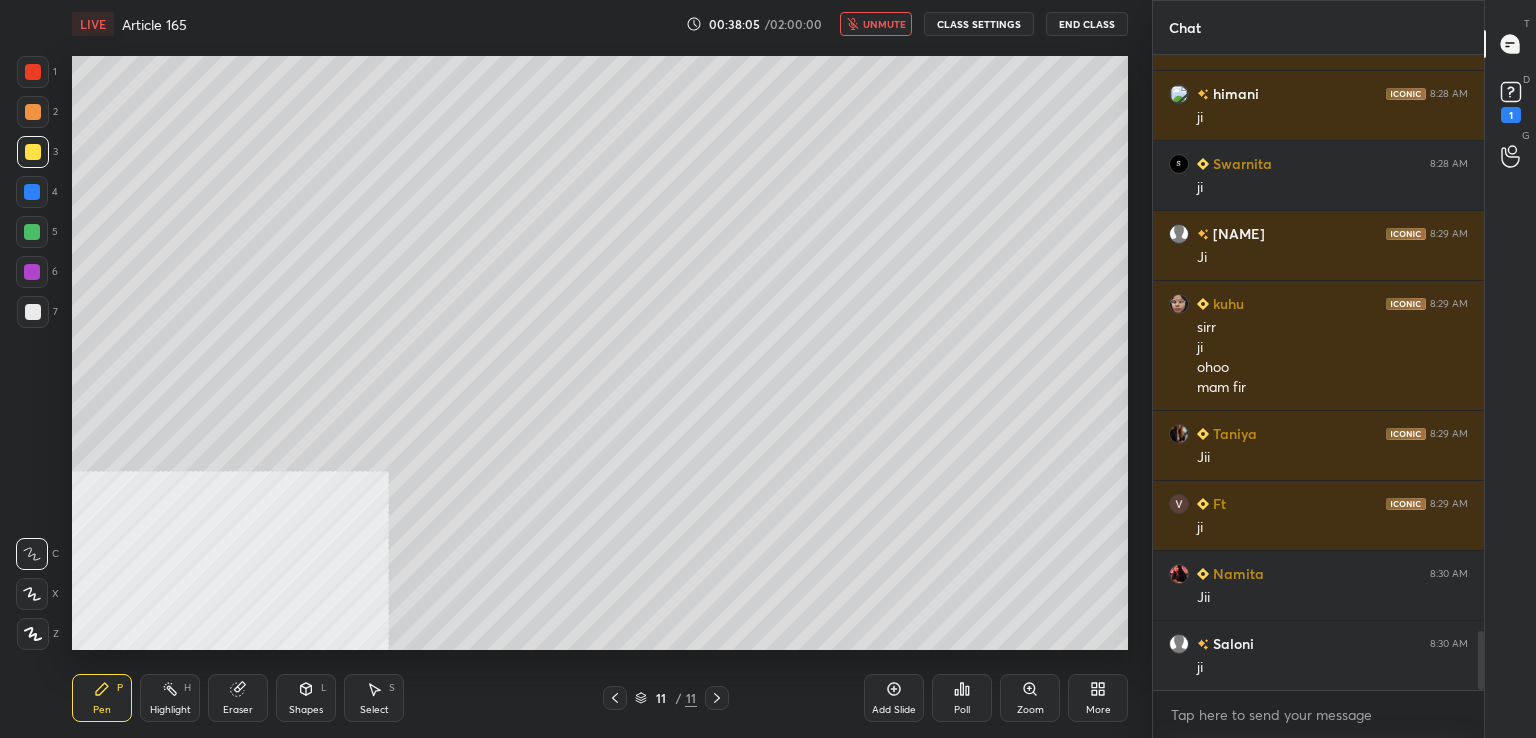 scroll, scrollTop: 6322, scrollLeft: 0, axis: vertical 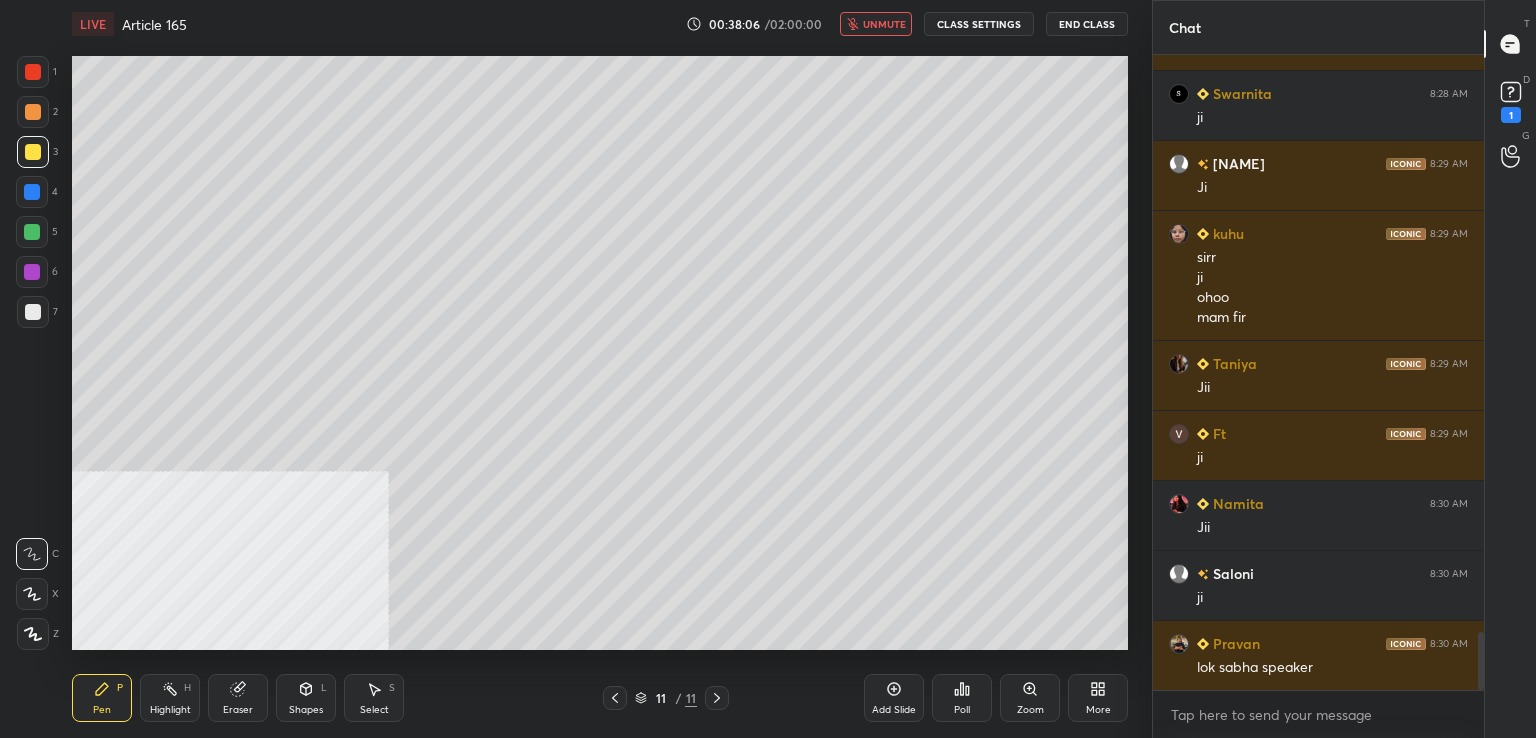 drag, startPoint x: 870, startPoint y: 16, endPoint x: 828, endPoint y: 32, distance: 44.94441 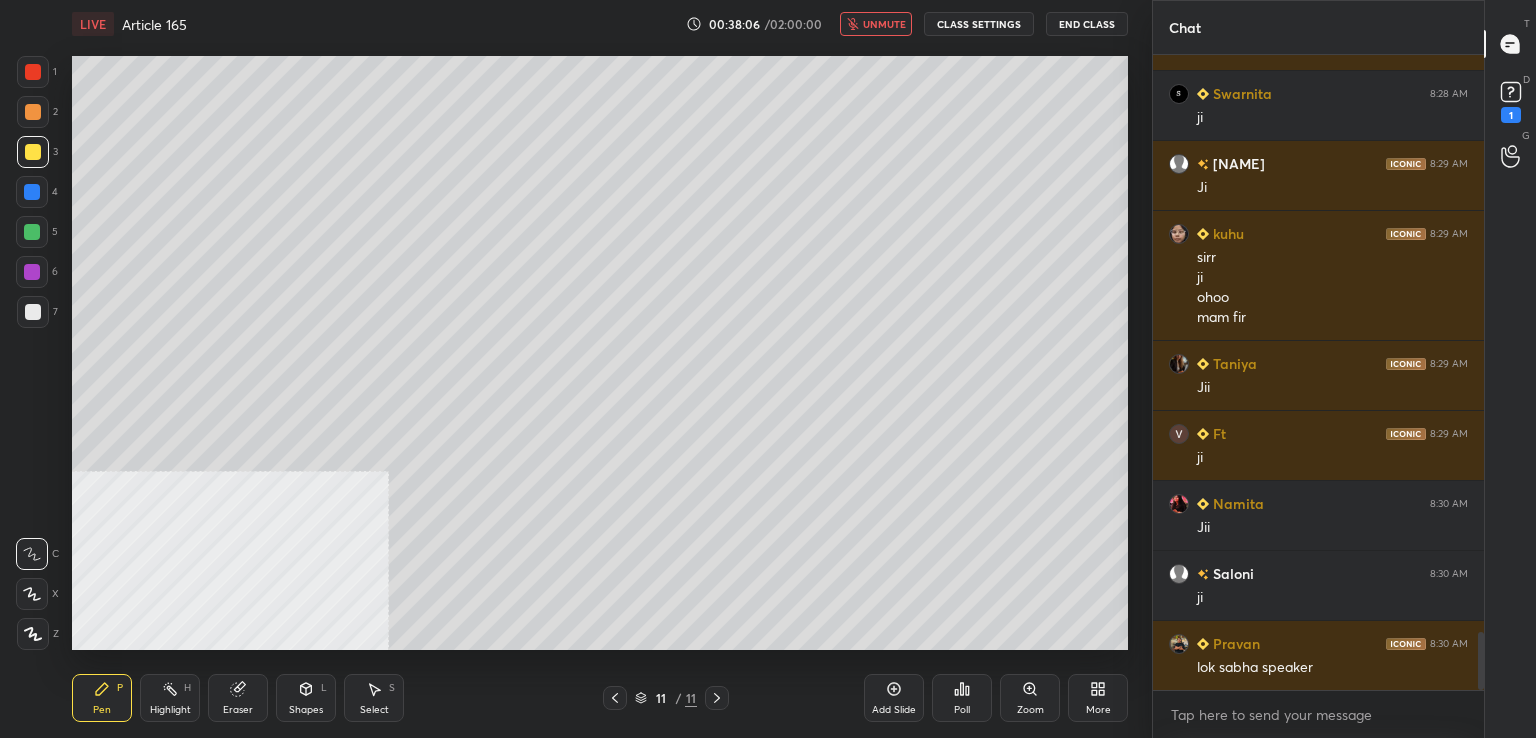 click on "unmute" at bounding box center (884, 24) 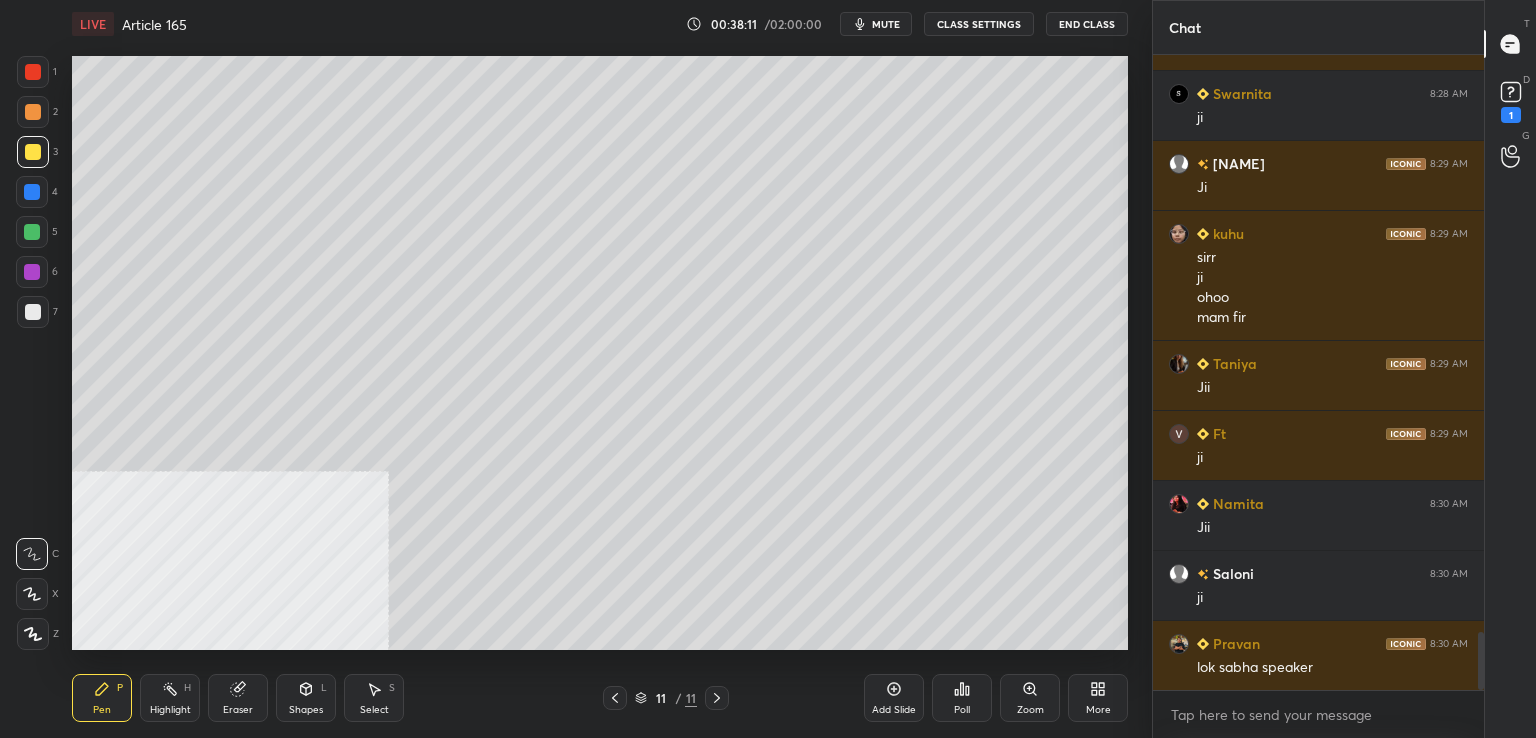 click at bounding box center (33, 312) 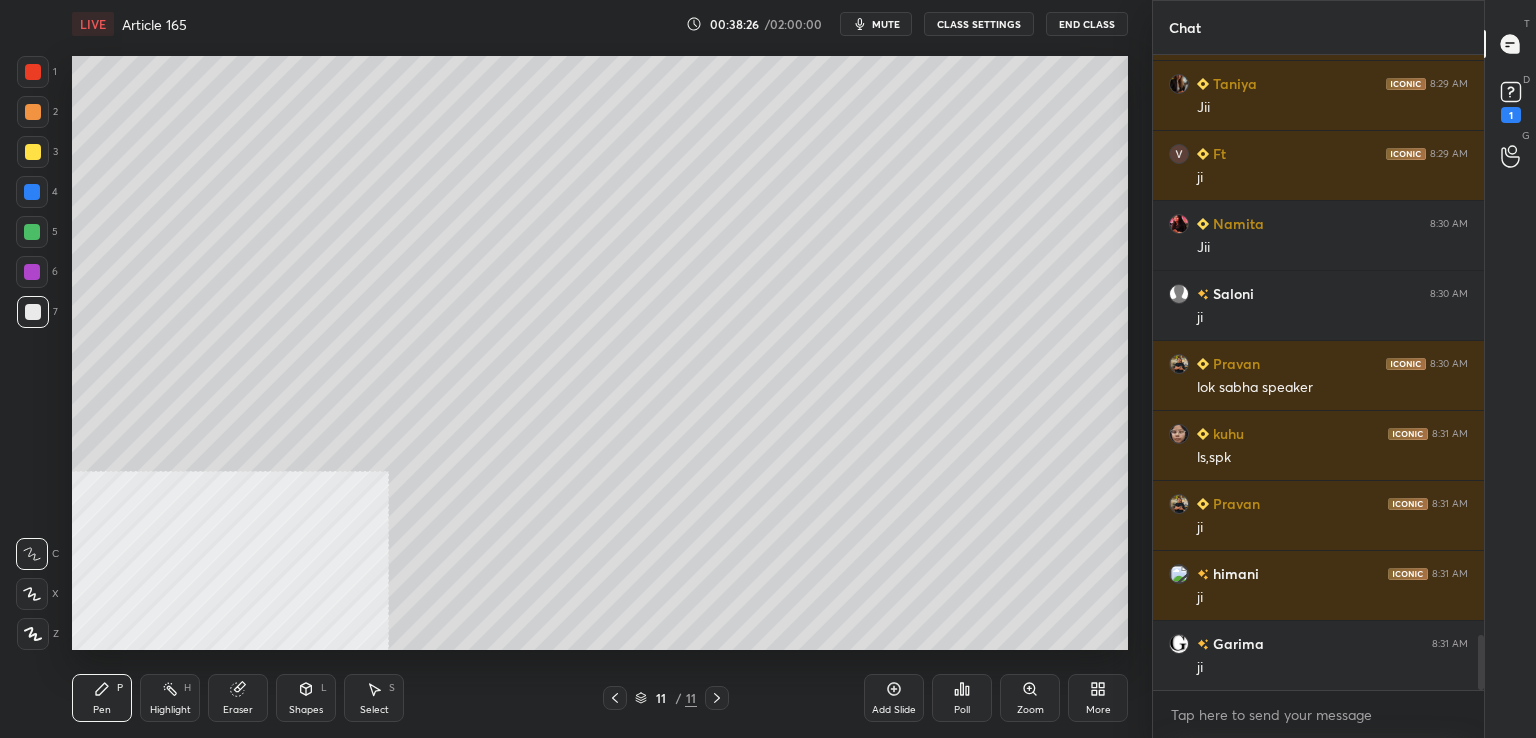 scroll, scrollTop: 6672, scrollLeft: 0, axis: vertical 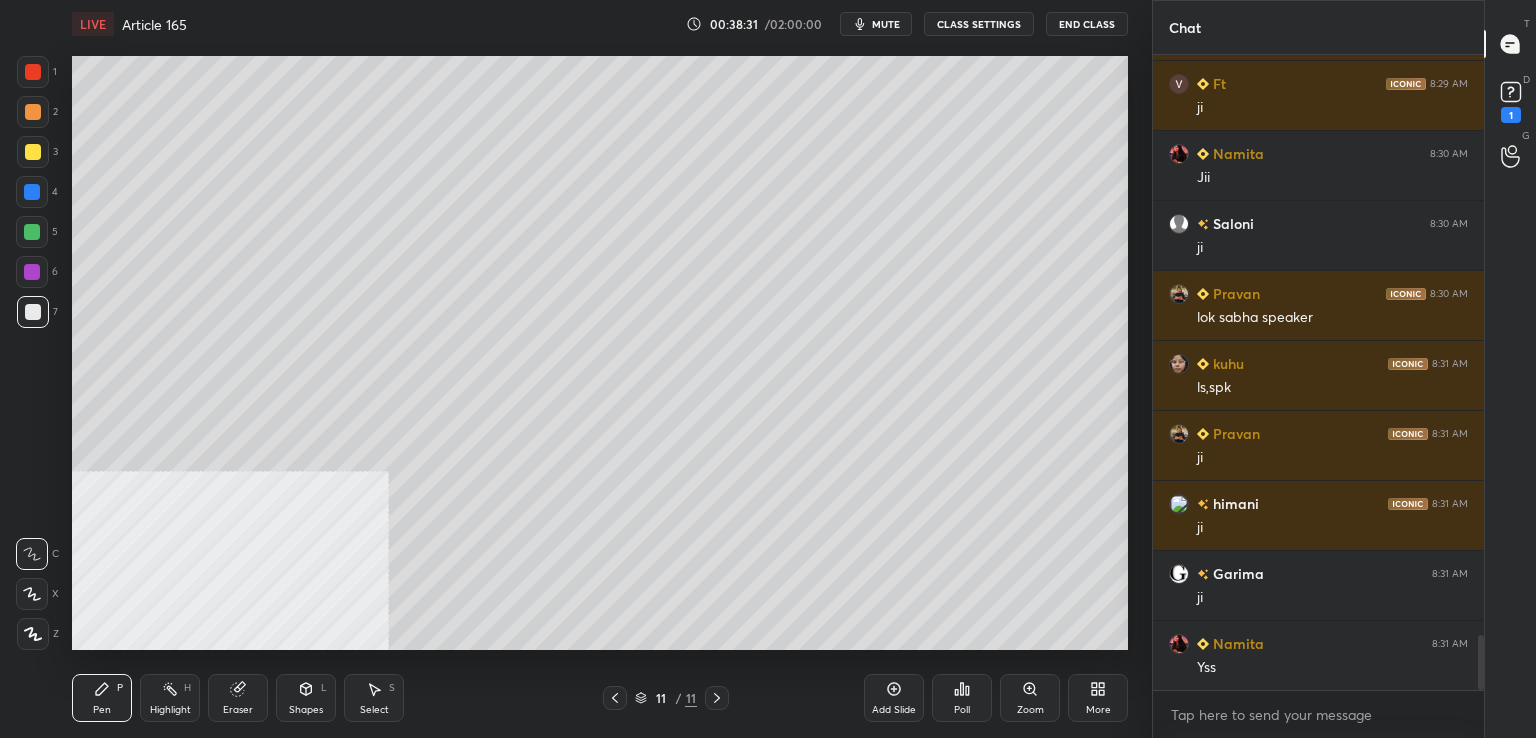 click at bounding box center (32, 272) 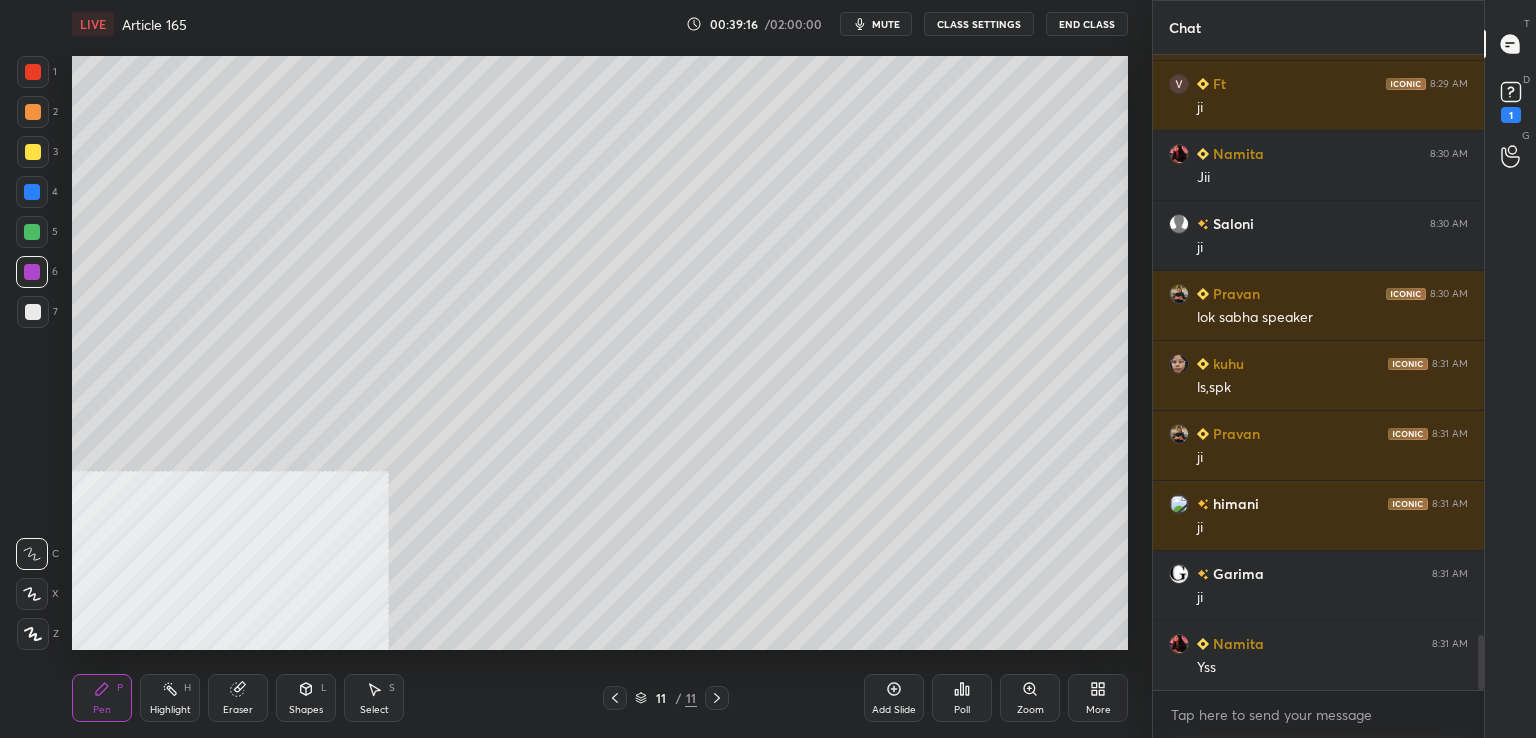 scroll, scrollTop: 7, scrollLeft: 6, axis: both 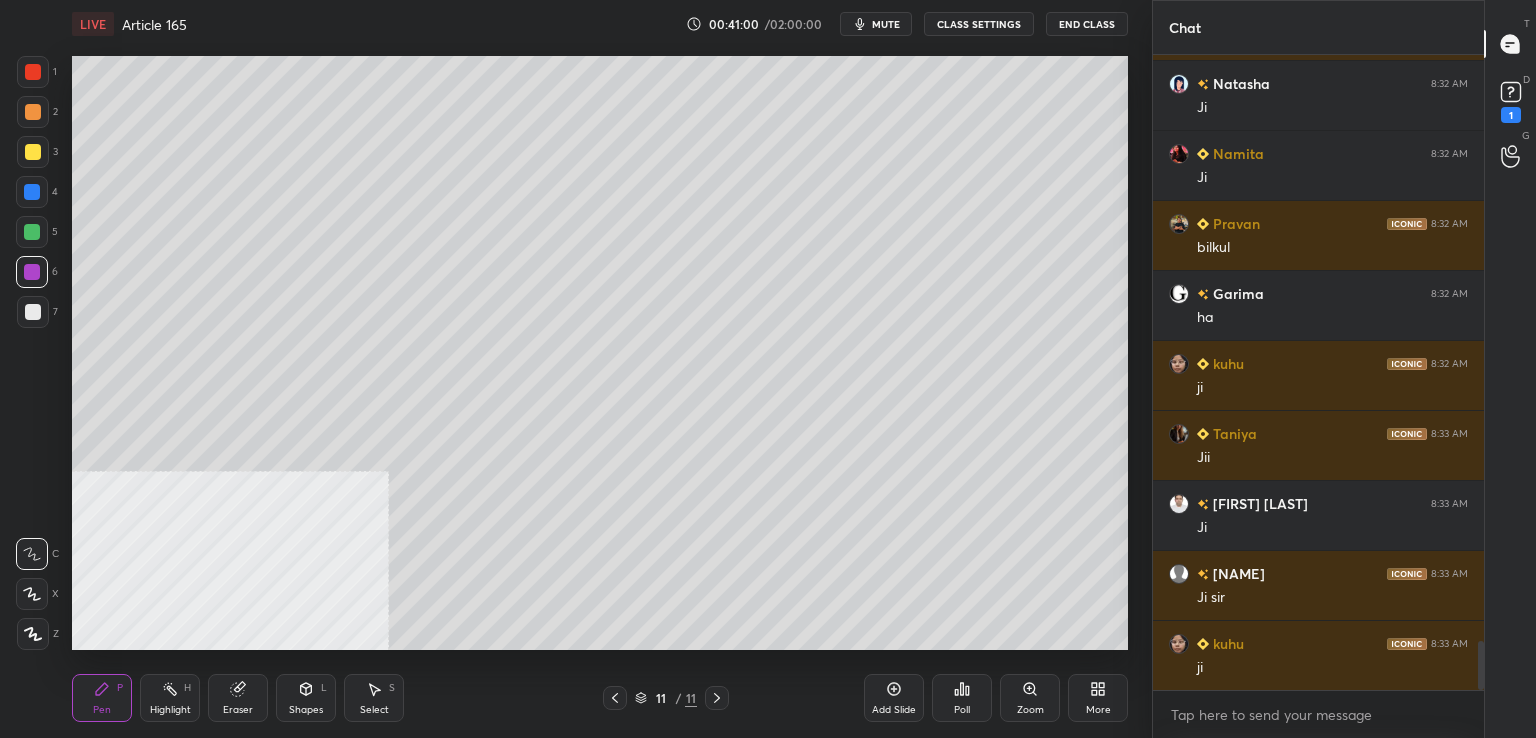 drag, startPoint x: 35, startPoint y: 154, endPoint x: 63, endPoint y: 165, distance: 30.083218 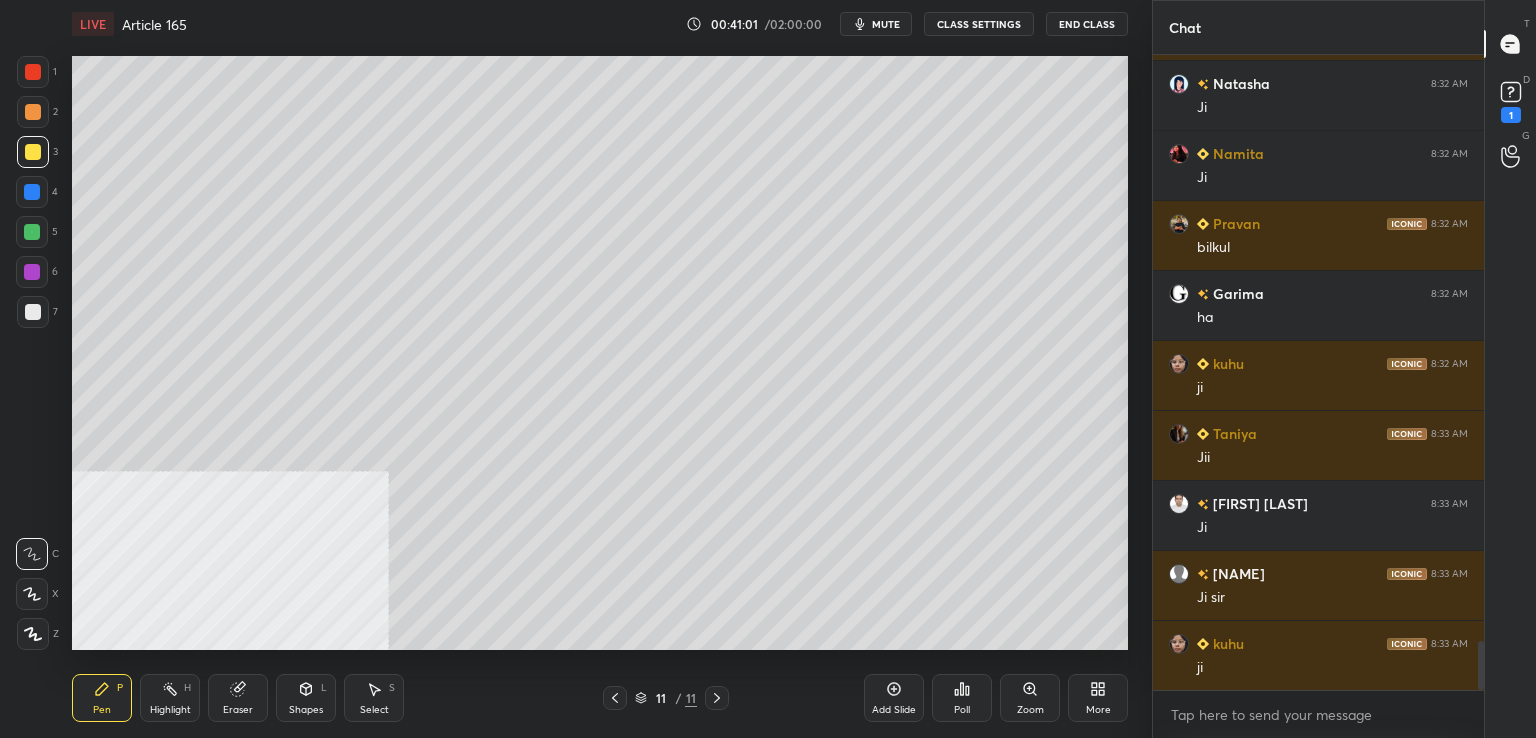 drag, startPoint x: 896, startPoint y: 708, endPoint x: 879, endPoint y: 671, distance: 40.718548 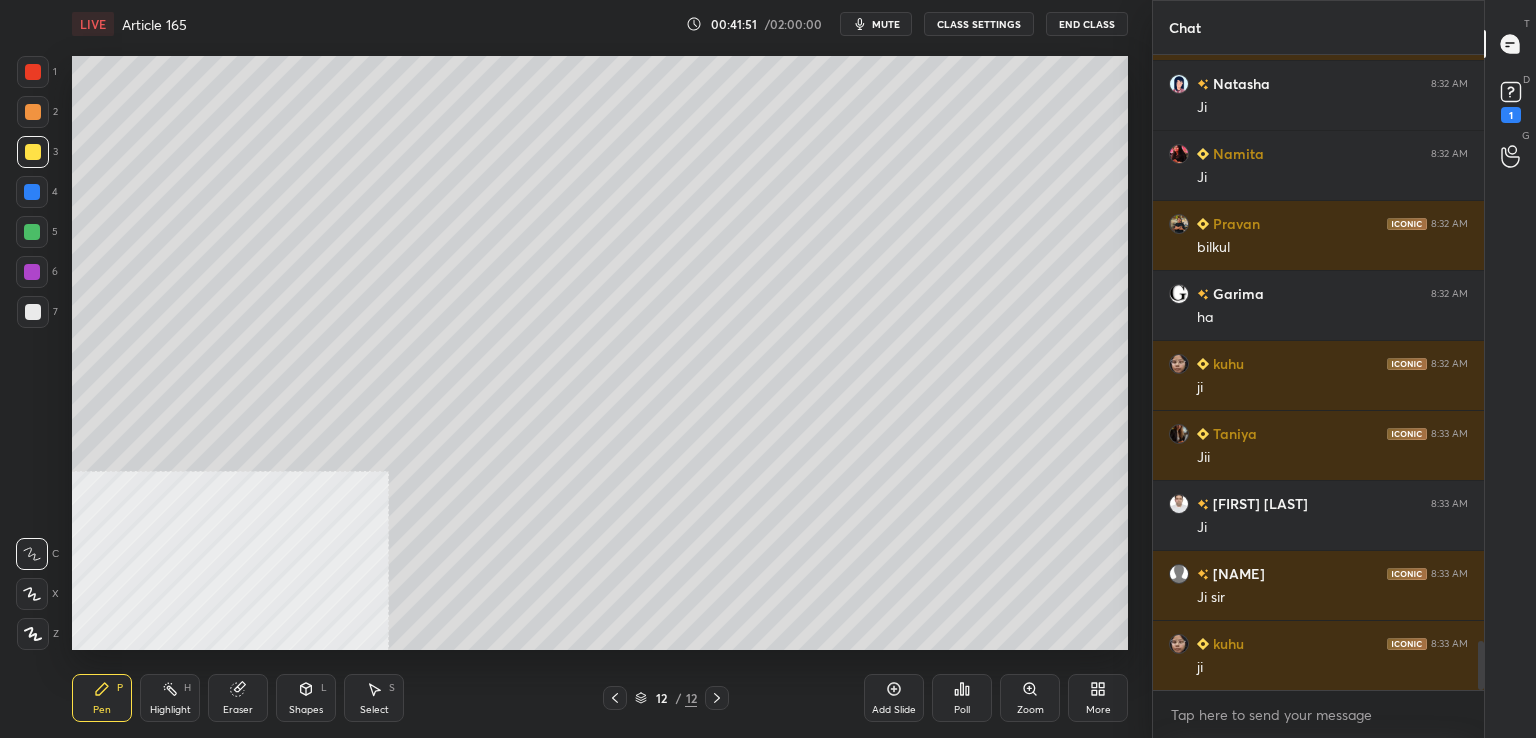 click at bounding box center (33, 312) 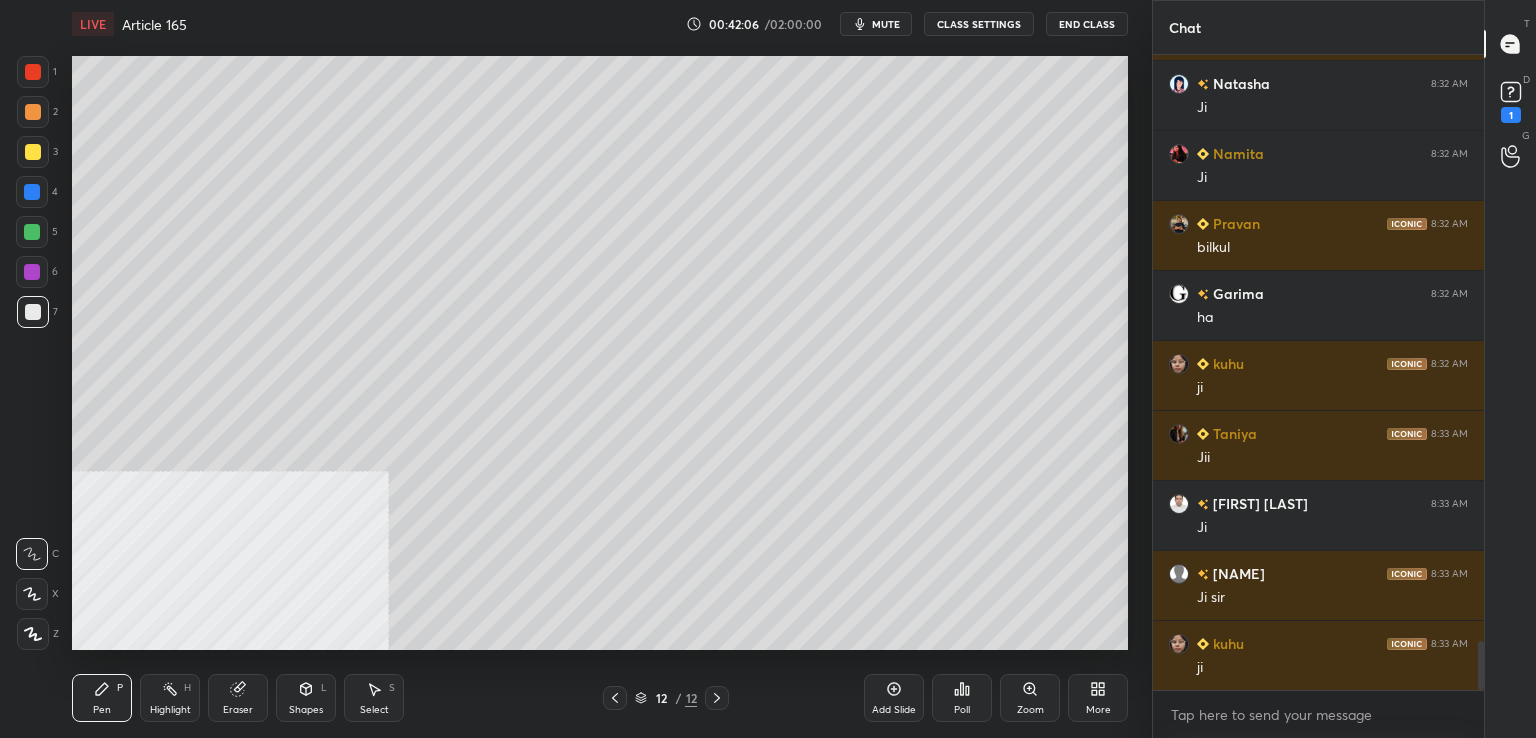 drag, startPoint x: 31, startPoint y: 71, endPoint x: 55, endPoint y: 101, distance: 38.418747 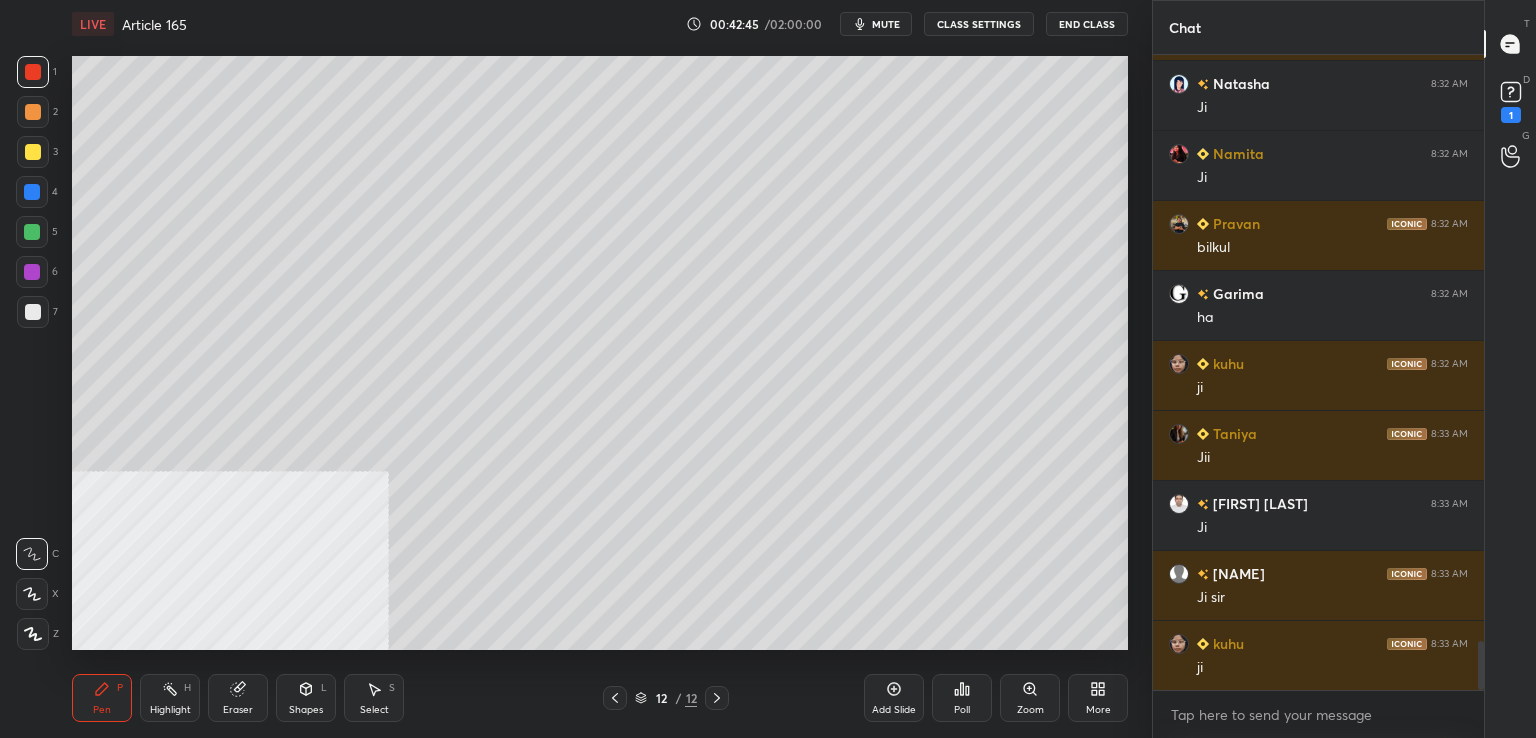 click at bounding box center [33, 312] 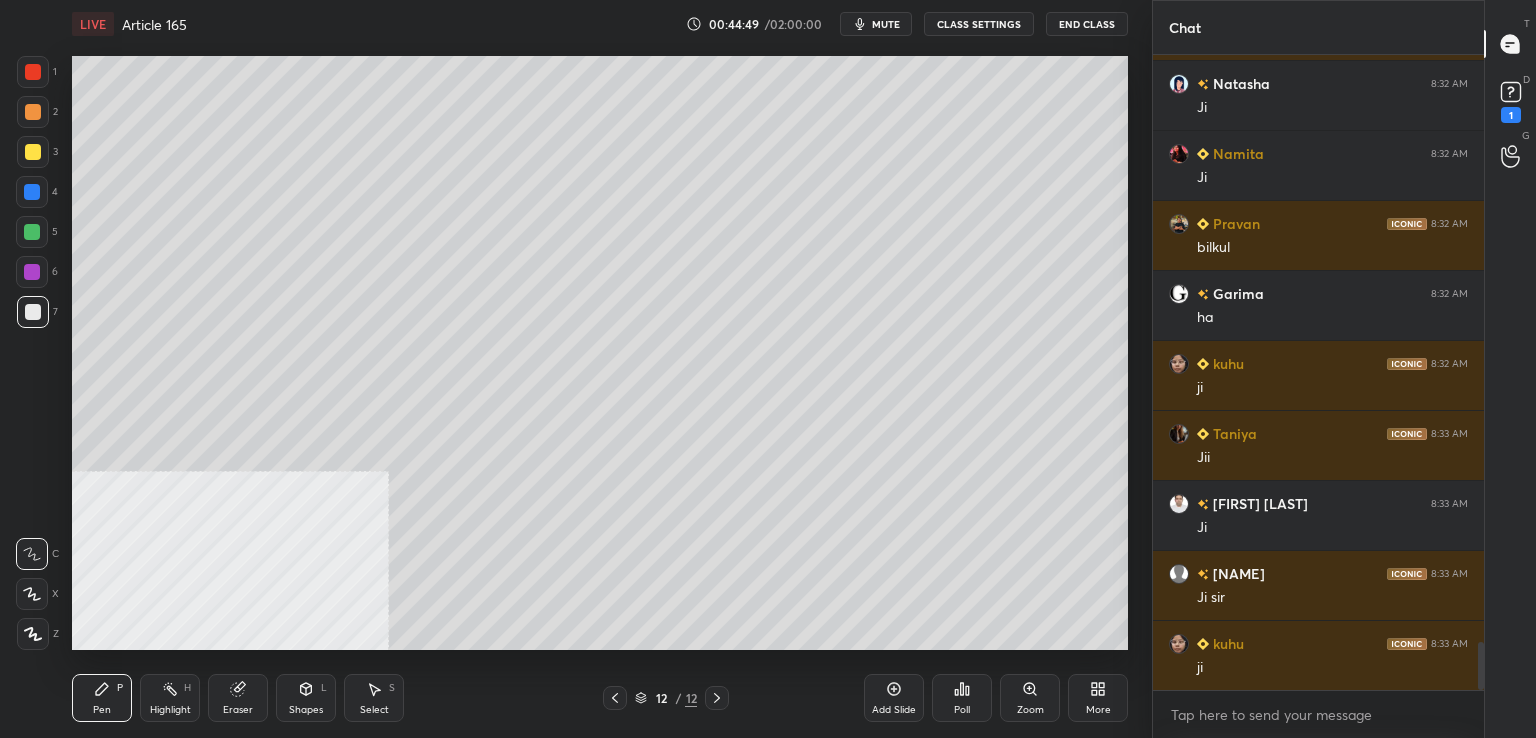 scroll, scrollTop: 7722, scrollLeft: 0, axis: vertical 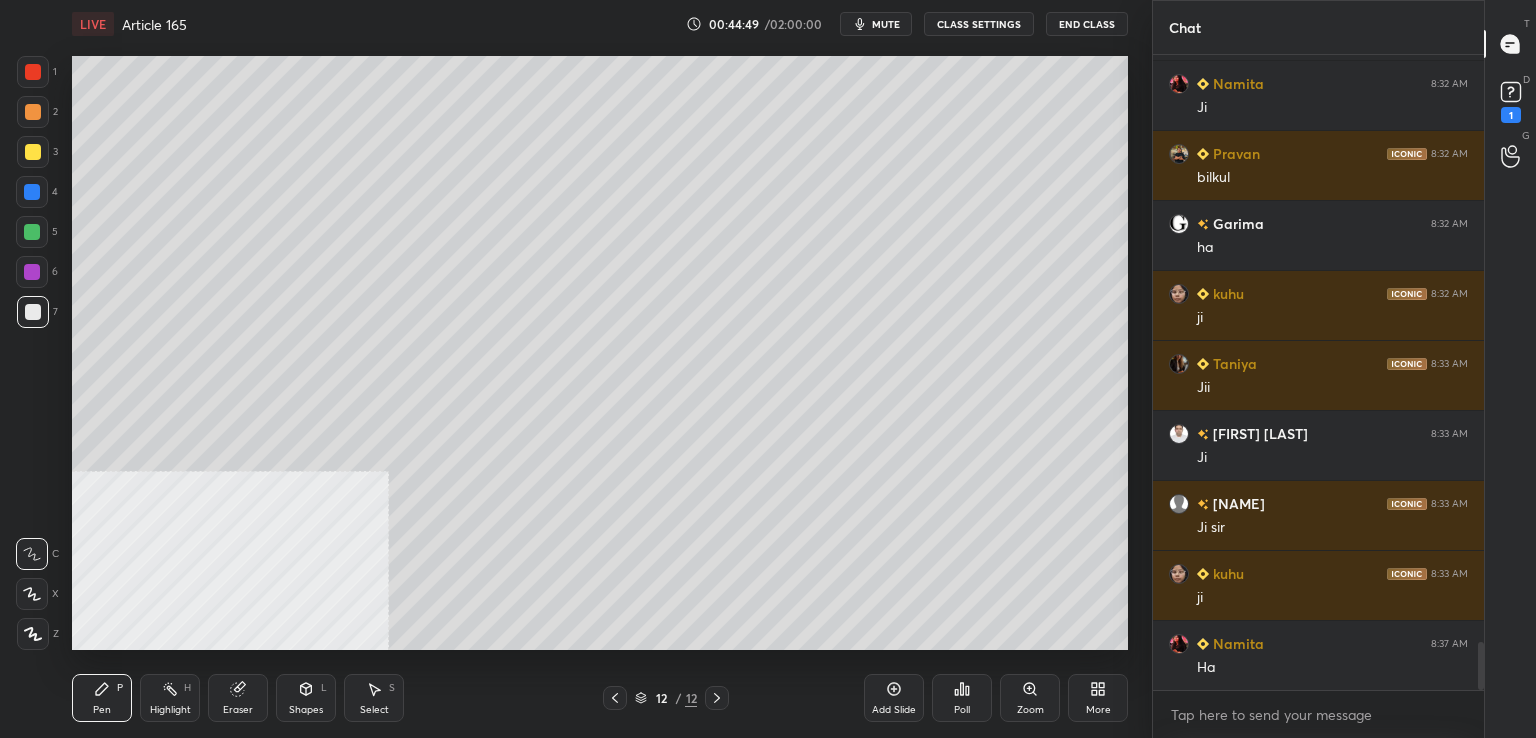 drag, startPoint x: 45, startPoint y: 309, endPoint x: 28, endPoint y: 304, distance: 17.720045 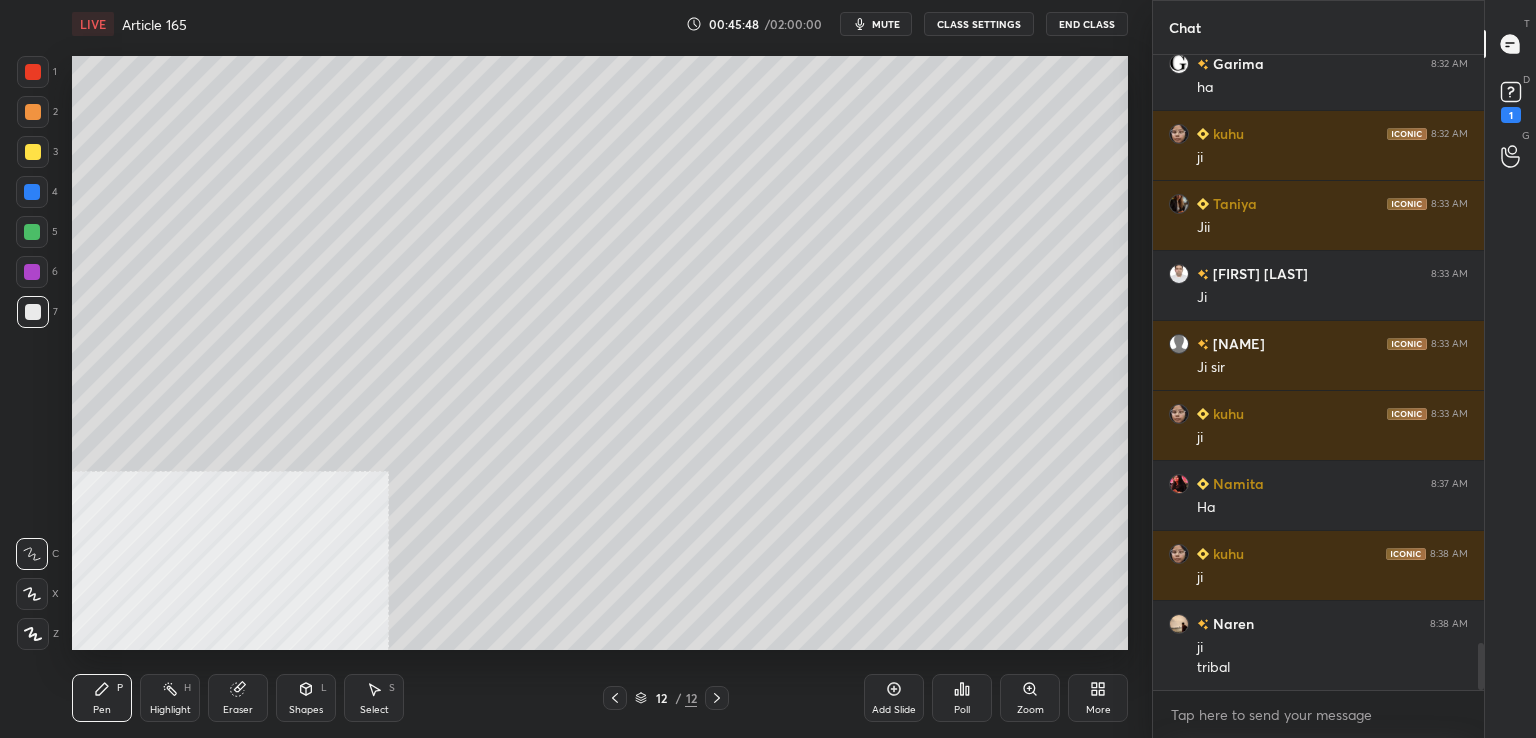 scroll, scrollTop: 7952, scrollLeft: 0, axis: vertical 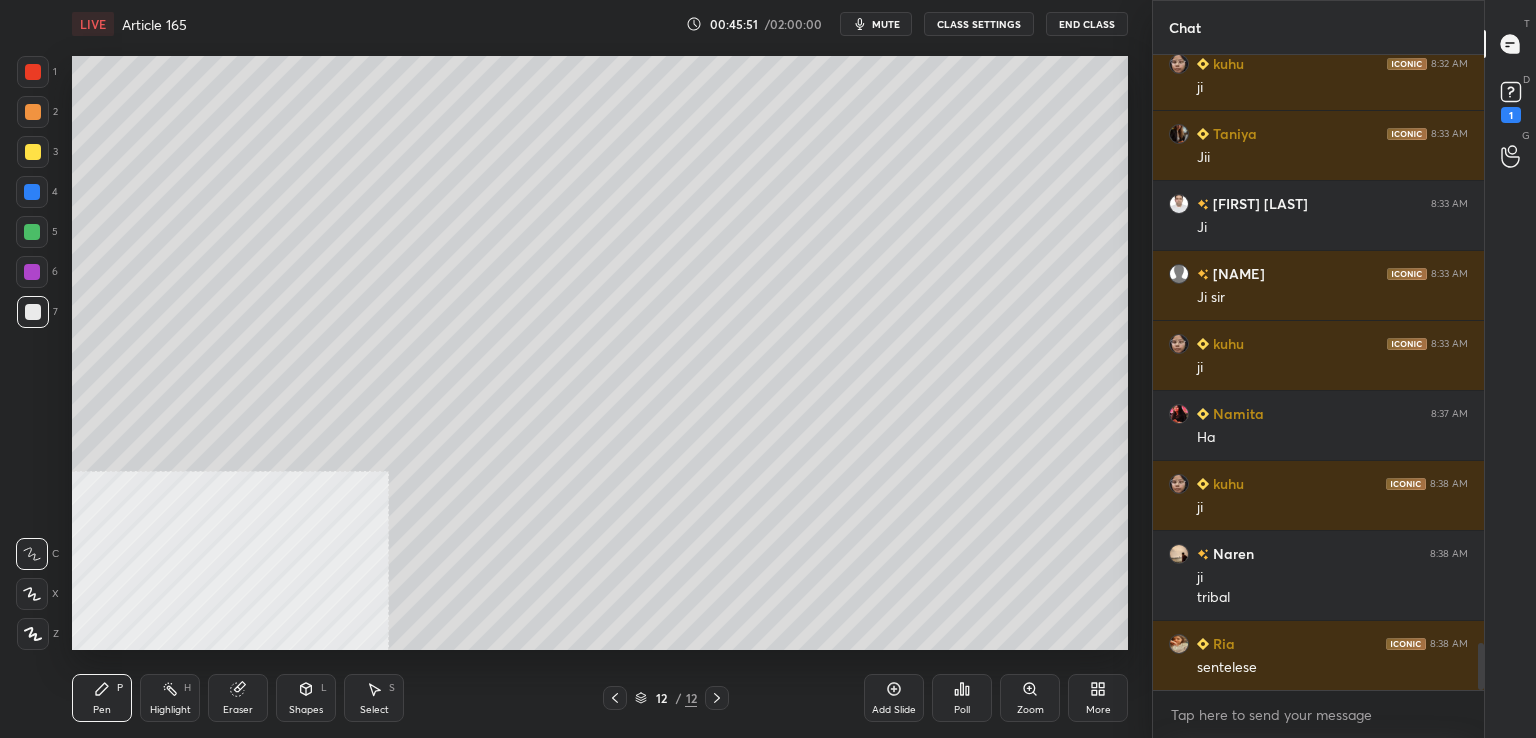 click at bounding box center (33, 312) 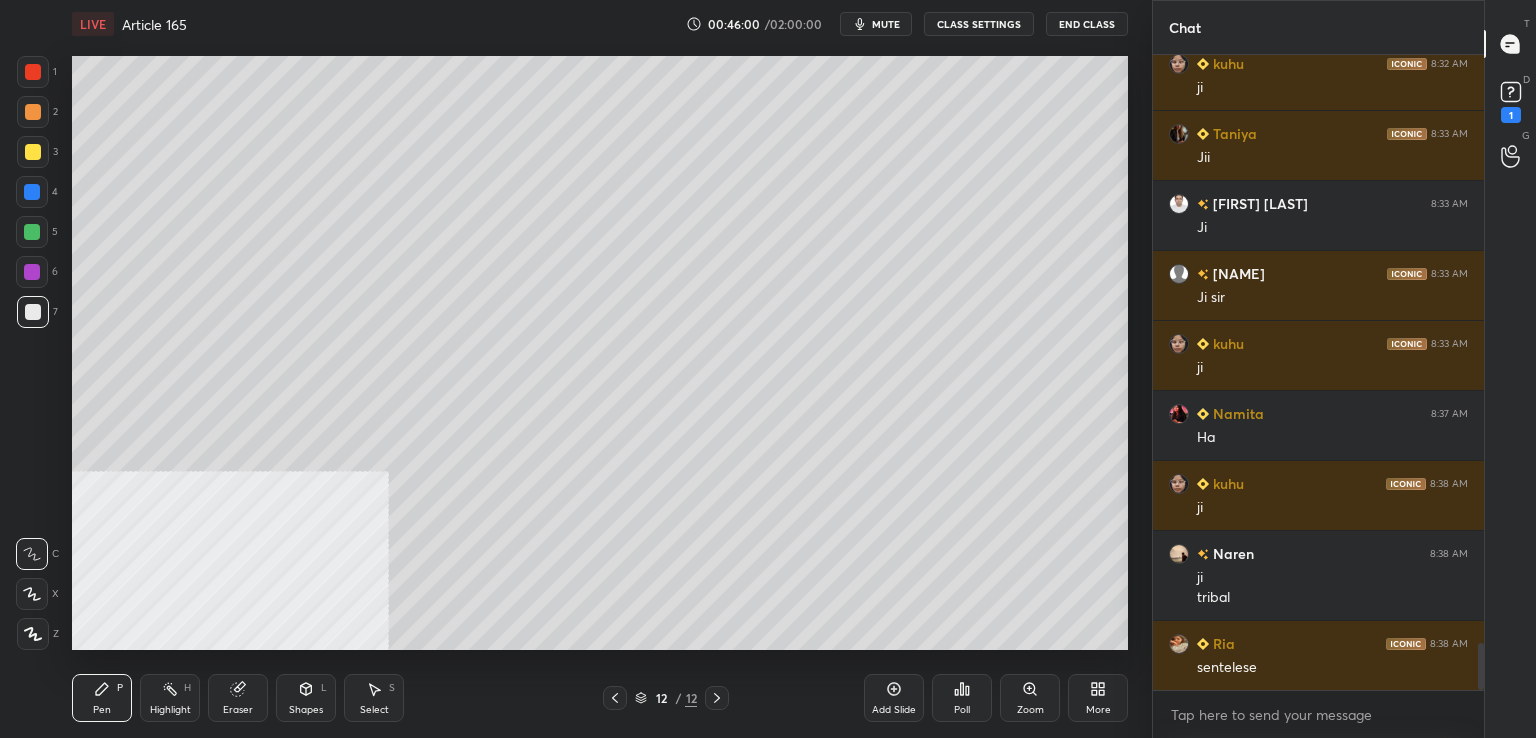 drag, startPoint x: 29, startPoint y: 271, endPoint x: 42, endPoint y: 283, distance: 17.691807 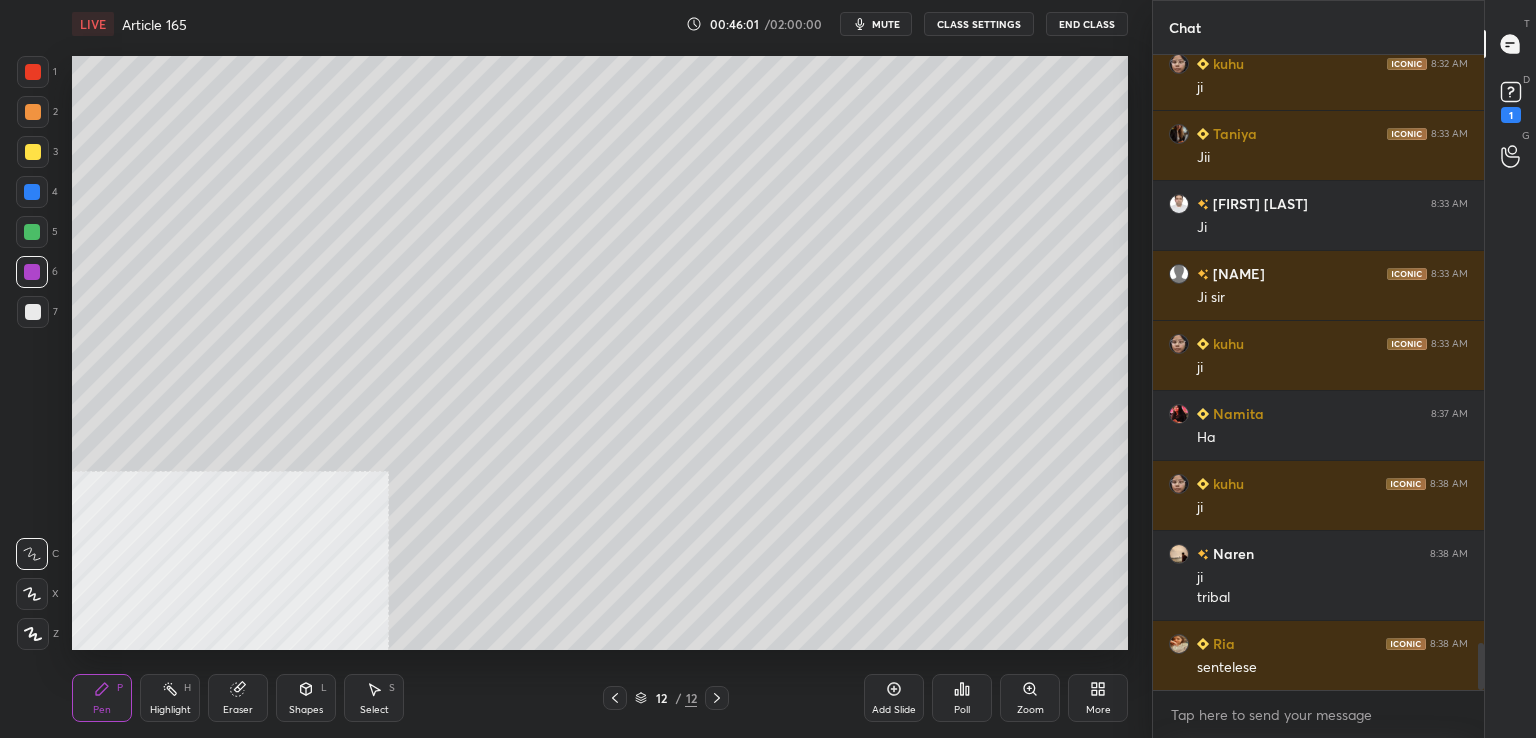 scroll, scrollTop: 8040, scrollLeft: 0, axis: vertical 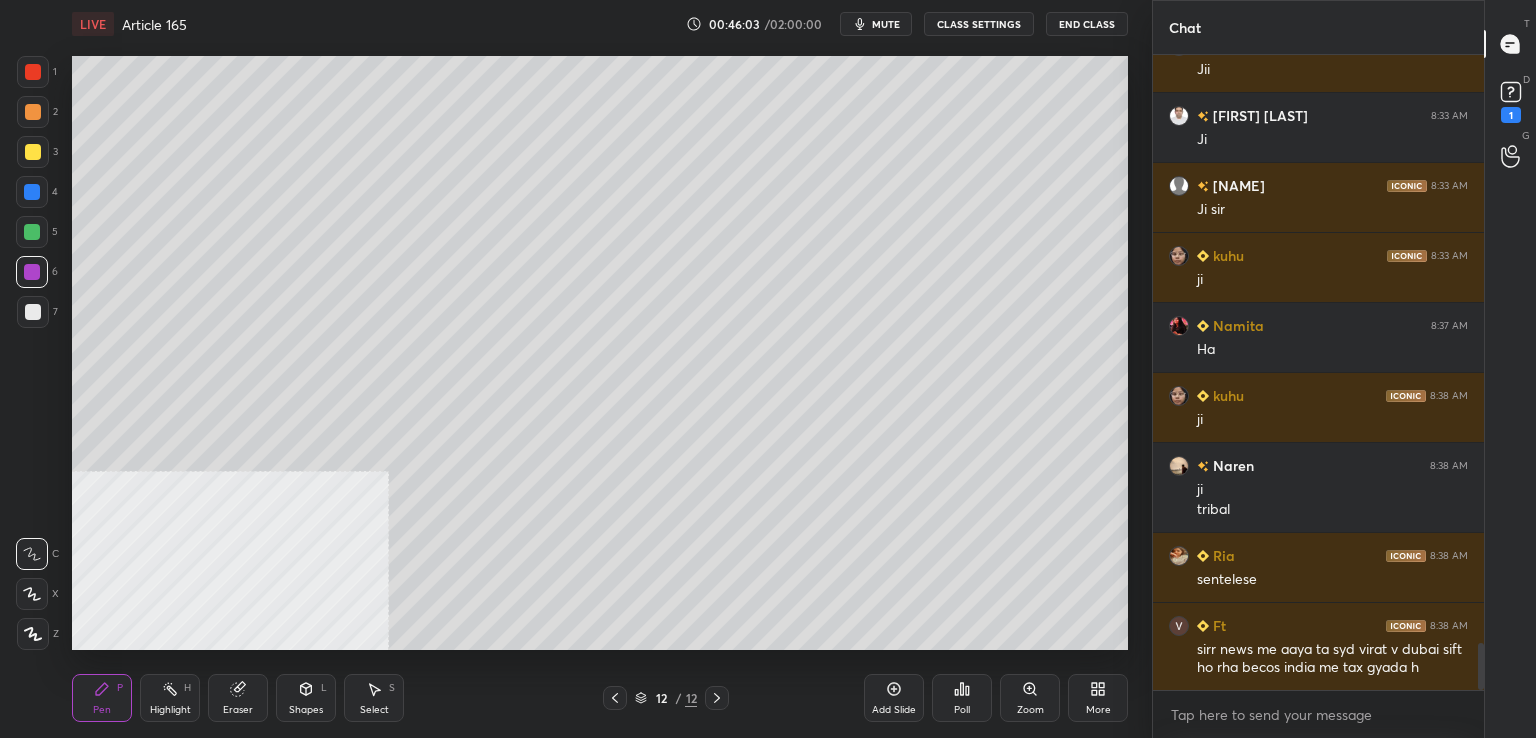 drag, startPoint x: 34, startPoint y: 233, endPoint x: 71, endPoint y: 245, distance: 38.8973 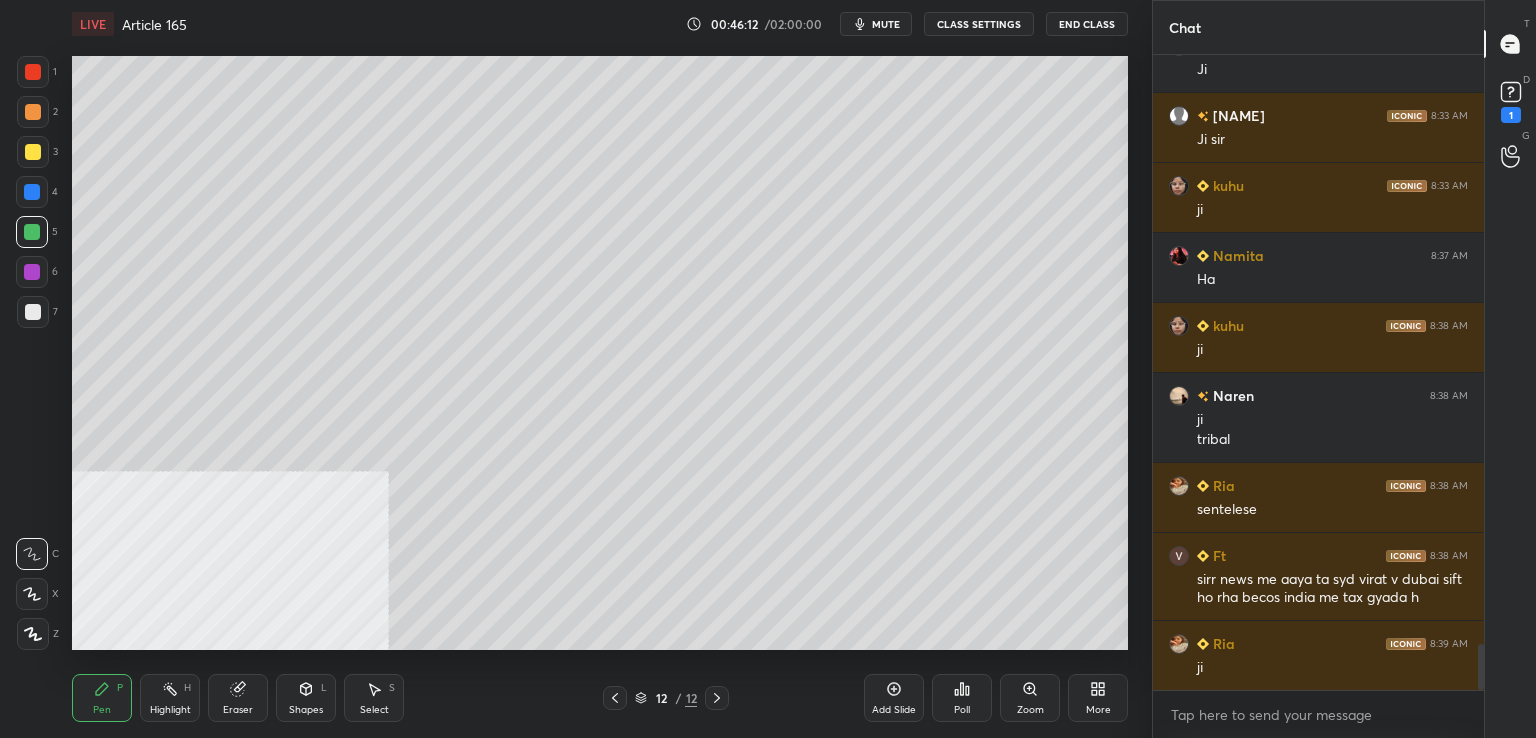 scroll, scrollTop: 8180, scrollLeft: 0, axis: vertical 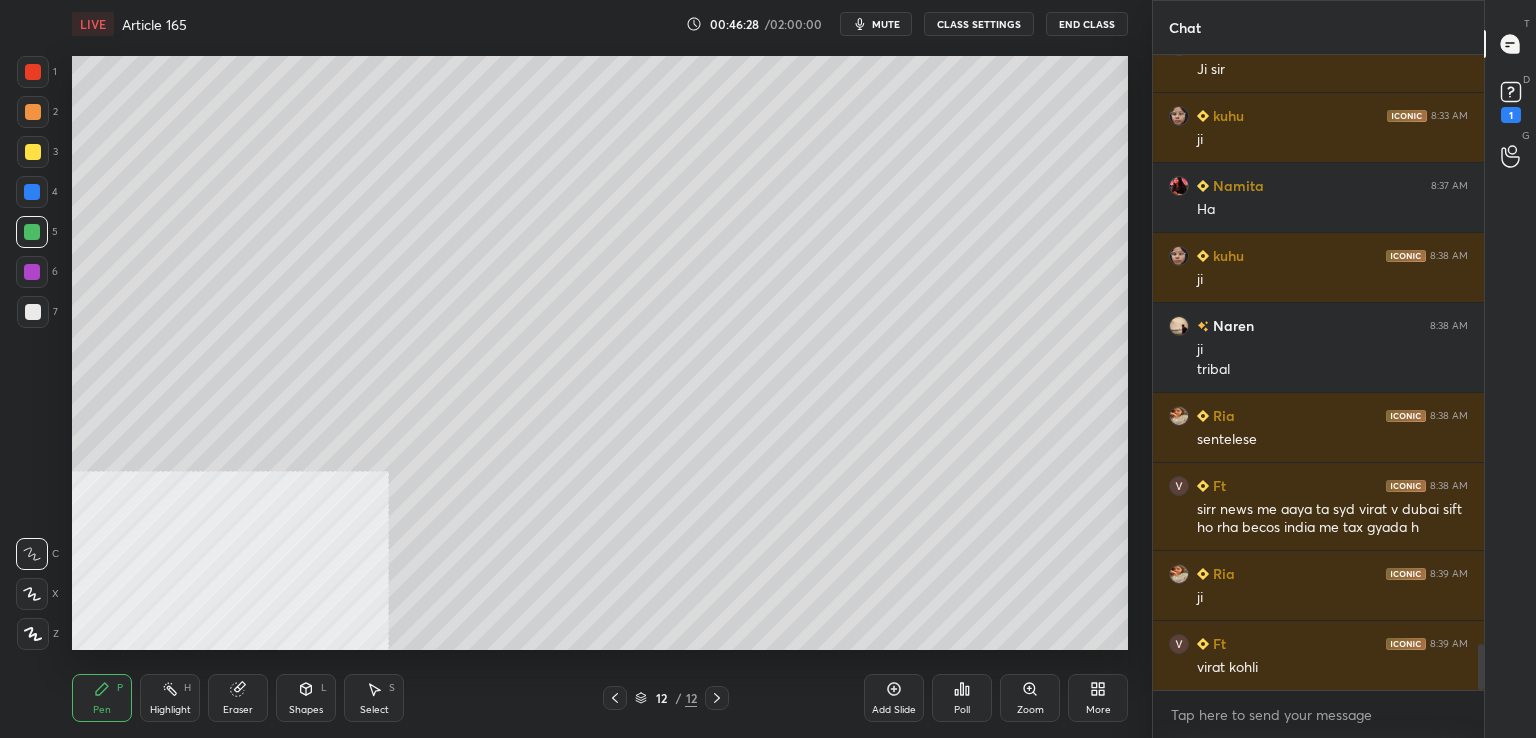 click at bounding box center [33, 112] 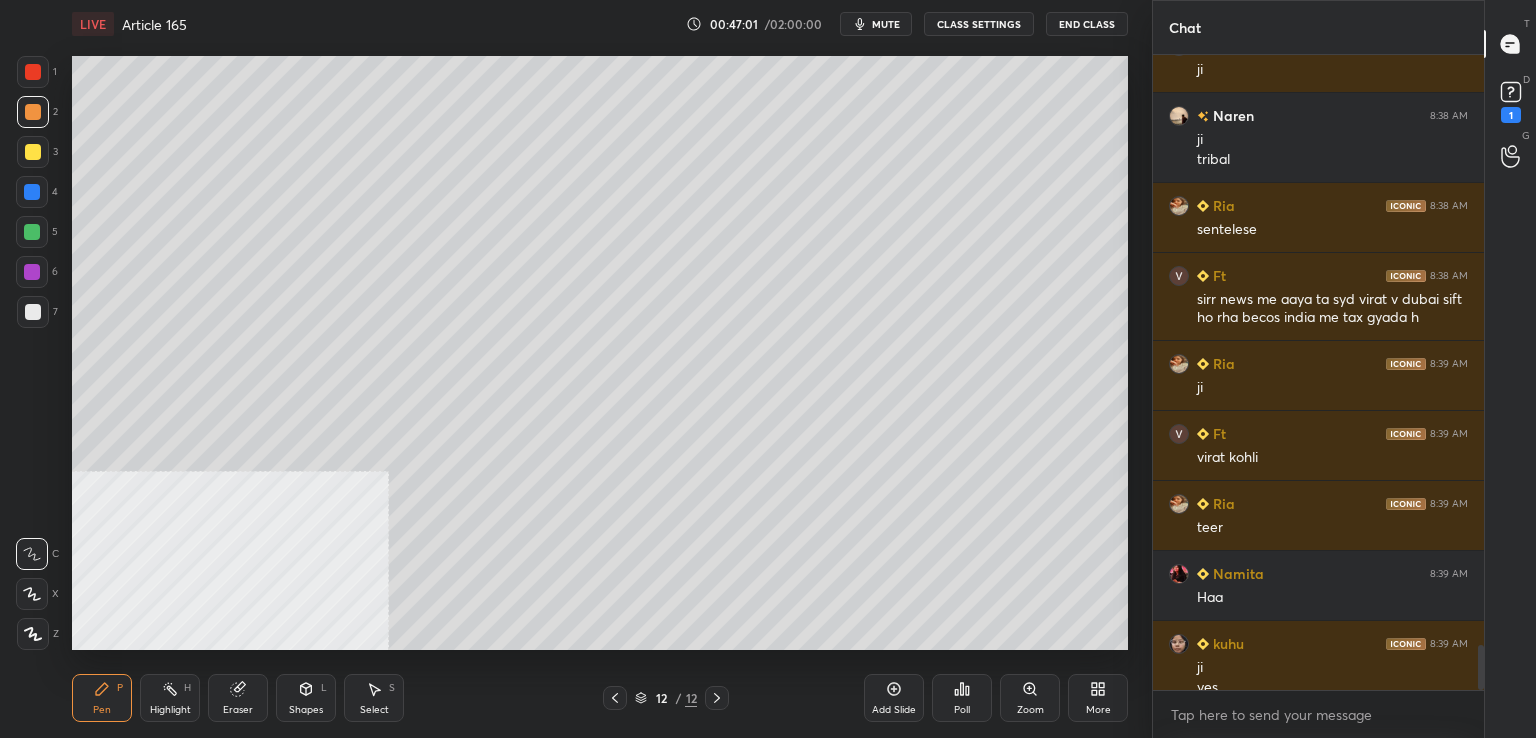 scroll, scrollTop: 8410, scrollLeft: 0, axis: vertical 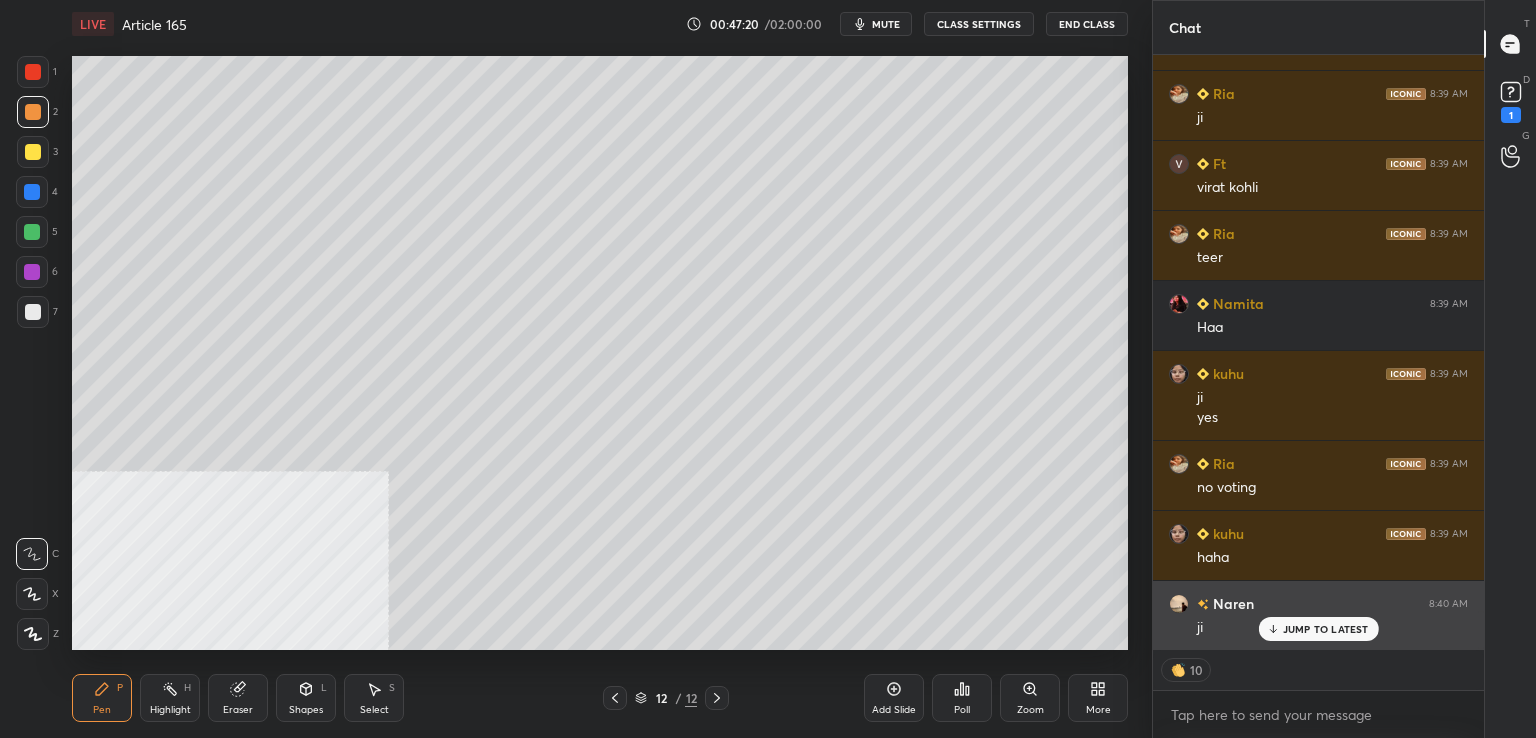 click on "JUMP TO LATEST" at bounding box center (1318, 629) 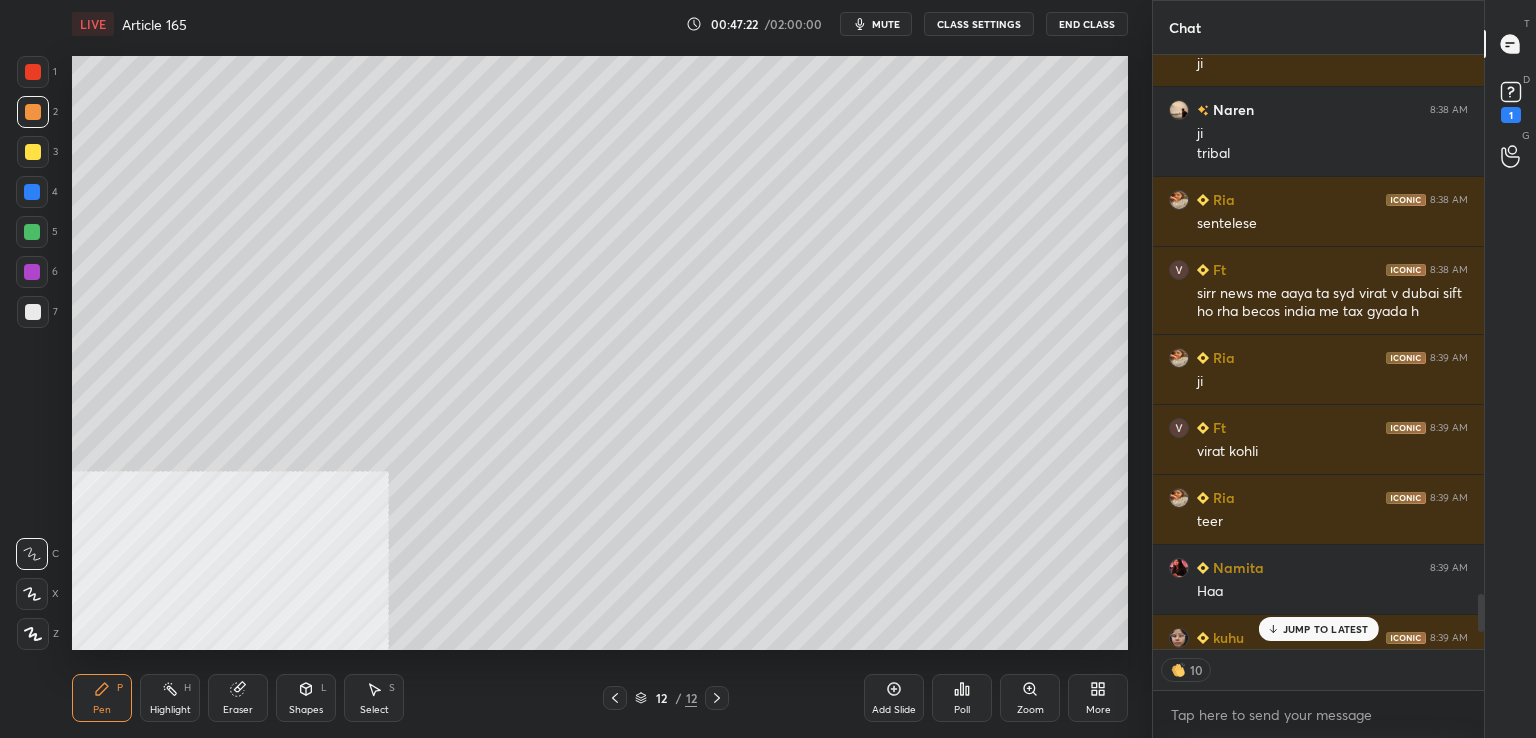 drag, startPoint x: 1482, startPoint y: 624, endPoint x: 1482, endPoint y: 597, distance: 27 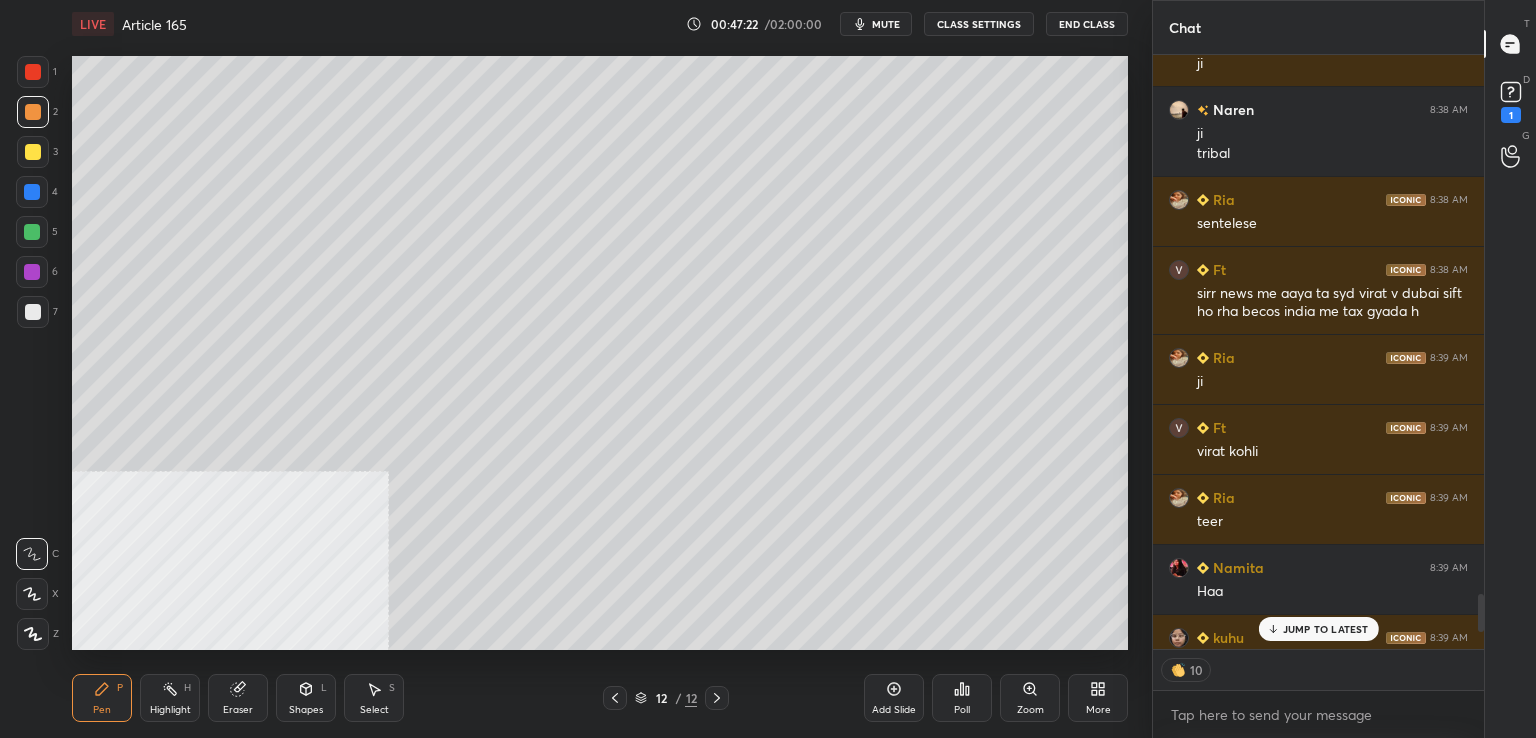 click on "Chat Natasha 8:32 AM Ji Namita 8:32 AM Ji Pravan 8:32 AM bilkul Garima 8:32 AM ha kuhu 8:32 AM ji Taniya 8:33 AM Jii Anil Kumar 8:33 AM Ji Rishab 8:33 AM Ji sir kuhu 8:33 AM ji Namita 8:37 AM Ha kuhu 8:38 AM ji Naren 8:38 AM ji tribal Ria 8:38 AM sentelese Ft 8:38 AM sirr news me aaya ta syd virat v dubai sift ho rha becos india me tax gyada h Ria 8:39 AM ji Ft 8:39 AM virat kohli Ria 8:39 AM teer Namita 8:39 AM Haa kuhu 8:39 AM ji yes Ria 8:39 AM no voting JUMP TO LATEST 10 Enable hand raising Enable raise hand to speak to learners. Once enabled, chat will be turned off temporarily. Enable x introducing Raise a hand with a doubt Now learners can raise their hand along with a doubt How it works? Namita Asked a doubt 1 Sir. Intelligible differentia explain kr dijiye Pick this doubt NEW DOUBTS ASKED No one has raised a hand yet Can't raise hand Looks like educator just invited you to speak. Please wait before you can raise your hand again. Got it T Messages (T) D Doubts (D) 1 G Raise Hand (G)" at bounding box center (1344, 369) 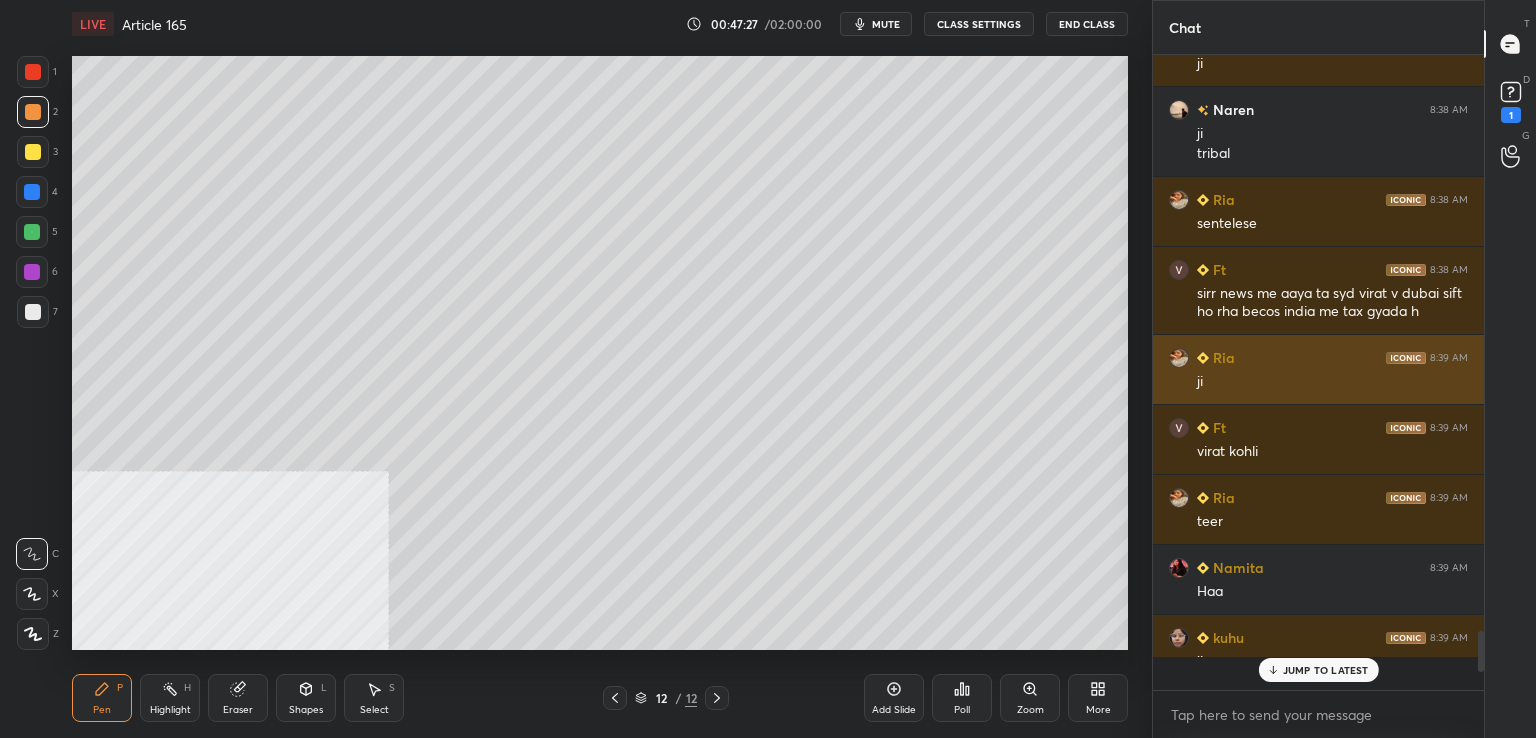 scroll, scrollTop: 6, scrollLeft: 6, axis: both 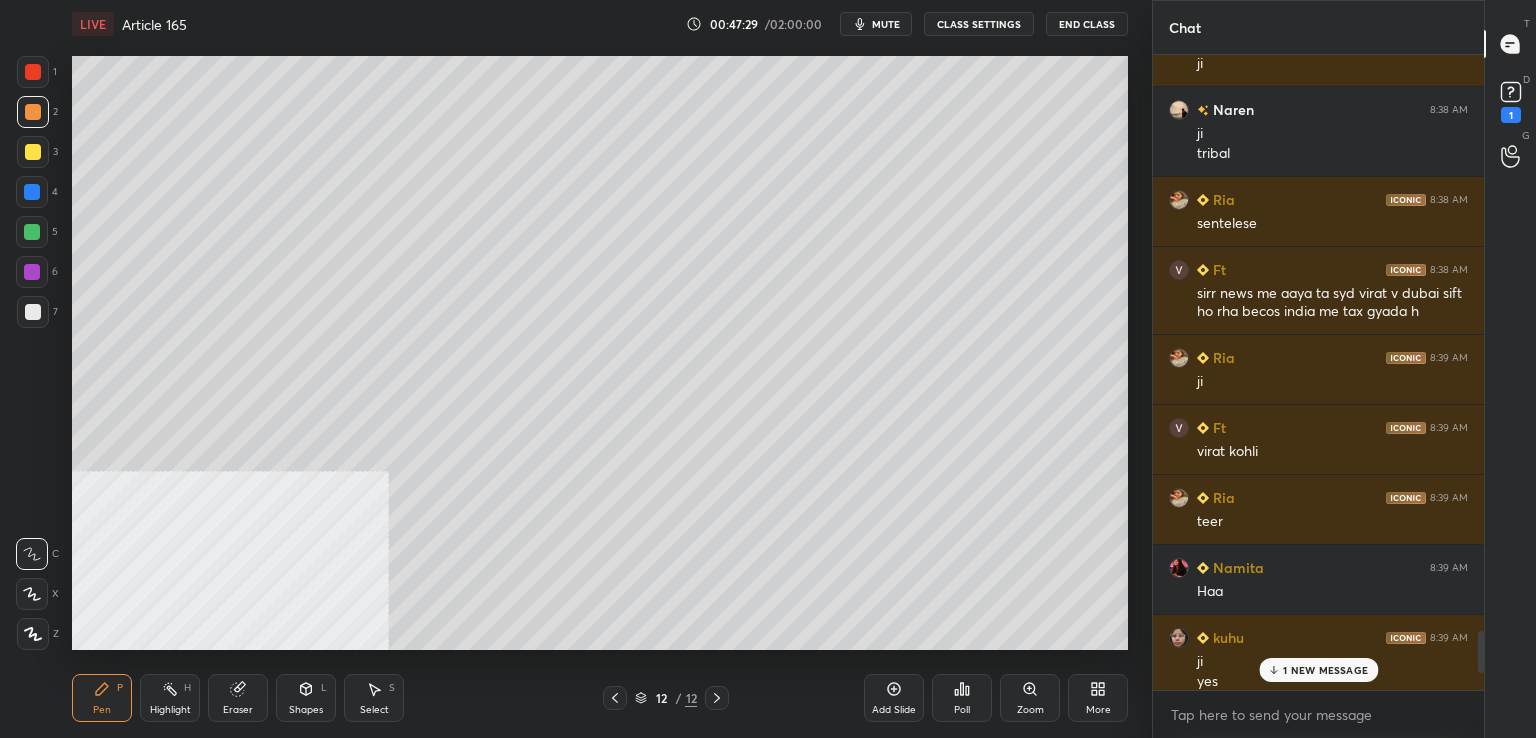 click on "1 NEW MESSAGE" at bounding box center [1318, 670] 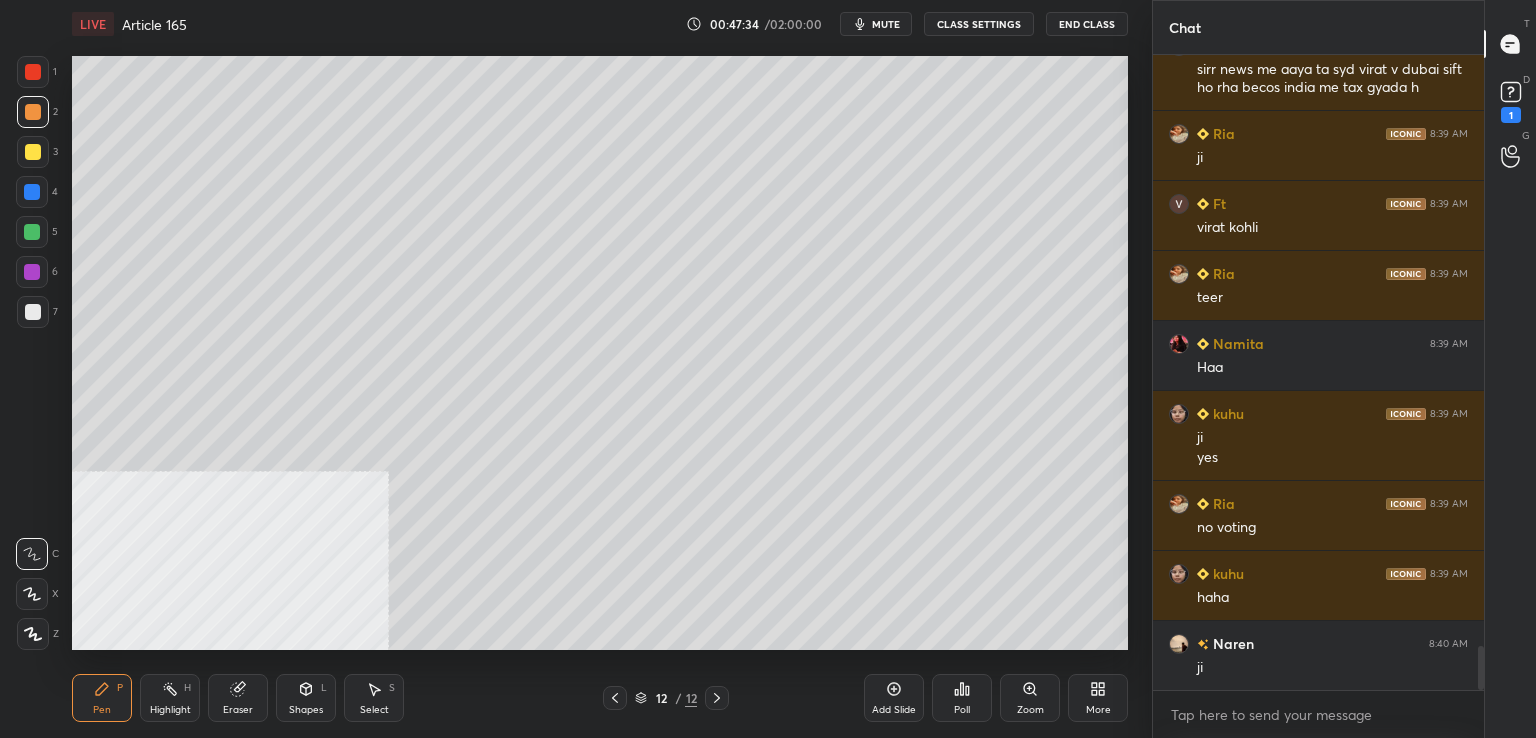 scroll, scrollTop: 8690, scrollLeft: 0, axis: vertical 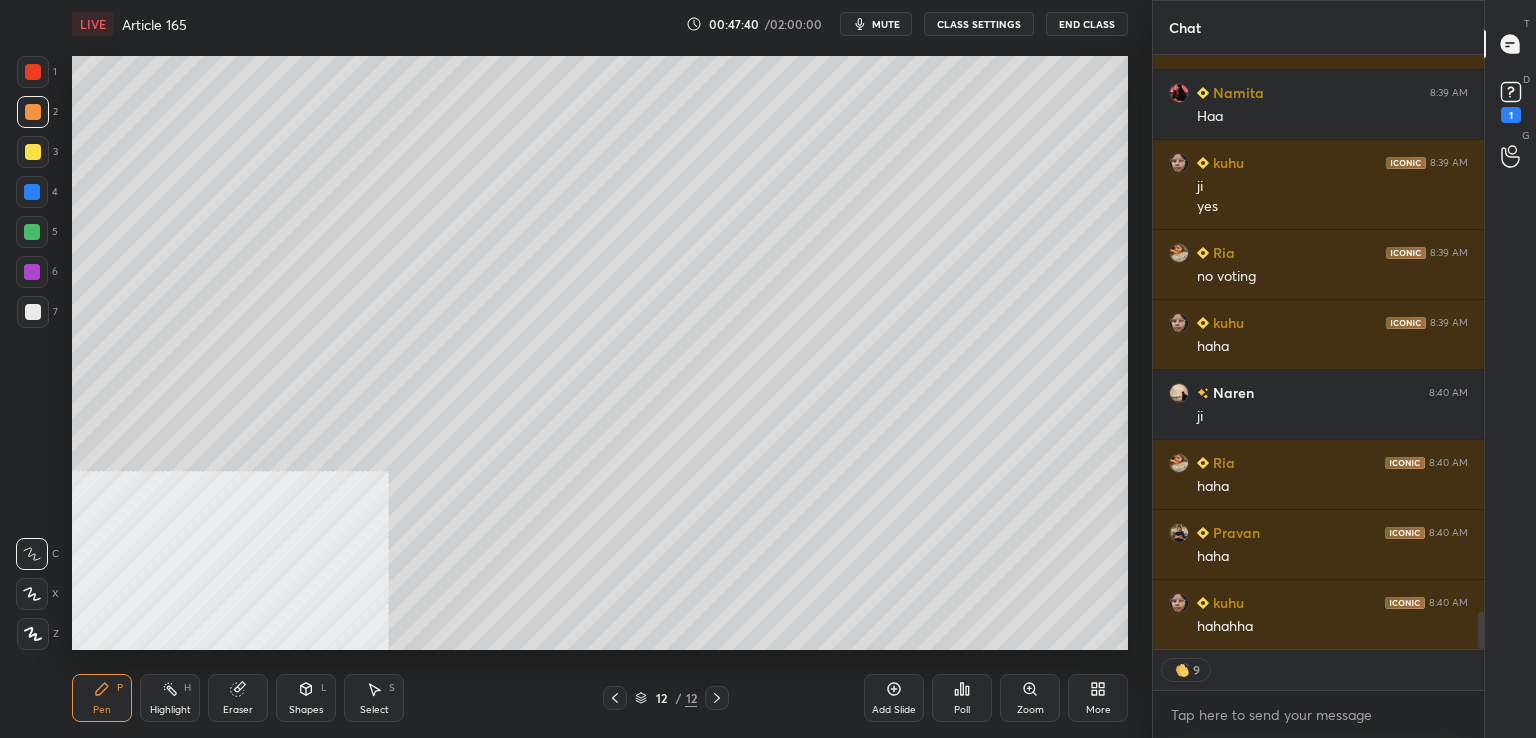 click at bounding box center [33, 312] 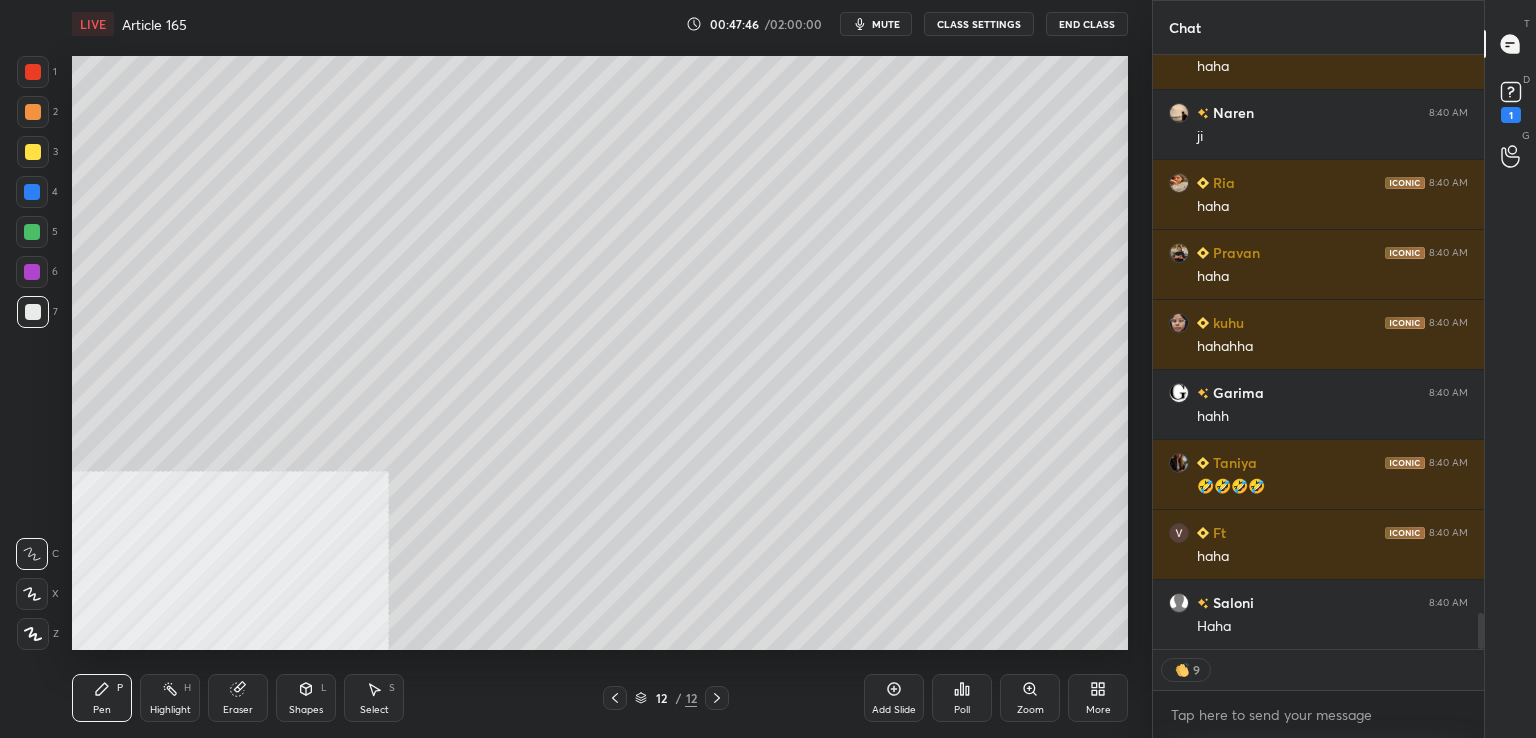 scroll, scrollTop: 9220, scrollLeft: 0, axis: vertical 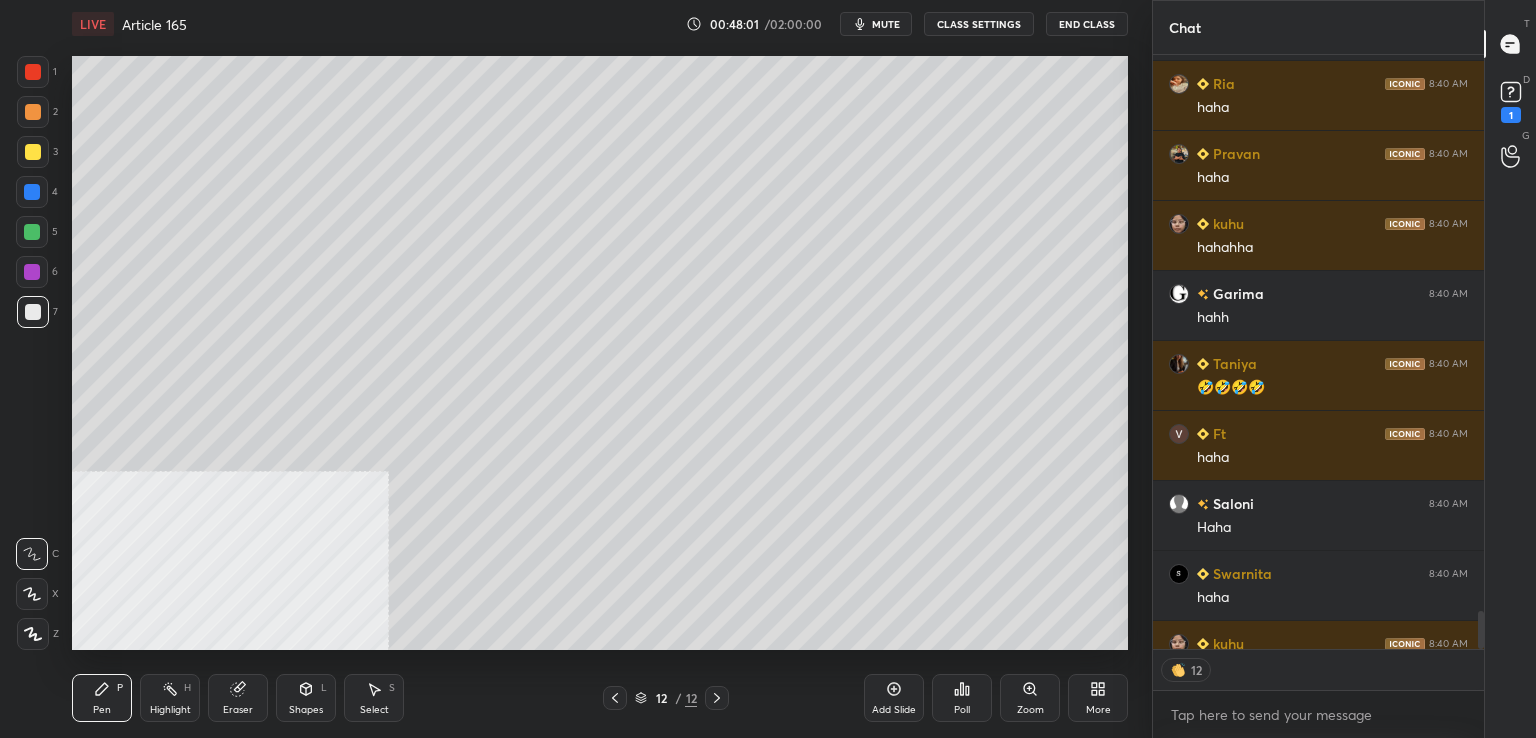 drag, startPoint x: 31, startPoint y: 311, endPoint x: 57, endPoint y: 333, distance: 34.058773 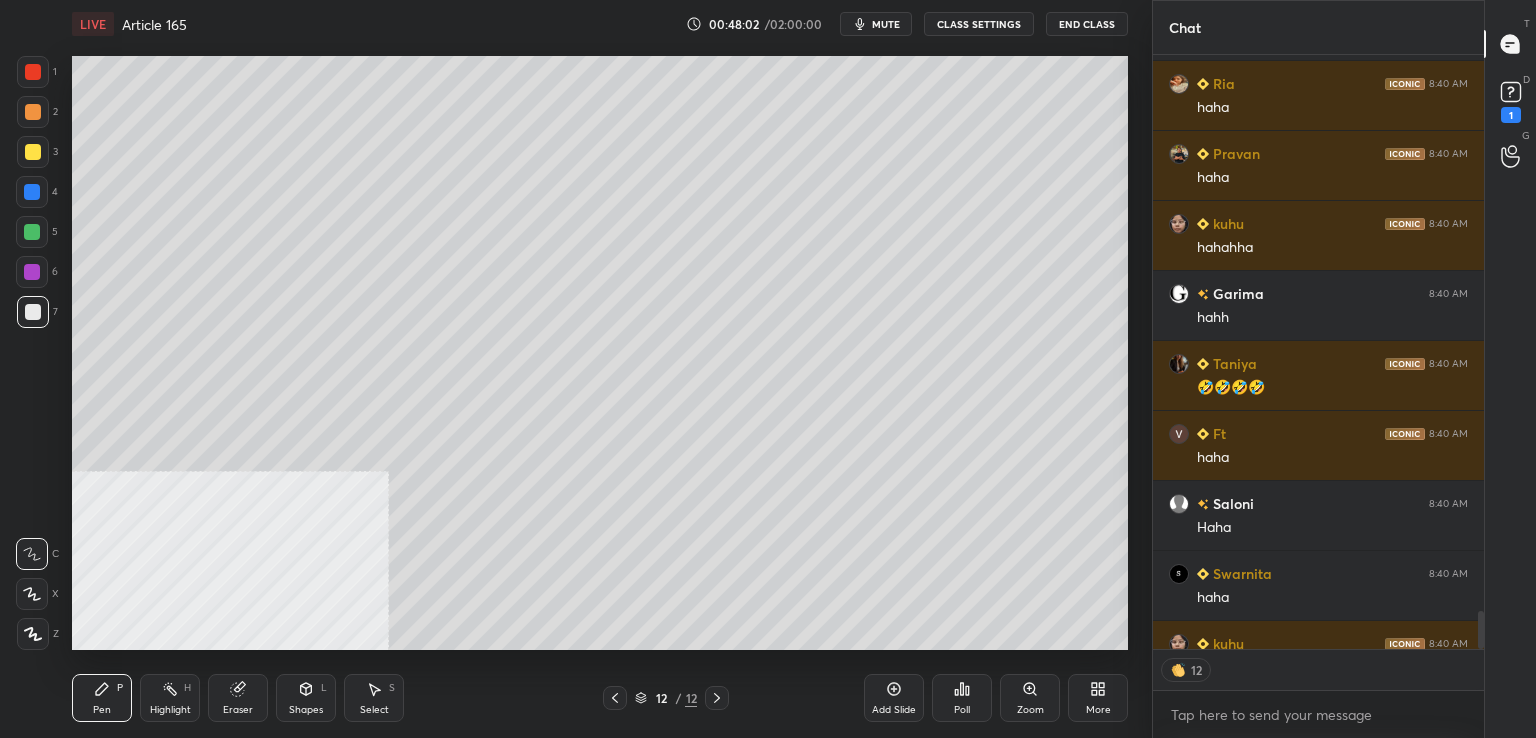 scroll, scrollTop: 9291, scrollLeft: 0, axis: vertical 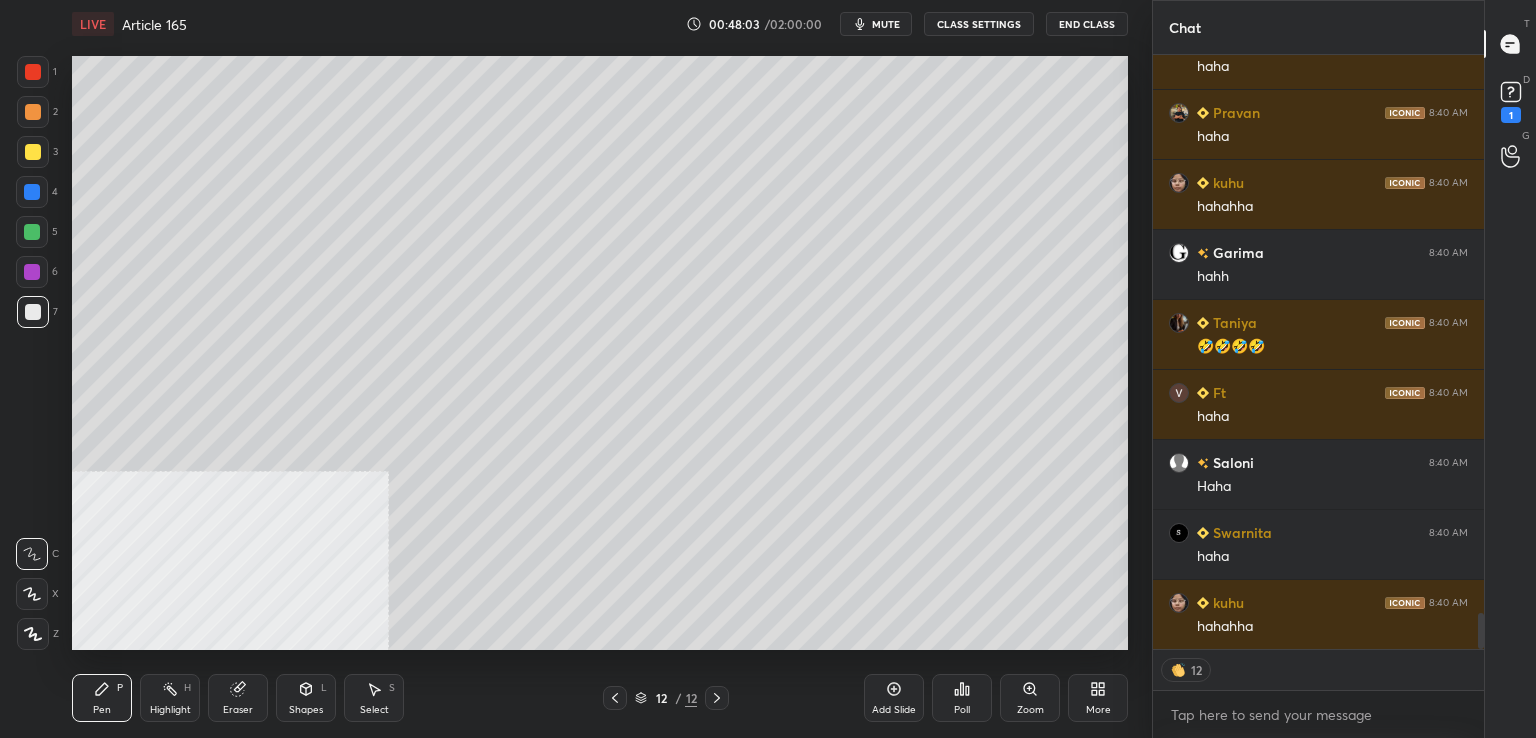 drag, startPoint x: 1480, startPoint y: 632, endPoint x: 1422, endPoint y: 658, distance: 63.560993 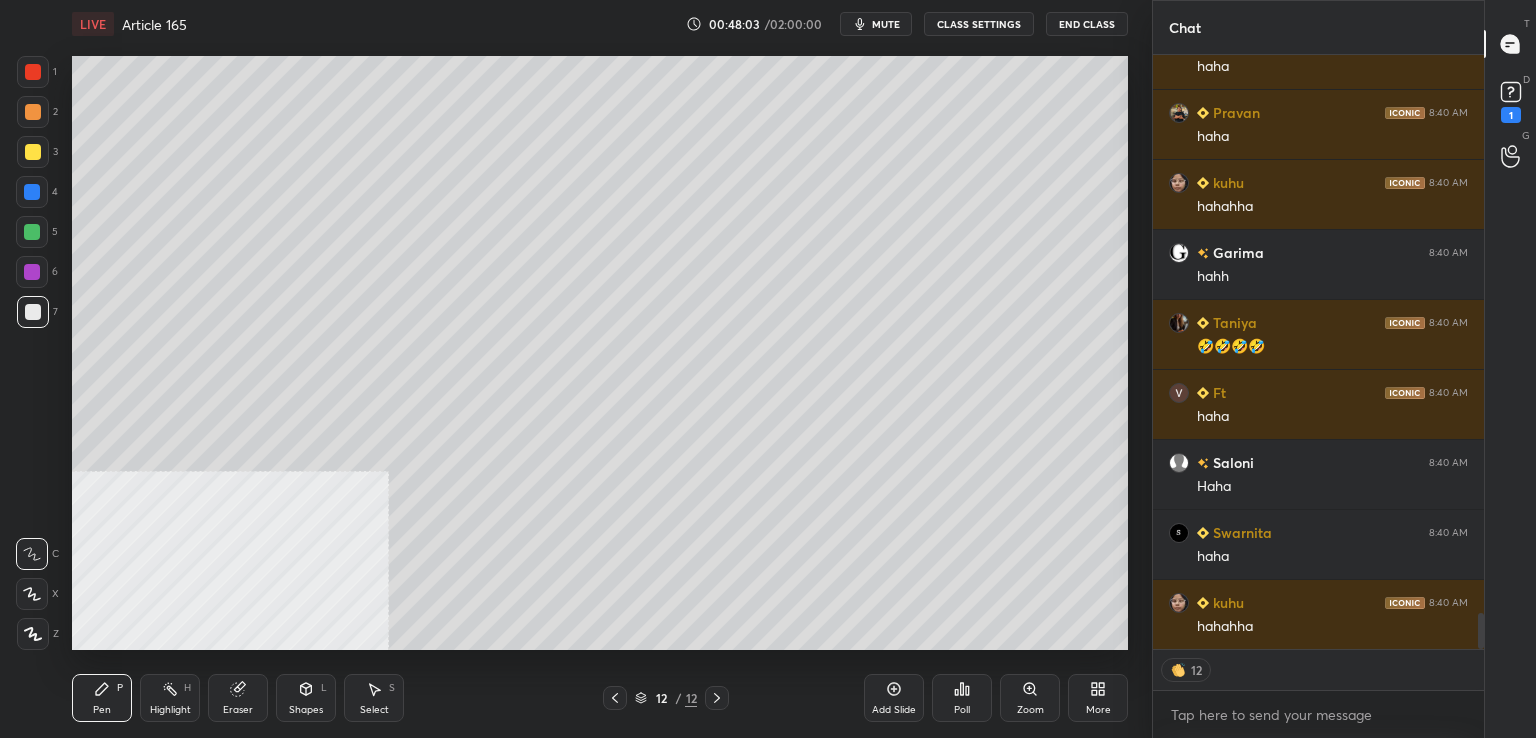 click on "Naren 8:40 AM ji Ria 8:40 AM haha Pravan 8:40 AM haha kuhu 8:40 AM hahahha Garima 8:40 AM hahh Taniya 8:40 AM 🤣🤣🤣🤣 Ft 8:40 AM haha Saloni 8:40 AM Haha Swarnita 8:40 AM haha kuhu 8:40 AM hahahha JUMP TO LATEST 12 Enable hand raising Enable raise hand to speak to learners. Once enabled, chat will be turned off temporarily. Enable x" at bounding box center (1318, 396) 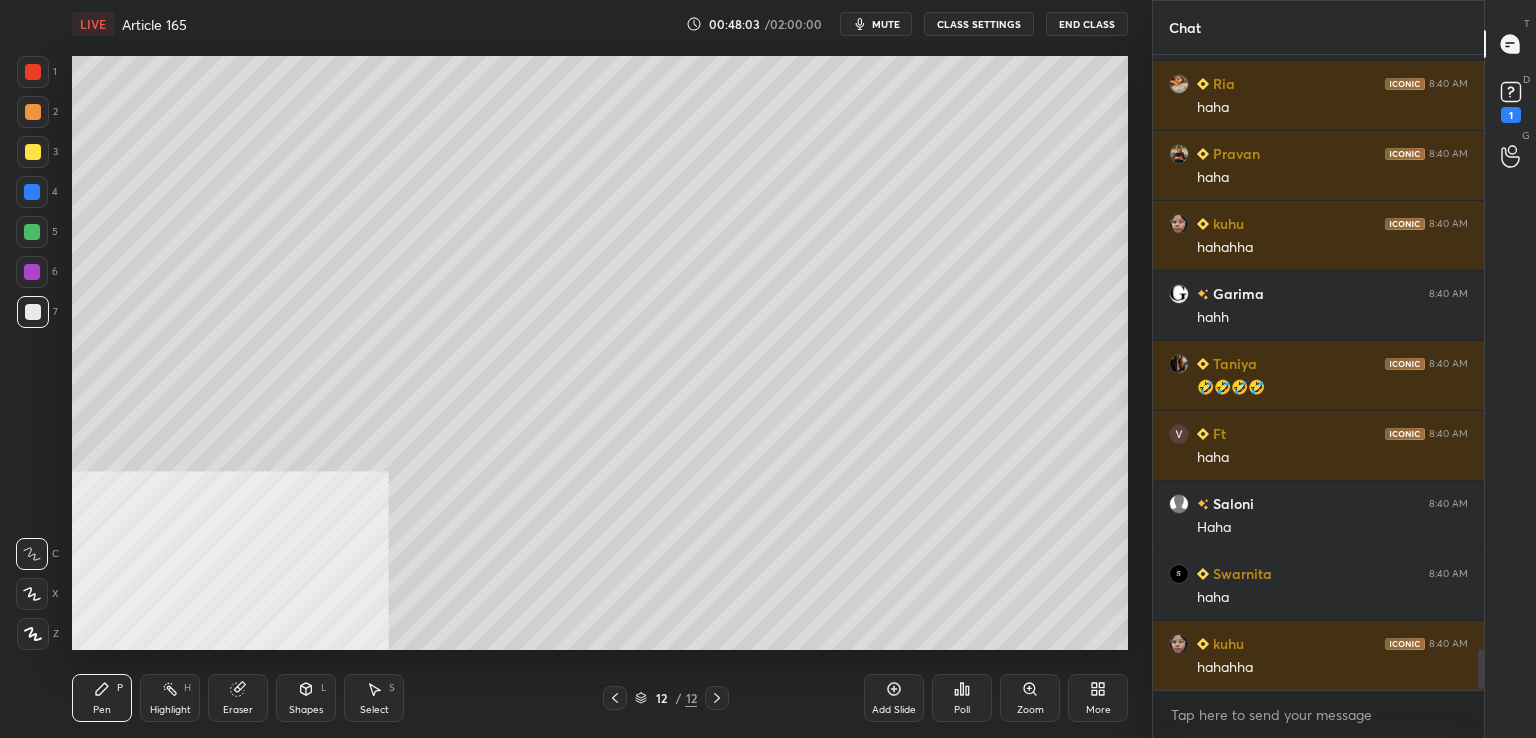 scroll, scrollTop: 9250, scrollLeft: 0, axis: vertical 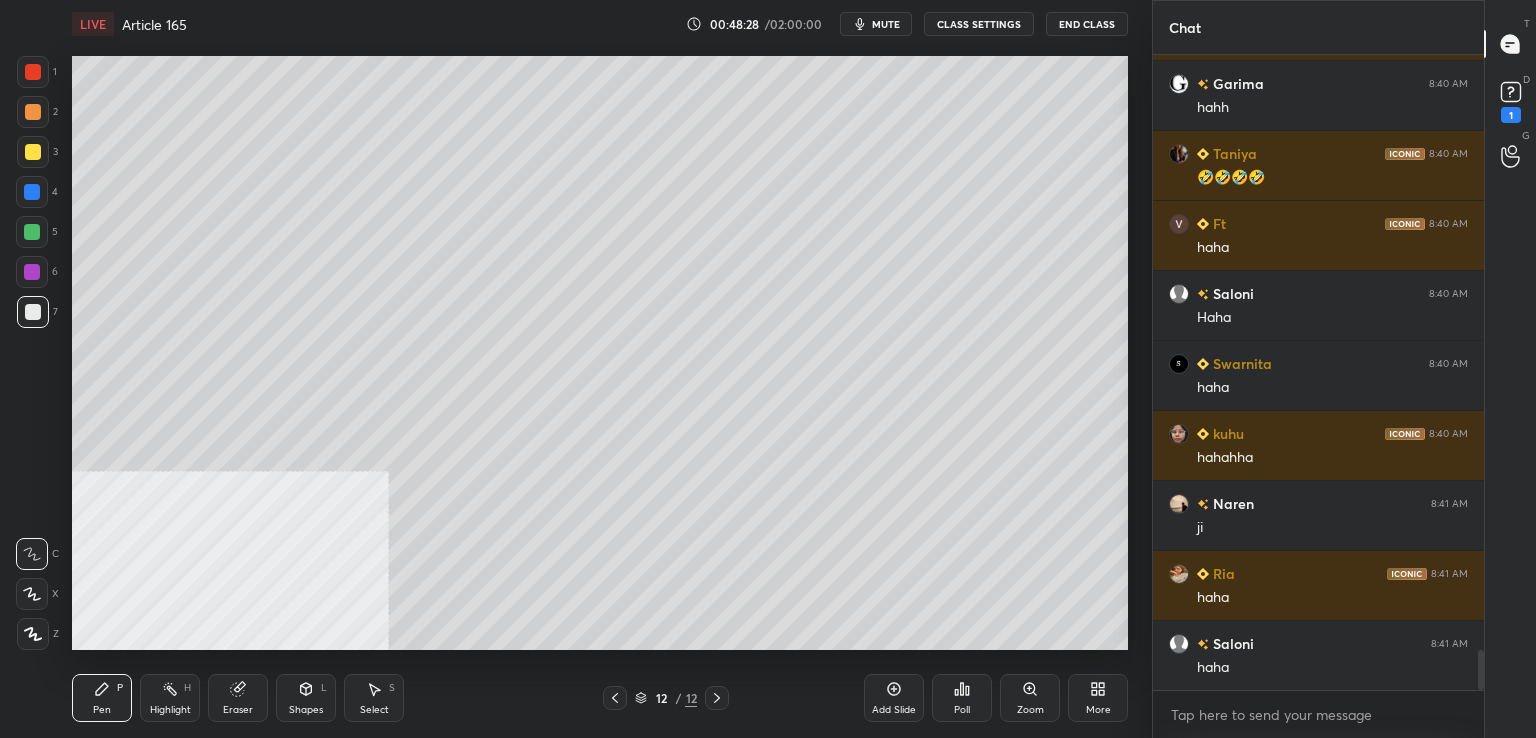 click at bounding box center [33, 312] 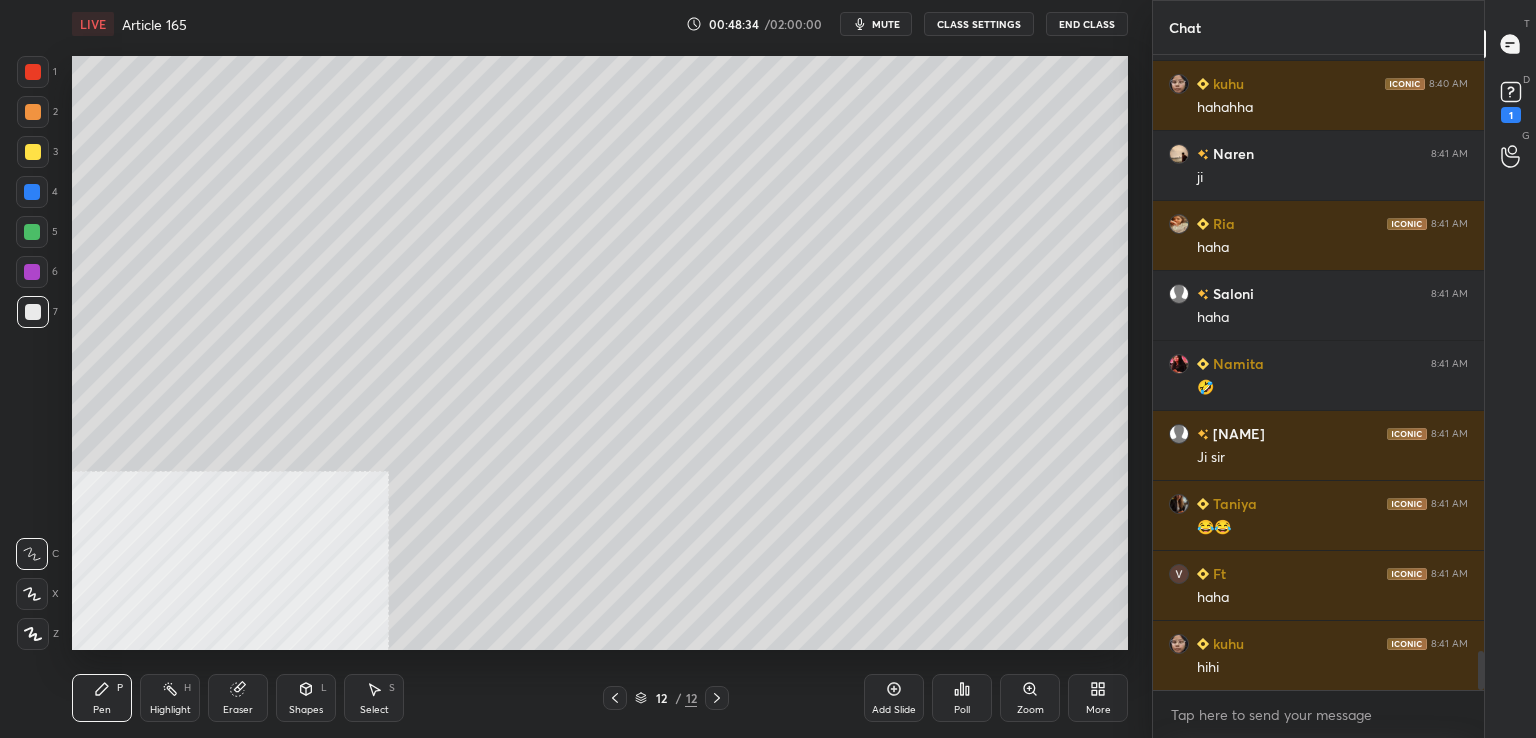 scroll, scrollTop: 9880, scrollLeft: 0, axis: vertical 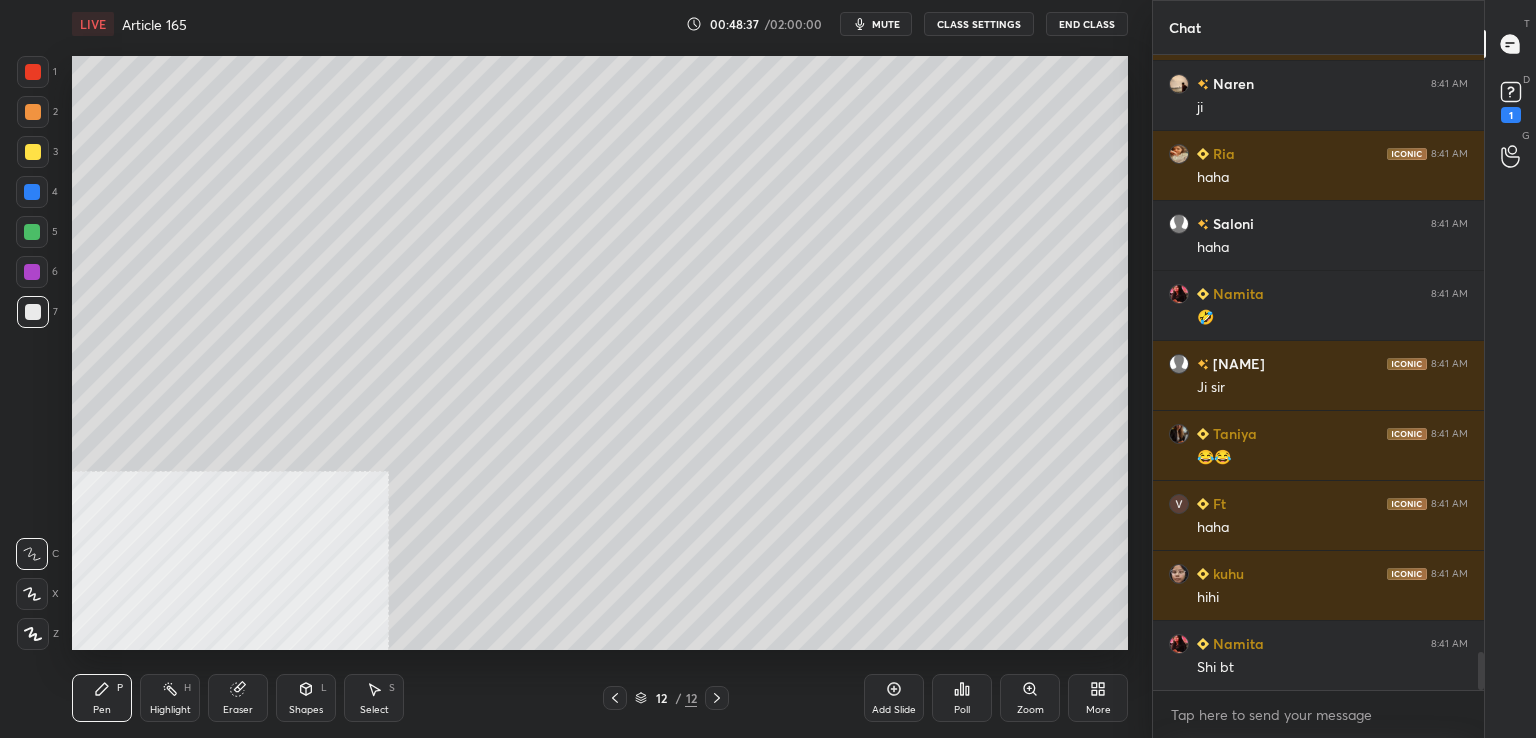 drag, startPoint x: 900, startPoint y: 687, endPoint x: 891, endPoint y: 680, distance: 11.401754 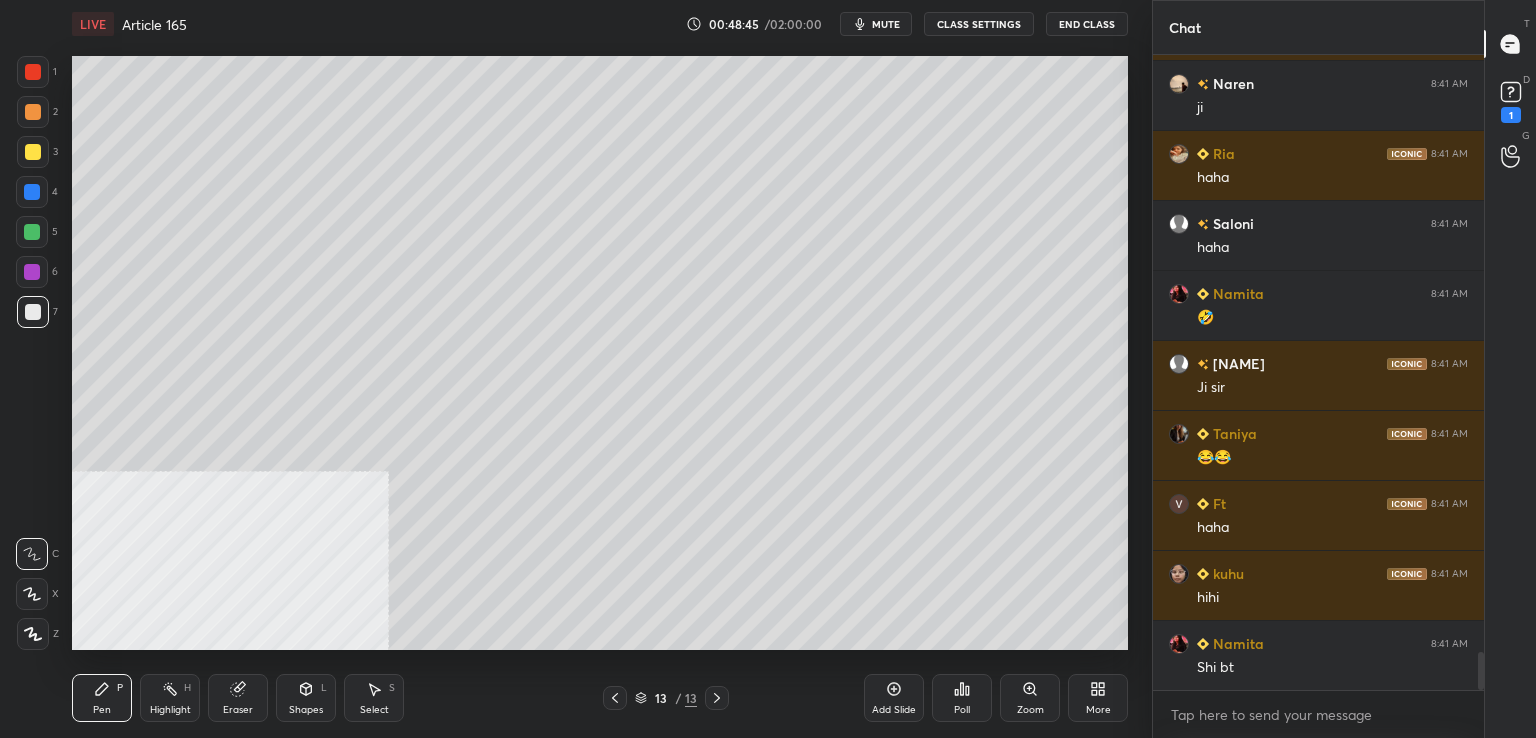scroll, scrollTop: 9950, scrollLeft: 0, axis: vertical 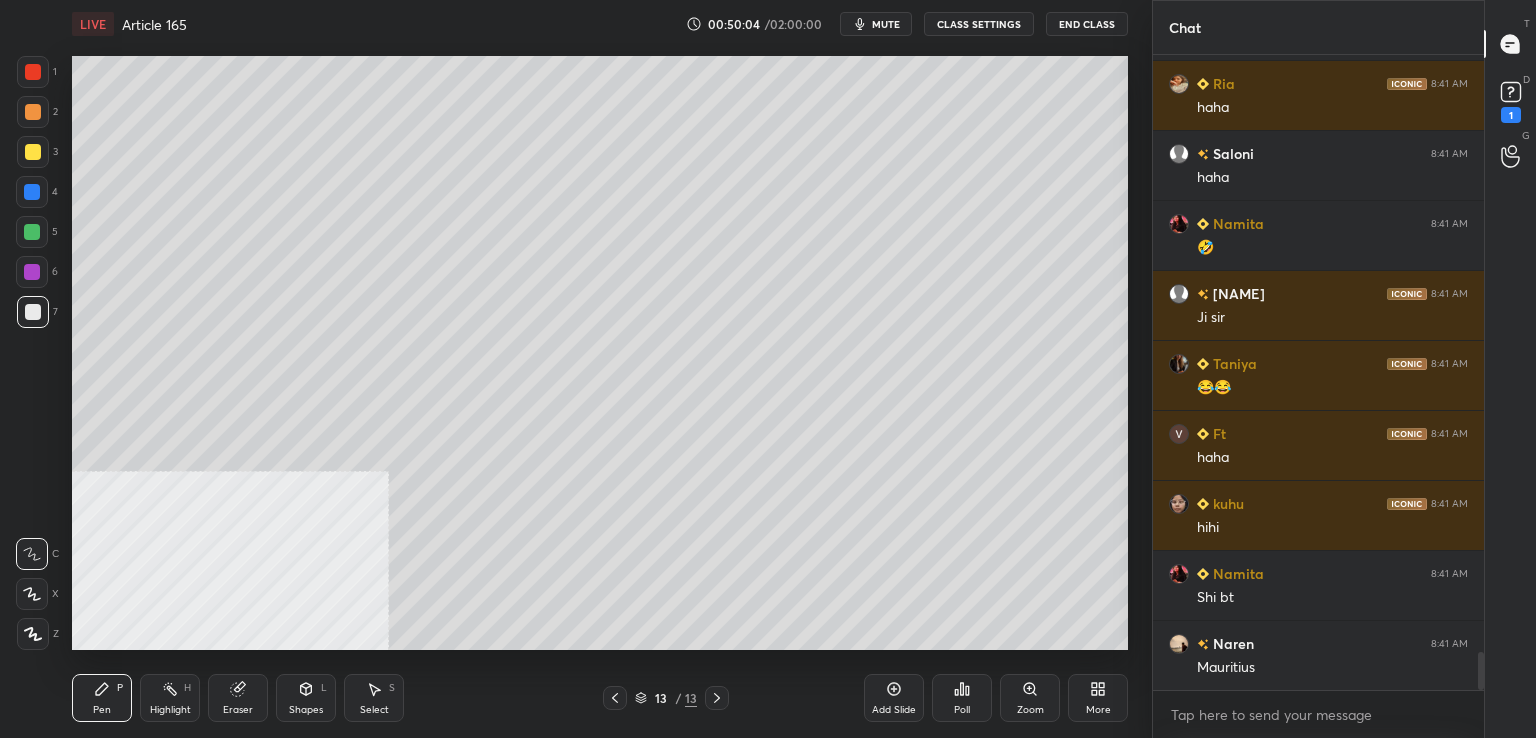 drag, startPoint x: 18, startPoint y: 160, endPoint x: 50, endPoint y: 172, distance: 34.176014 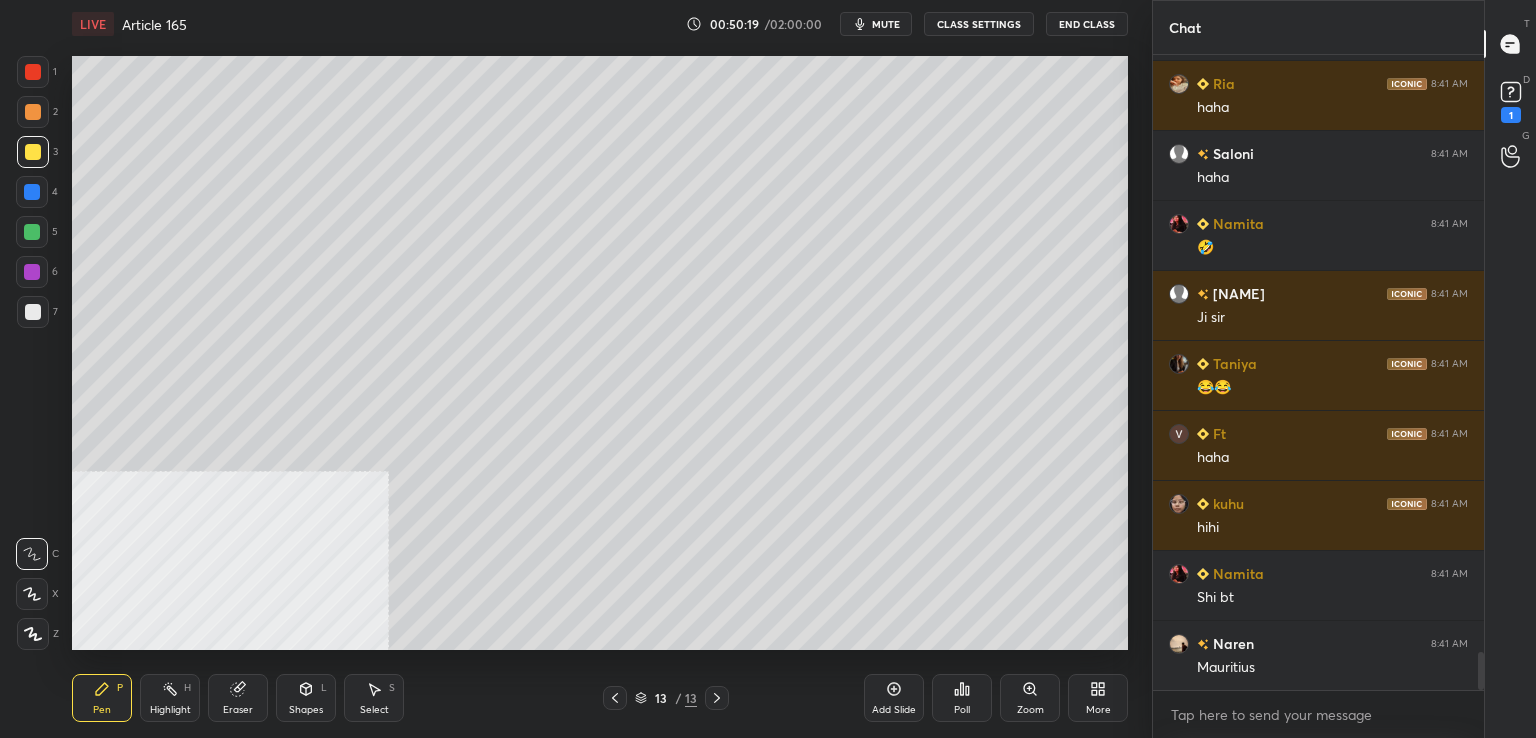 click on "mute" at bounding box center (886, 24) 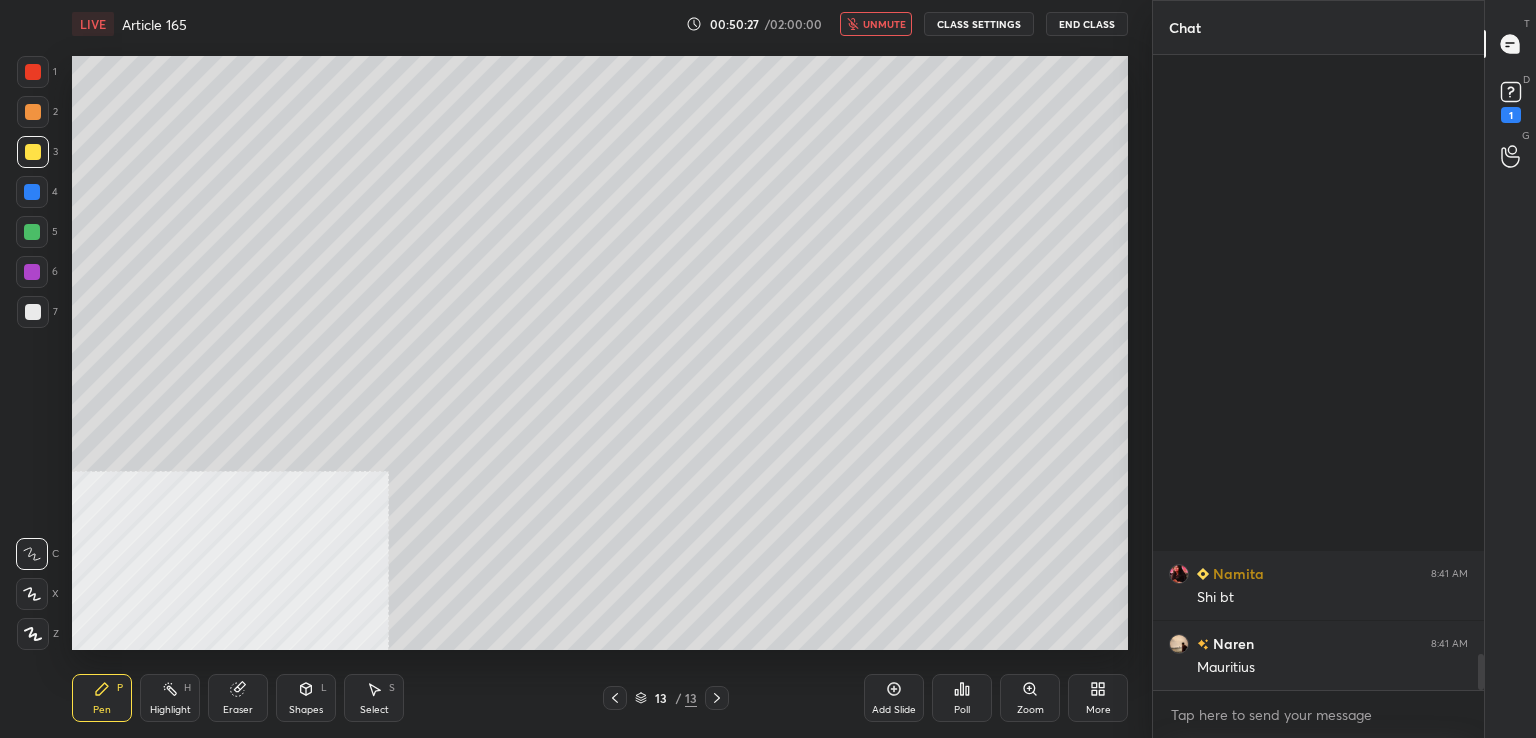 scroll, scrollTop: 10580, scrollLeft: 0, axis: vertical 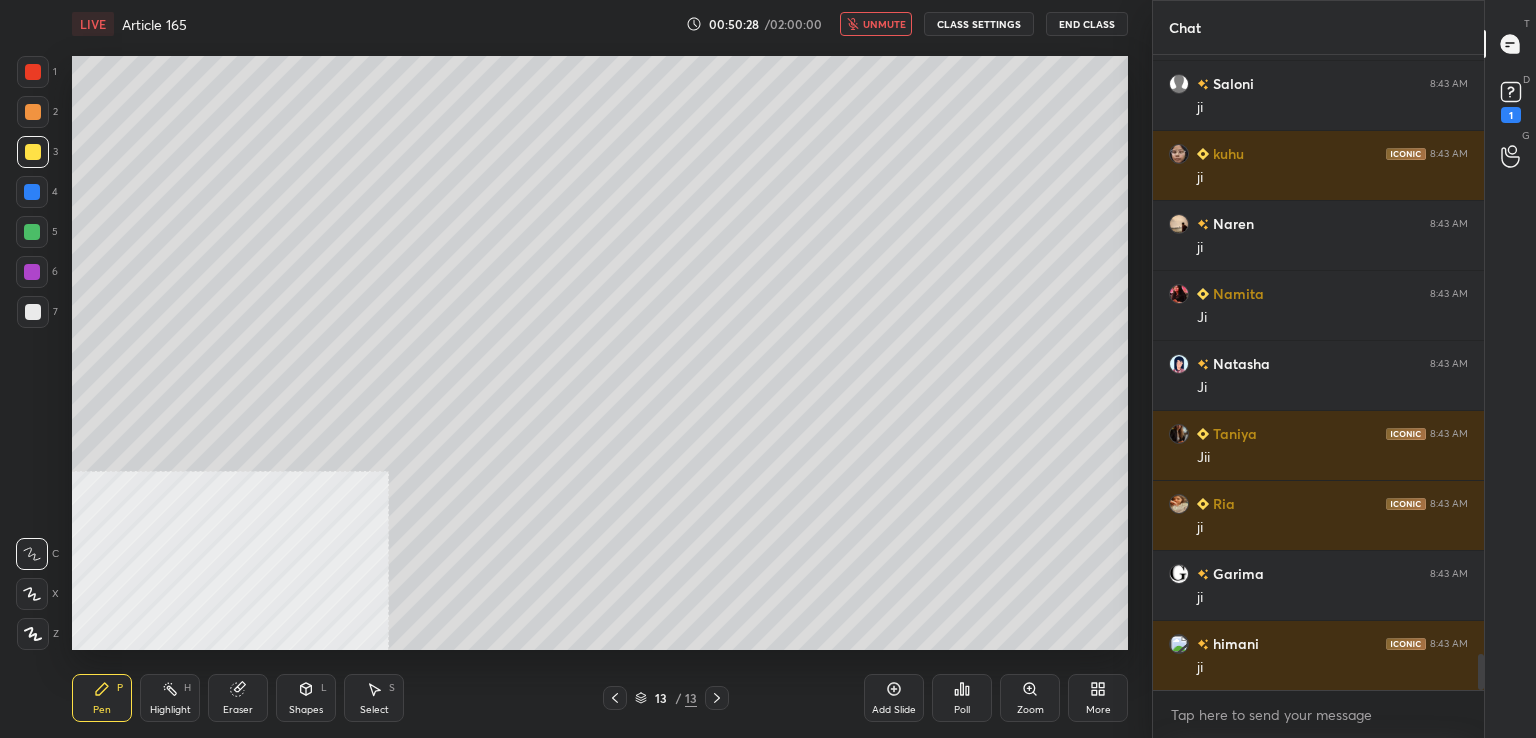 drag, startPoint x: 878, startPoint y: 22, endPoint x: 855, endPoint y: 29, distance: 24.04163 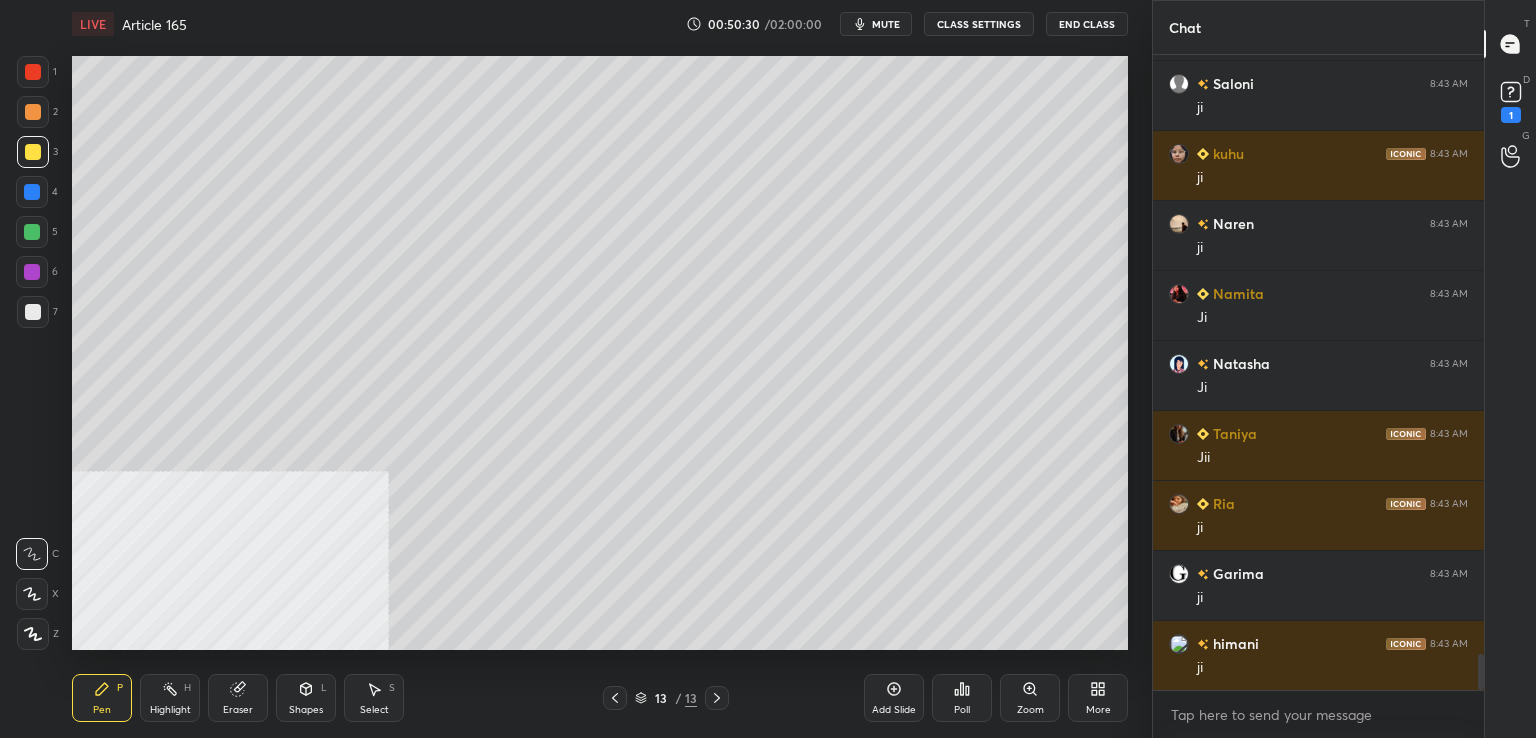click on "7" at bounding box center (37, 312) 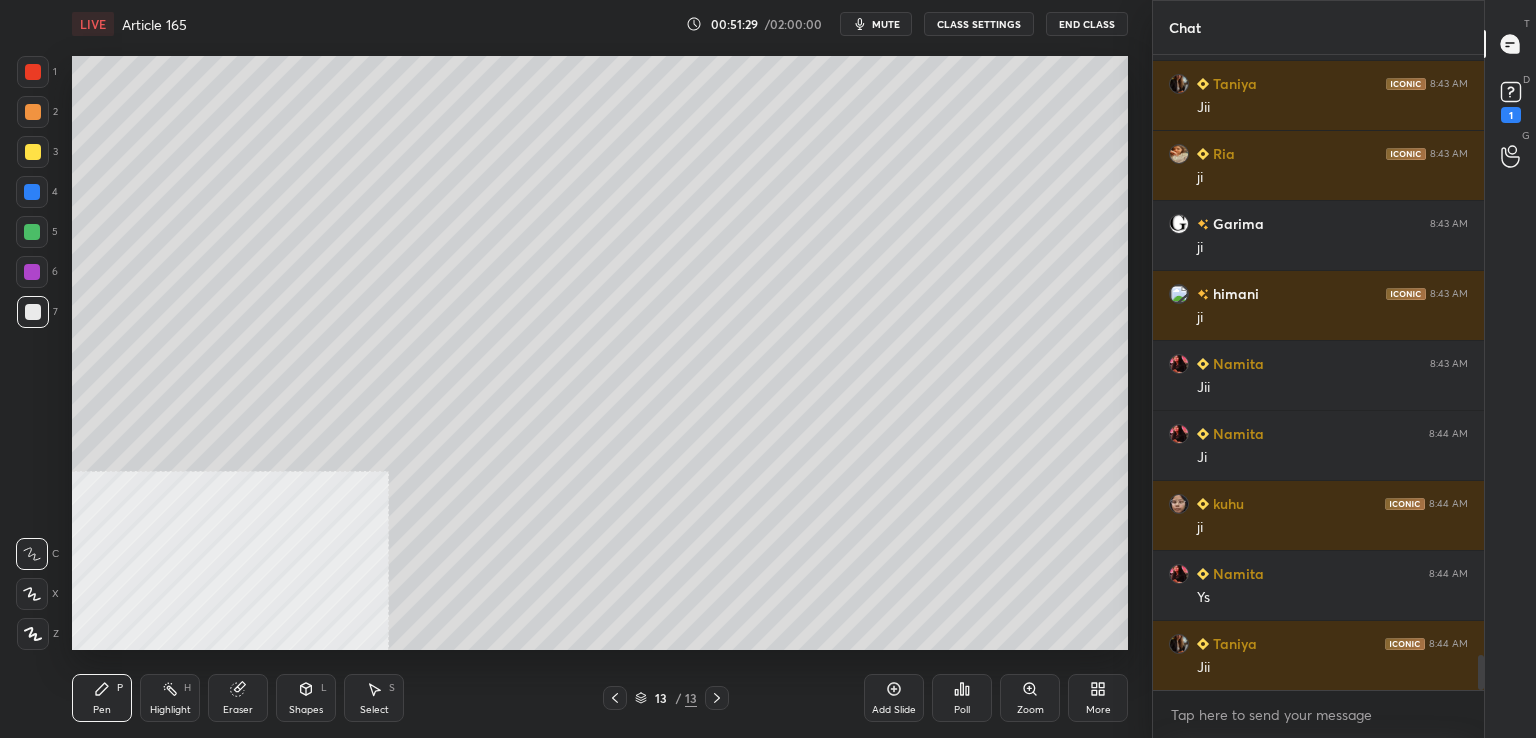 scroll, scrollTop: 11000, scrollLeft: 0, axis: vertical 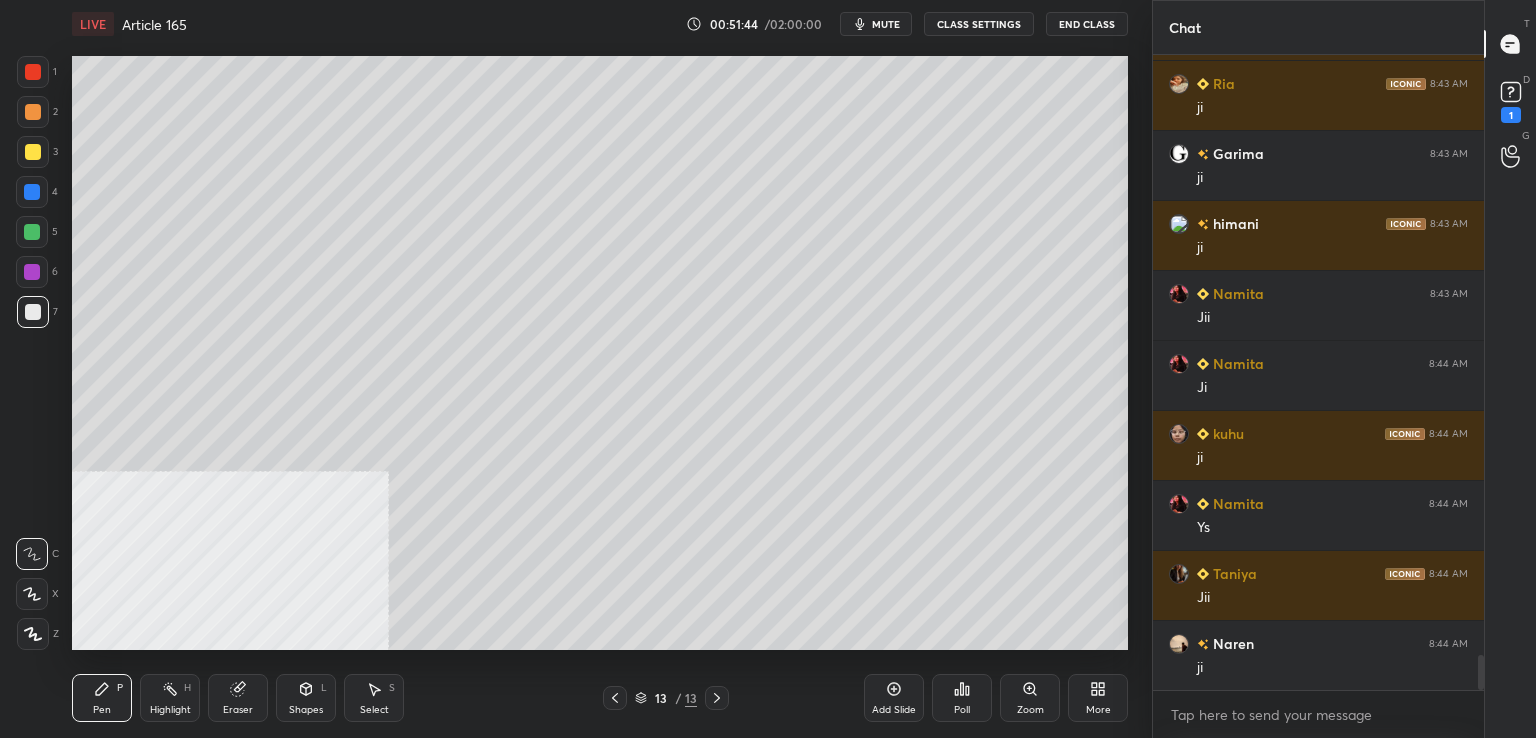 drag, startPoint x: 892, startPoint y: 697, endPoint x: 864, endPoint y: 660, distance: 46.400433 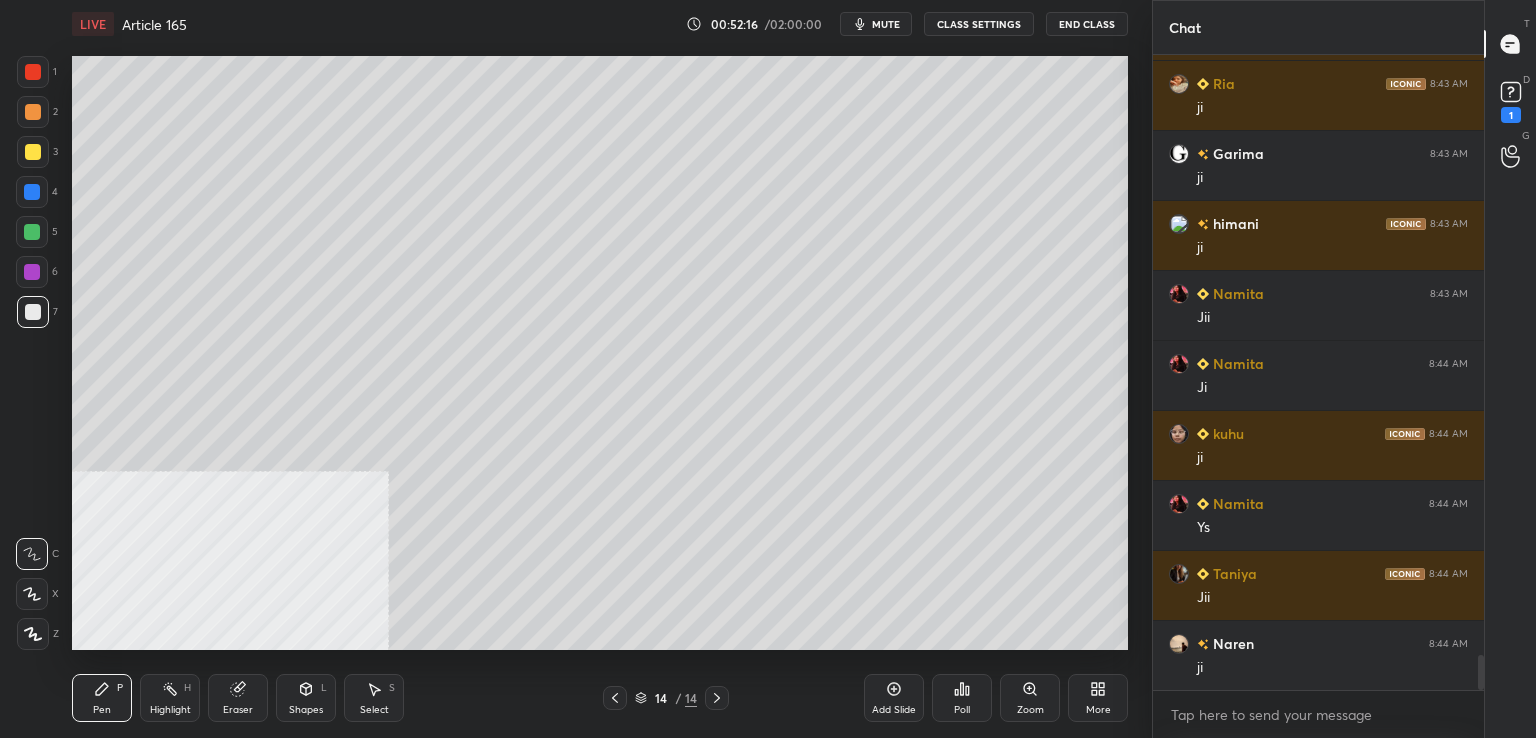 drag, startPoint x: 40, startPoint y: 309, endPoint x: 60, endPoint y: 307, distance: 20.09975 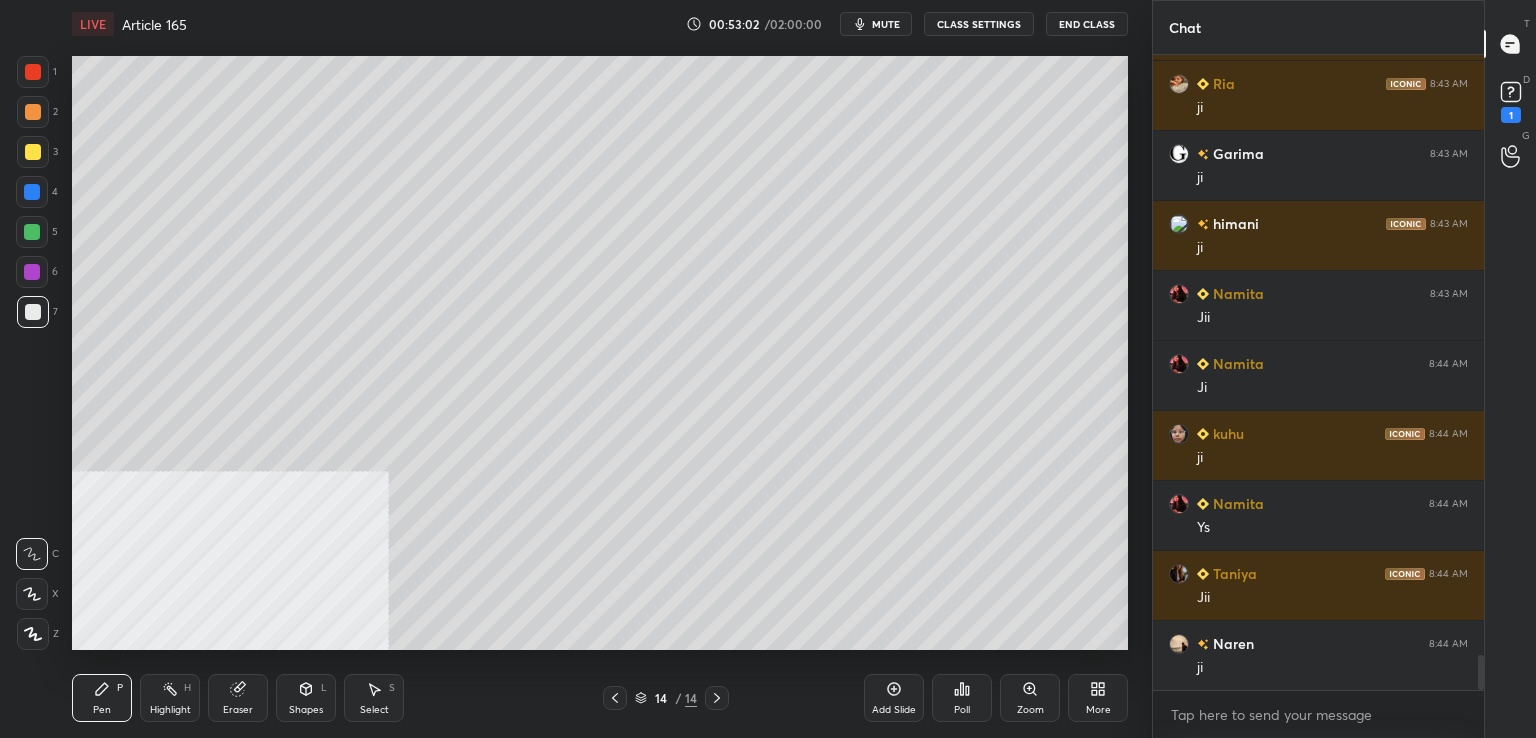 scroll, scrollTop: 11070, scrollLeft: 0, axis: vertical 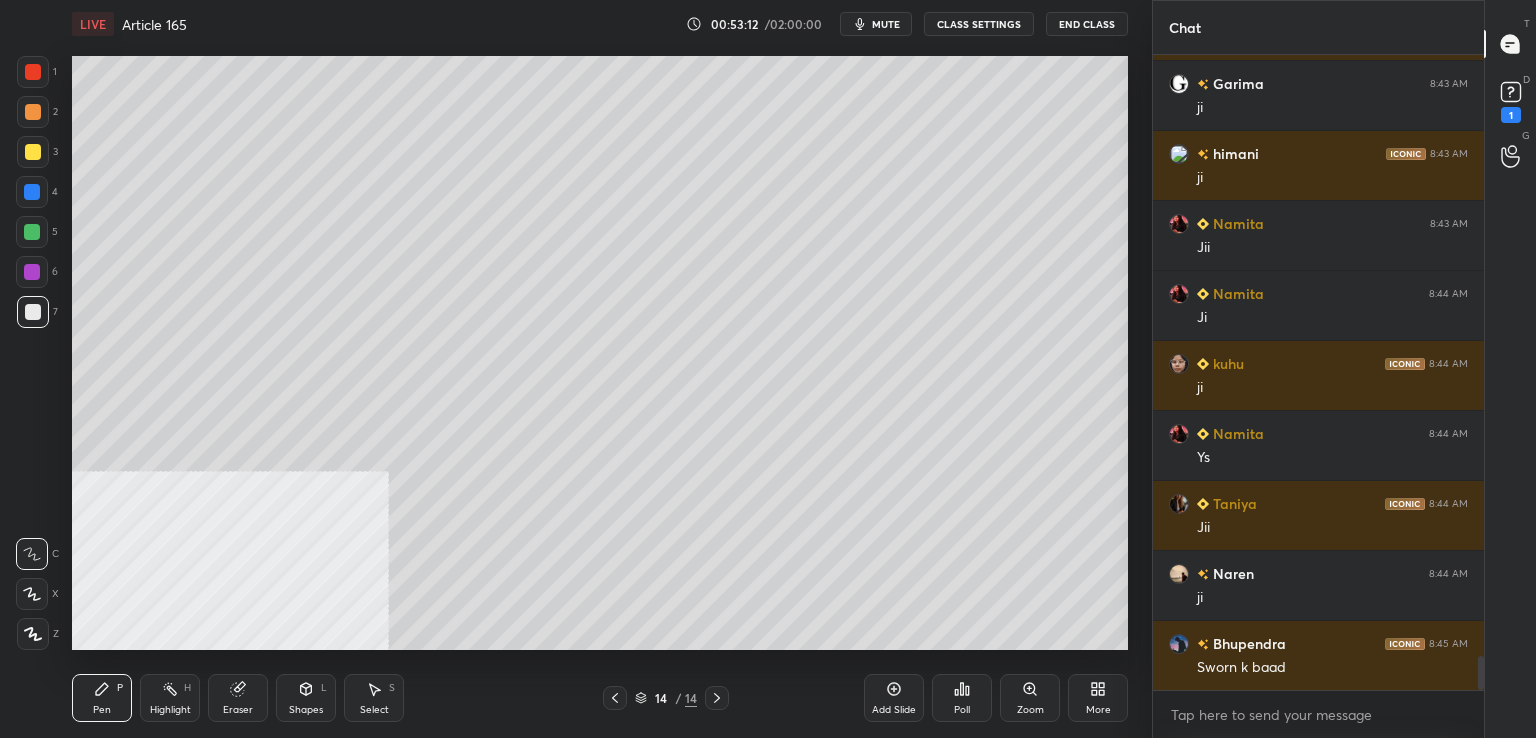 click at bounding box center (33, 312) 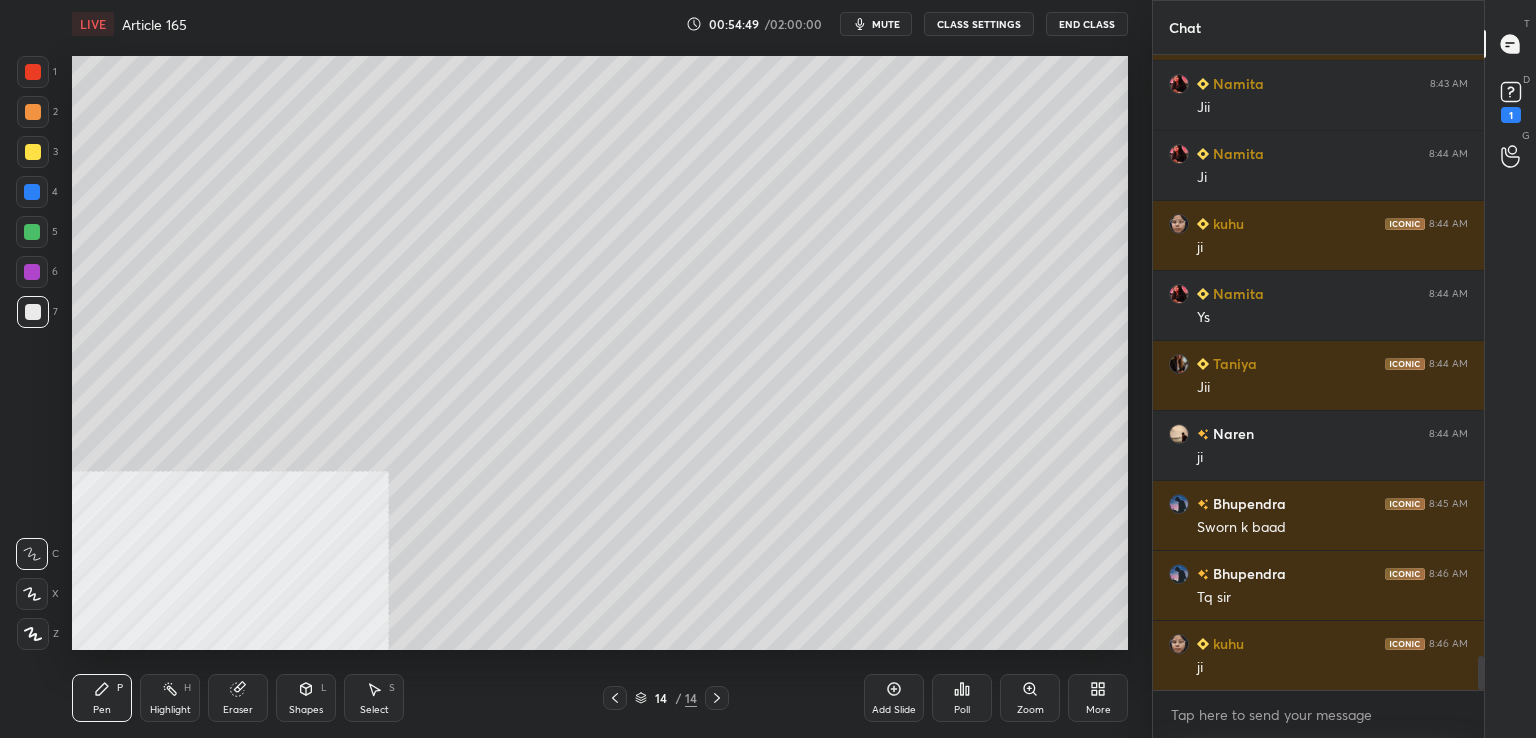 scroll, scrollTop: 11280, scrollLeft: 0, axis: vertical 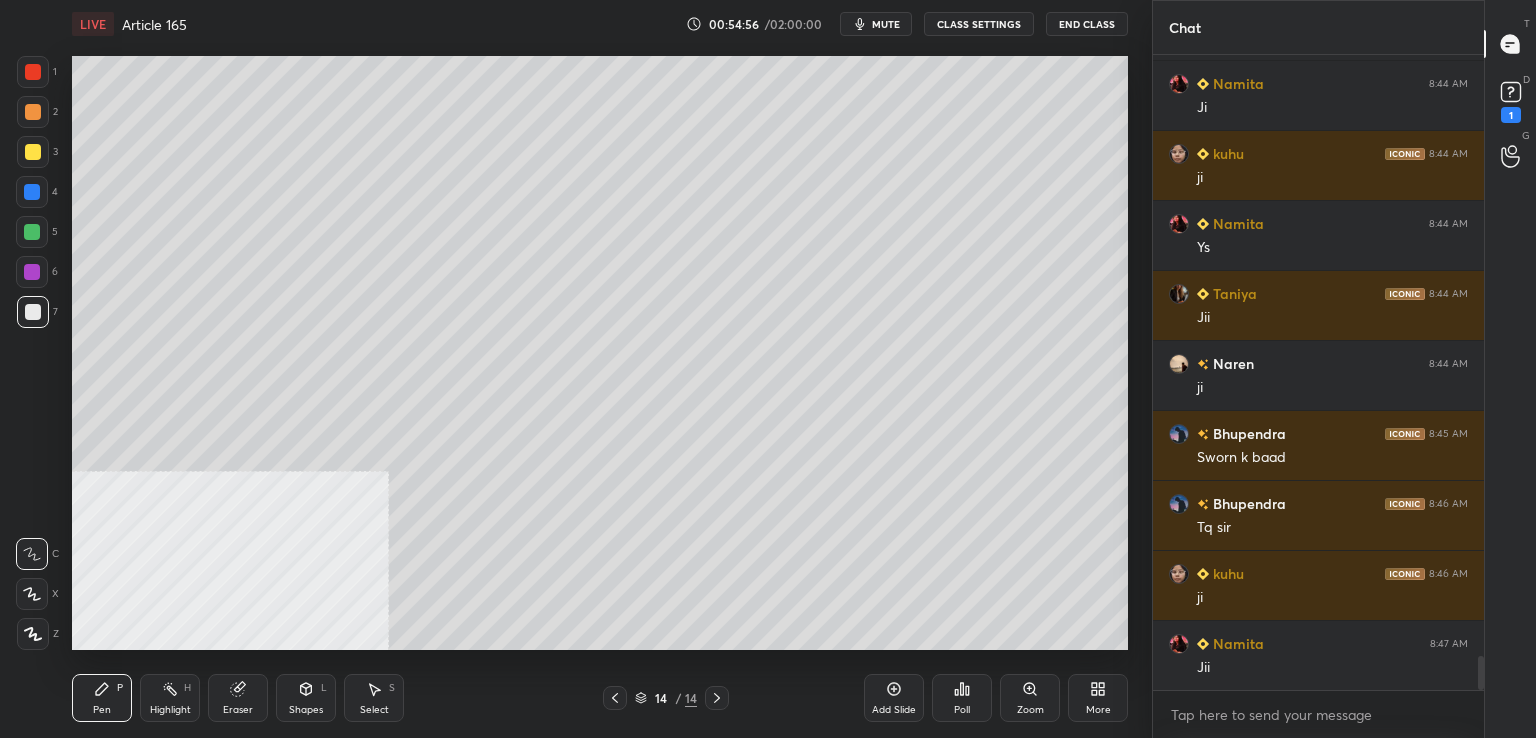 drag, startPoint x: 36, startPoint y: 153, endPoint x: 58, endPoint y: 158, distance: 22.561028 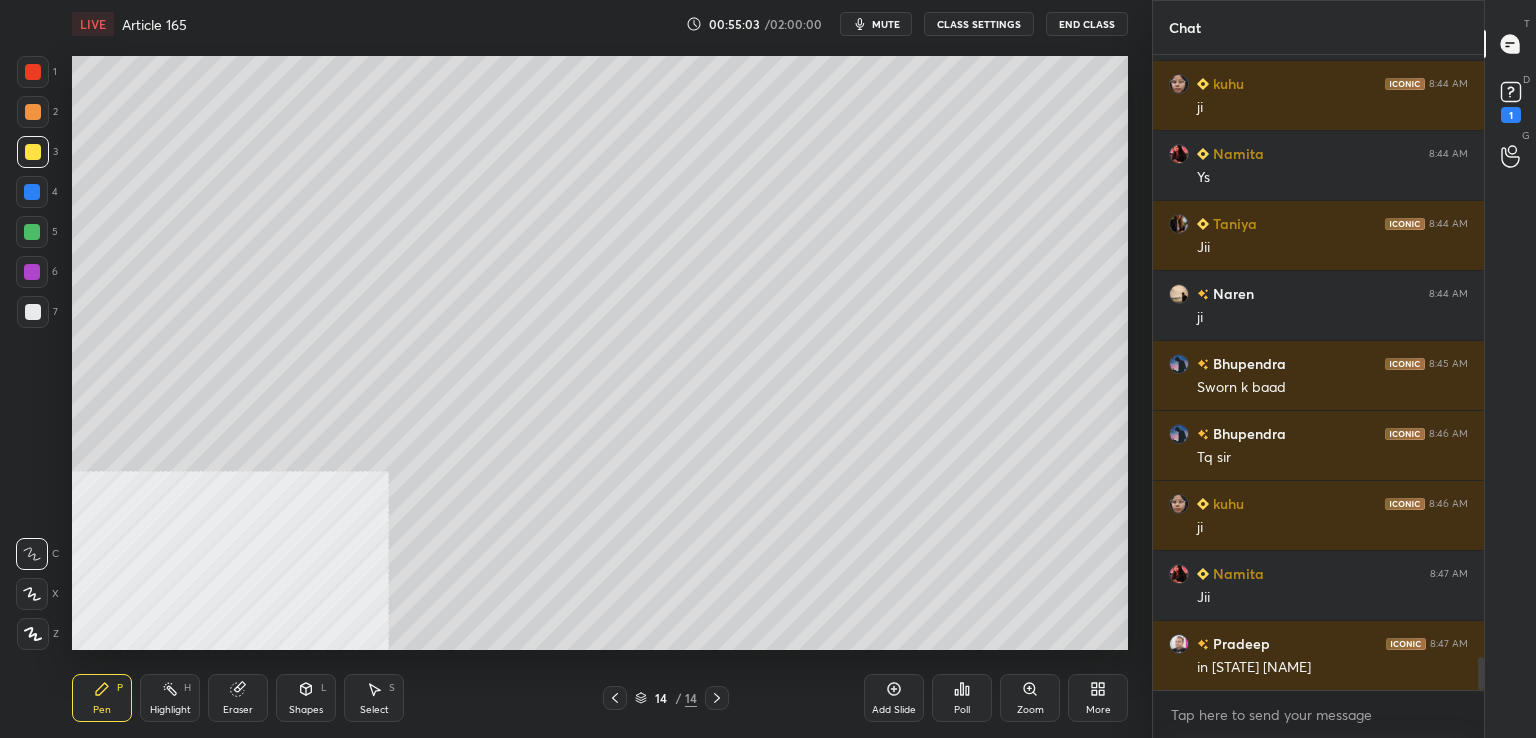 scroll, scrollTop: 11420, scrollLeft: 0, axis: vertical 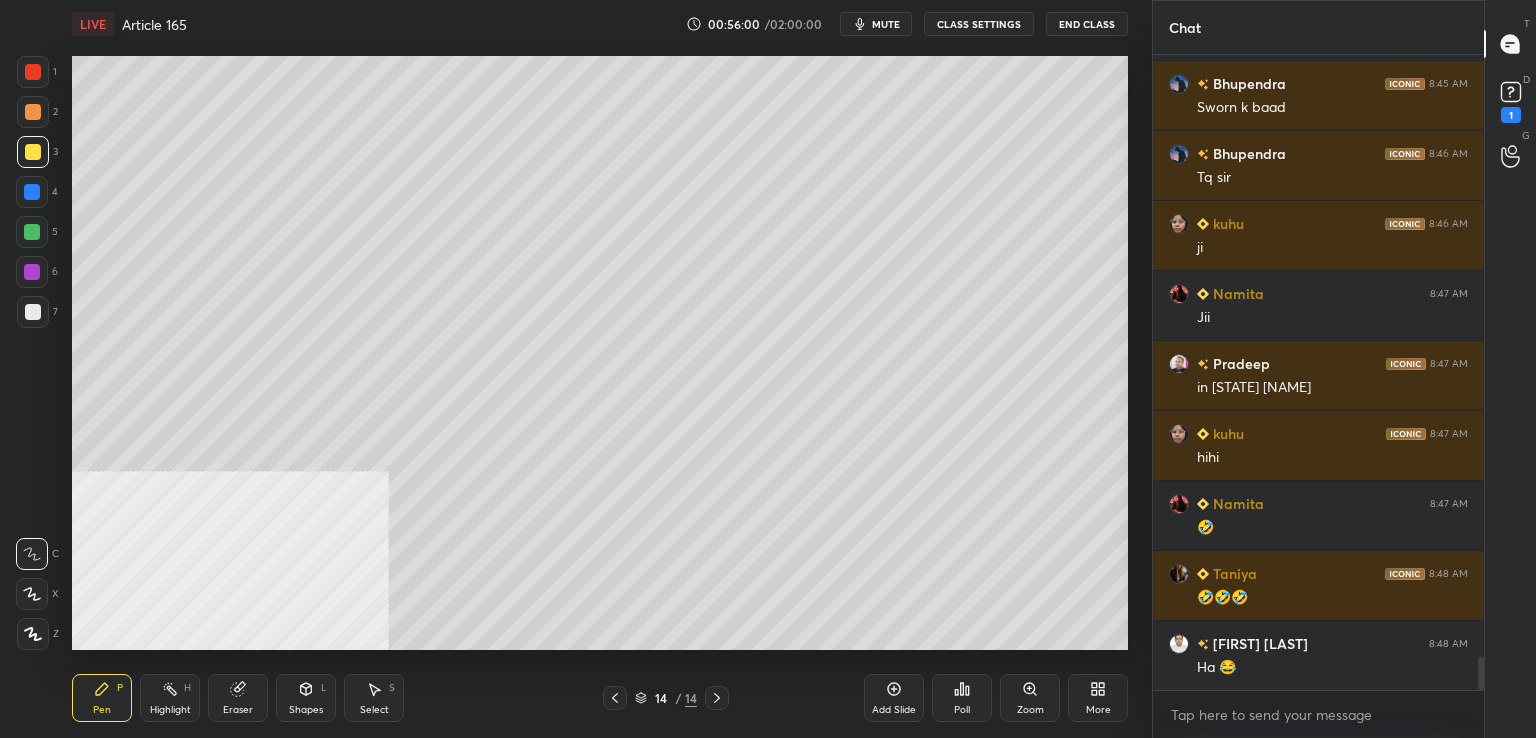 click at bounding box center [33, 312] 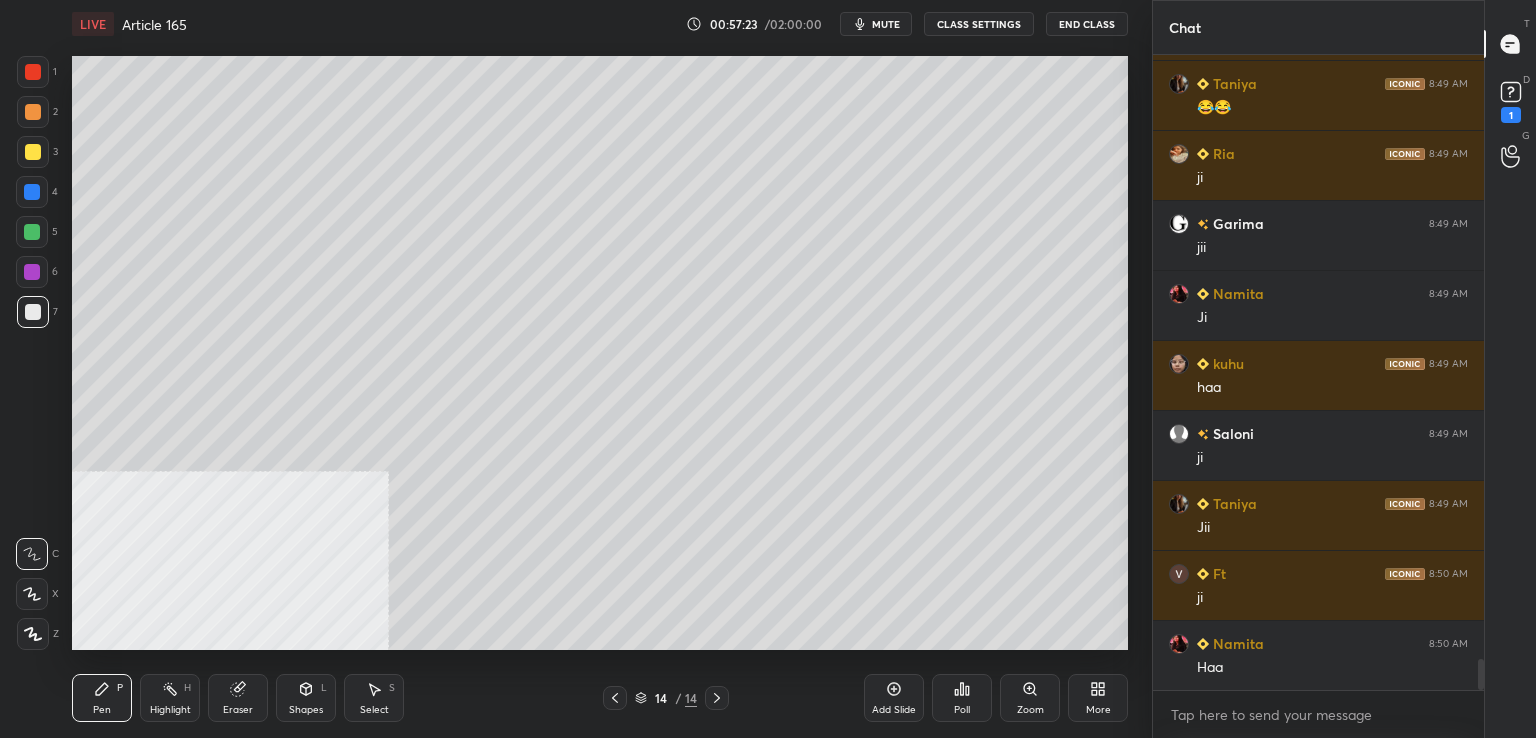 scroll, scrollTop: 12540, scrollLeft: 0, axis: vertical 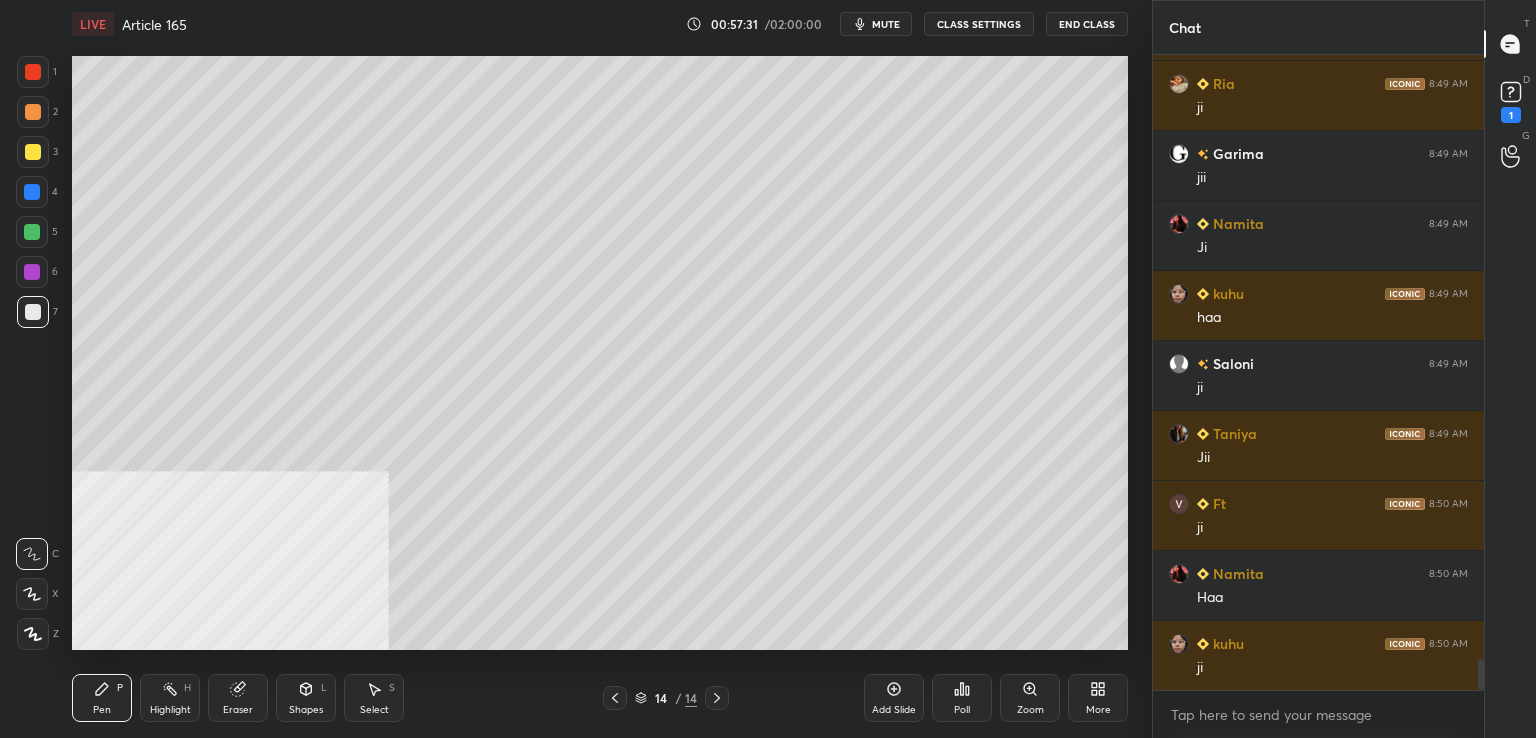 click at bounding box center [33, 312] 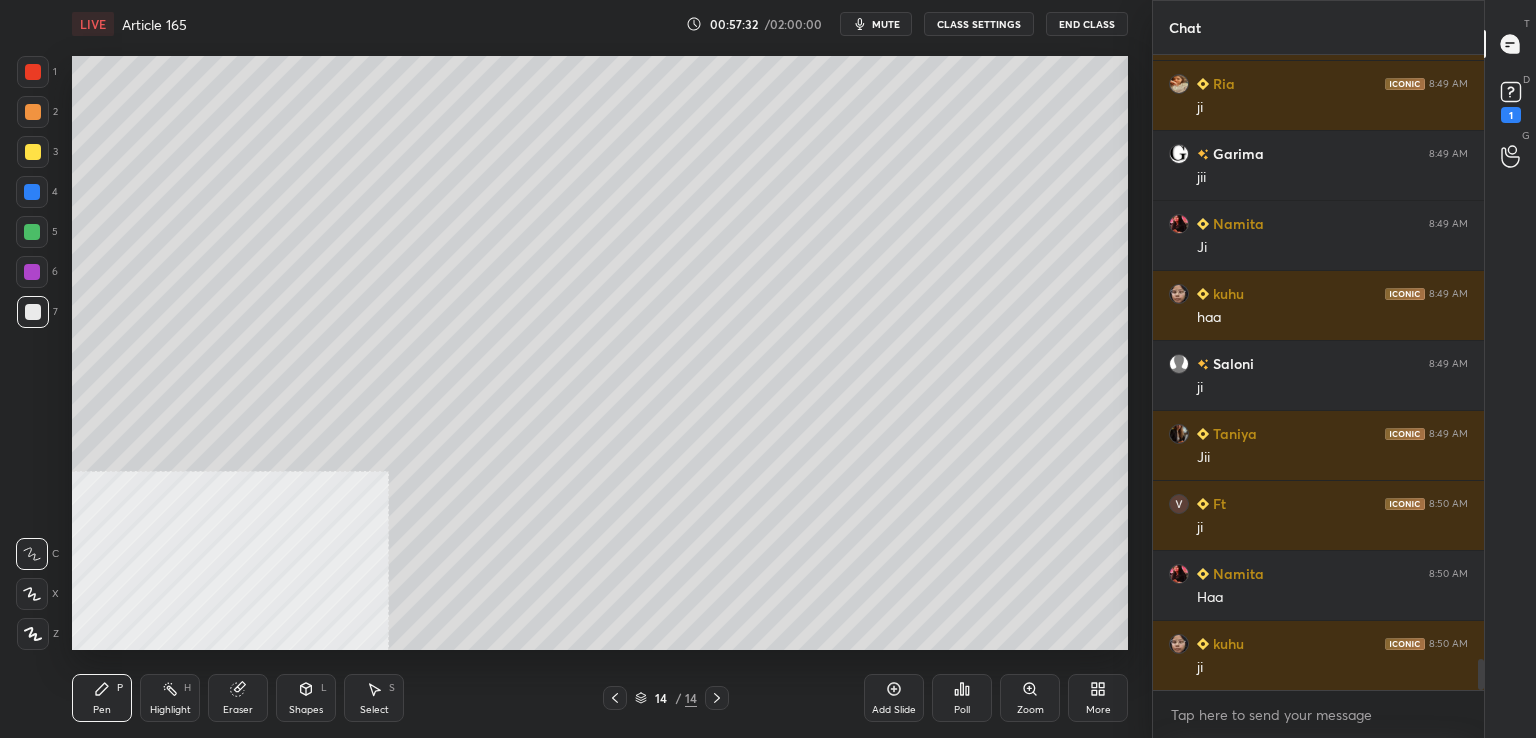 click 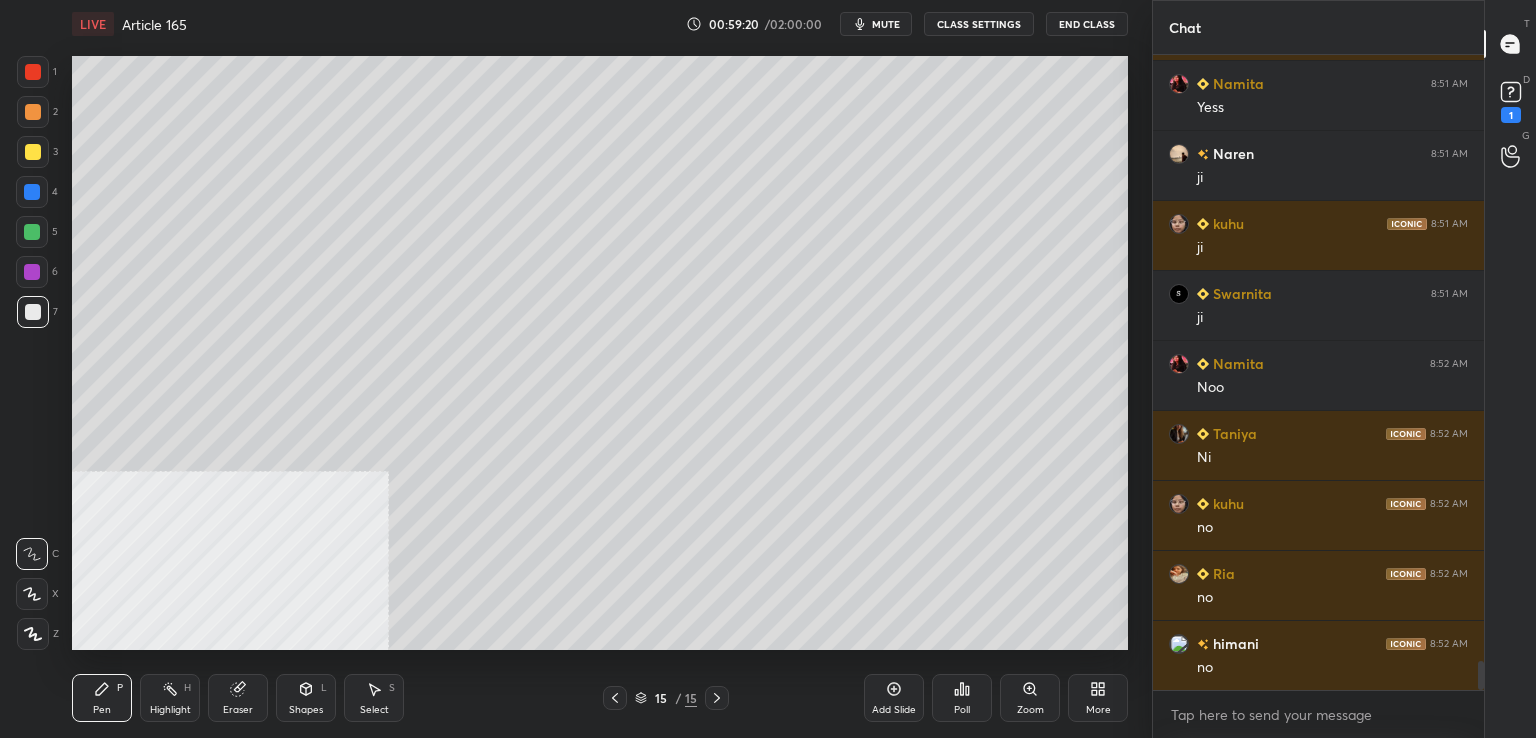 scroll, scrollTop: 13240, scrollLeft: 0, axis: vertical 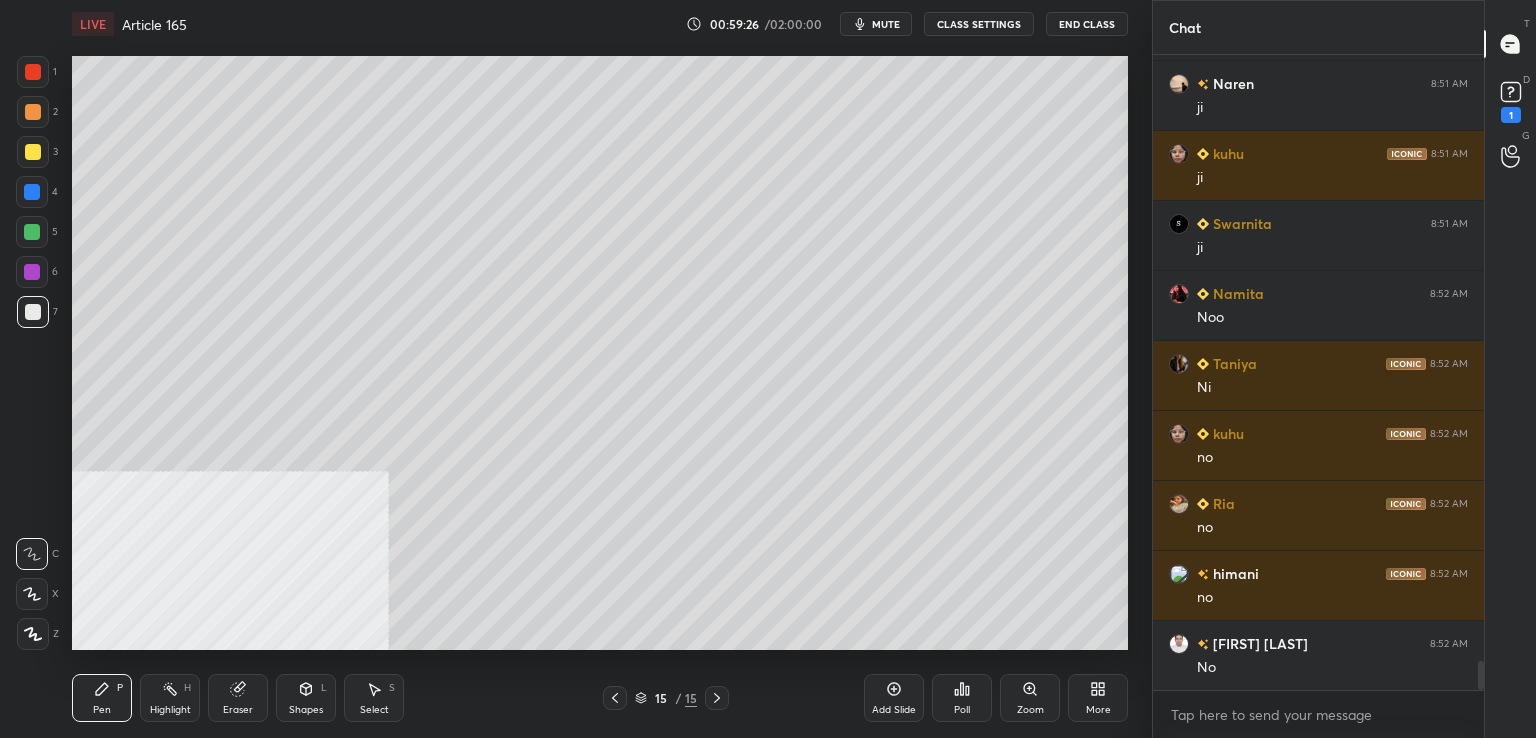 click at bounding box center [33, 312] 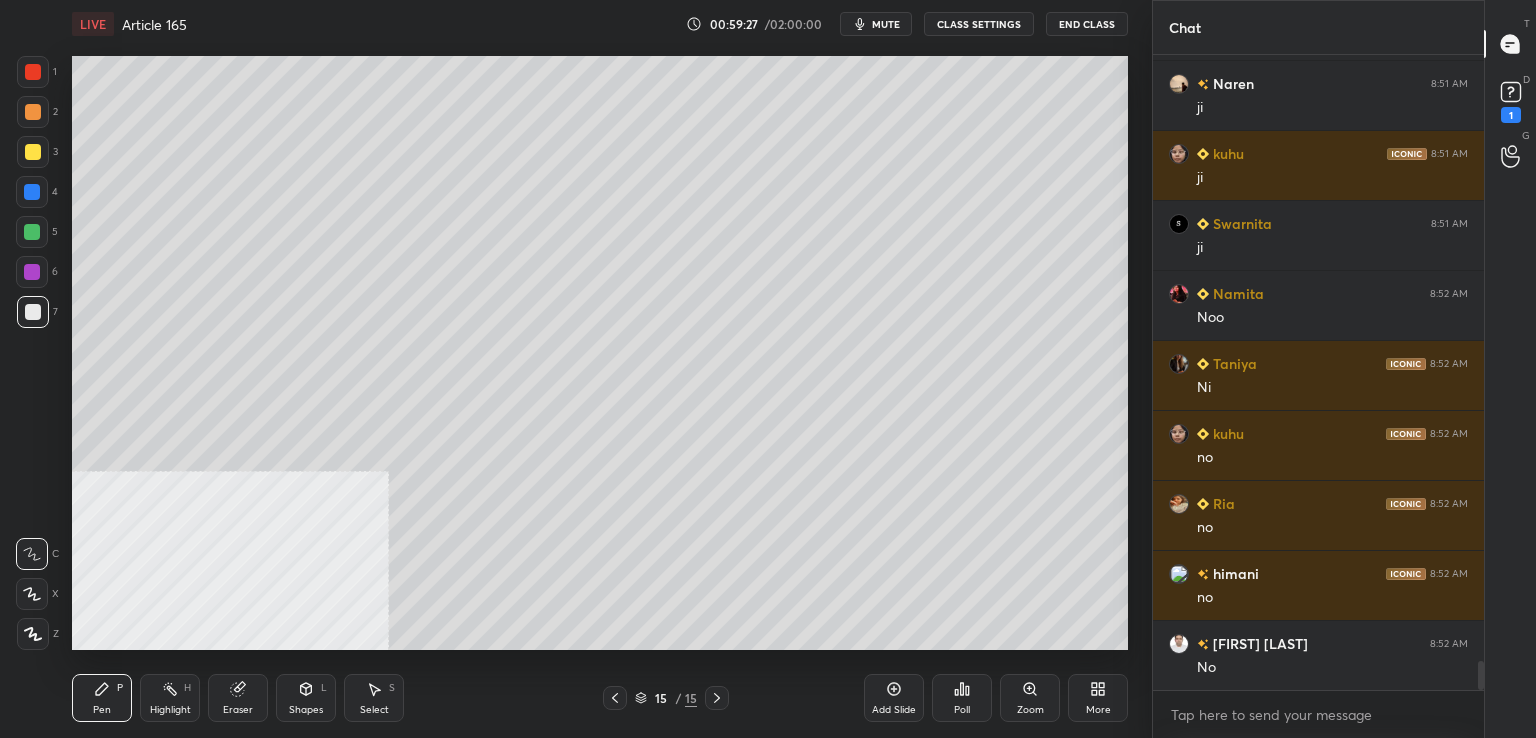 drag, startPoint x: 876, startPoint y: 683, endPoint x: 866, endPoint y: 657, distance: 27.856777 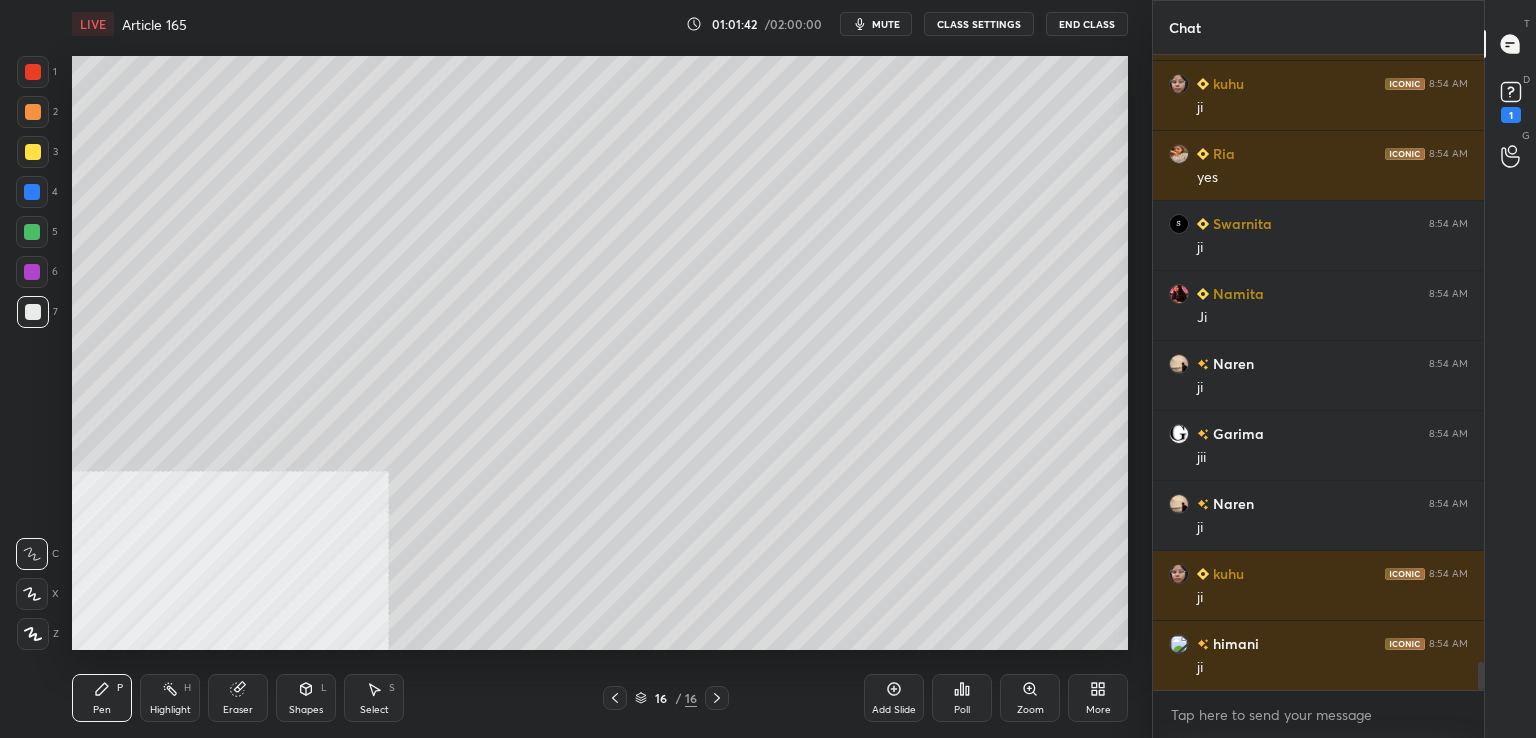scroll, scrollTop: 14100, scrollLeft: 0, axis: vertical 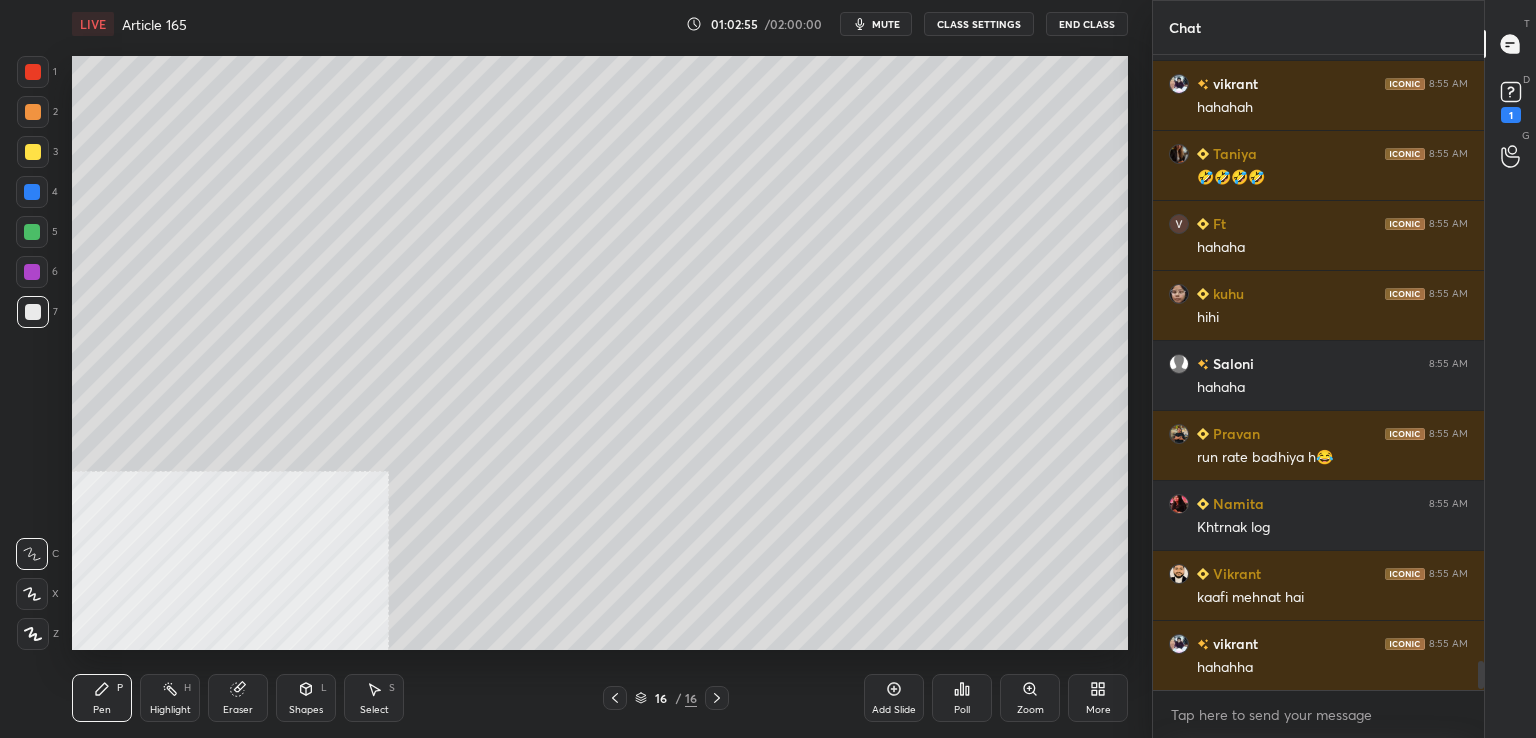 click on "Add Slide" at bounding box center [894, 698] 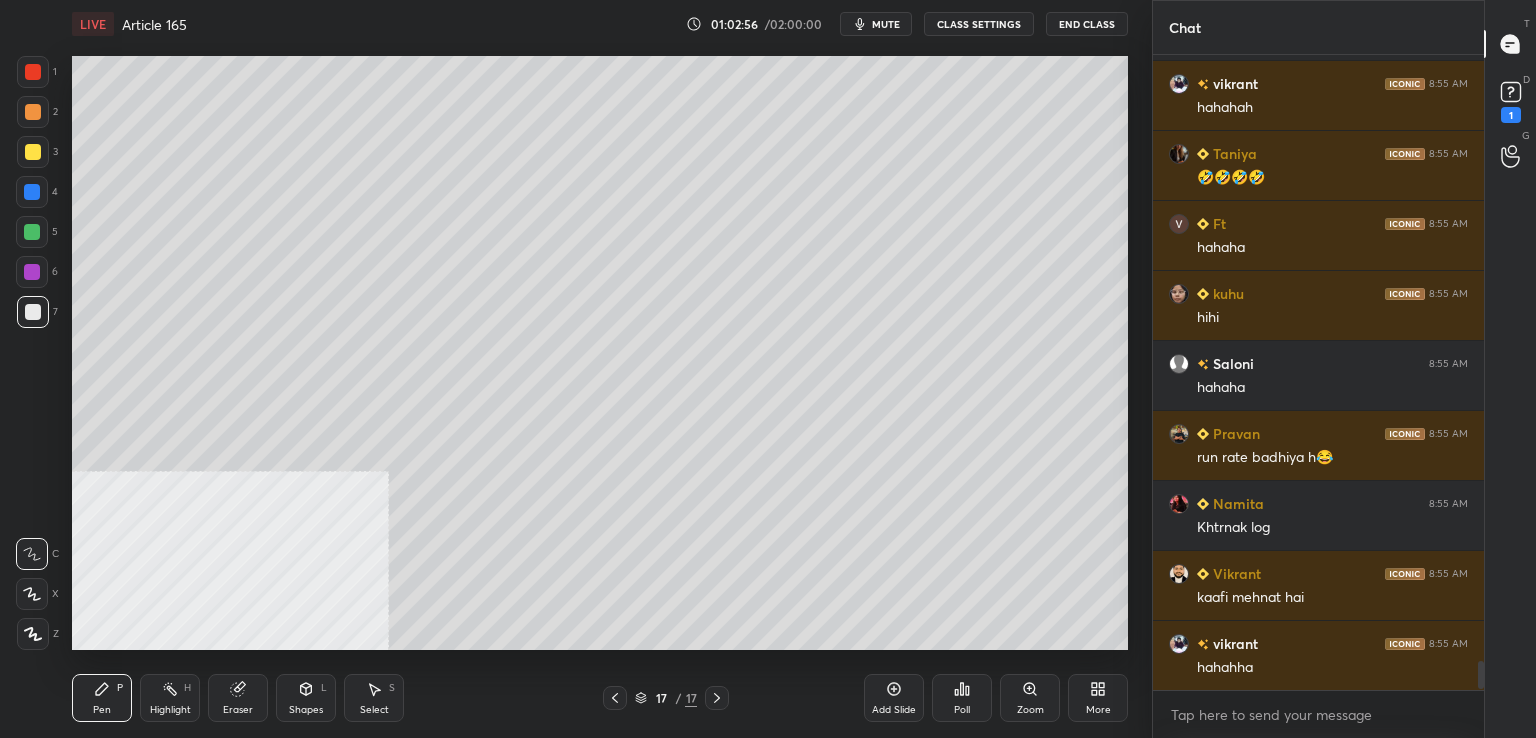 drag, startPoint x: 37, startPoint y: 314, endPoint x: 50, endPoint y: 314, distance: 13 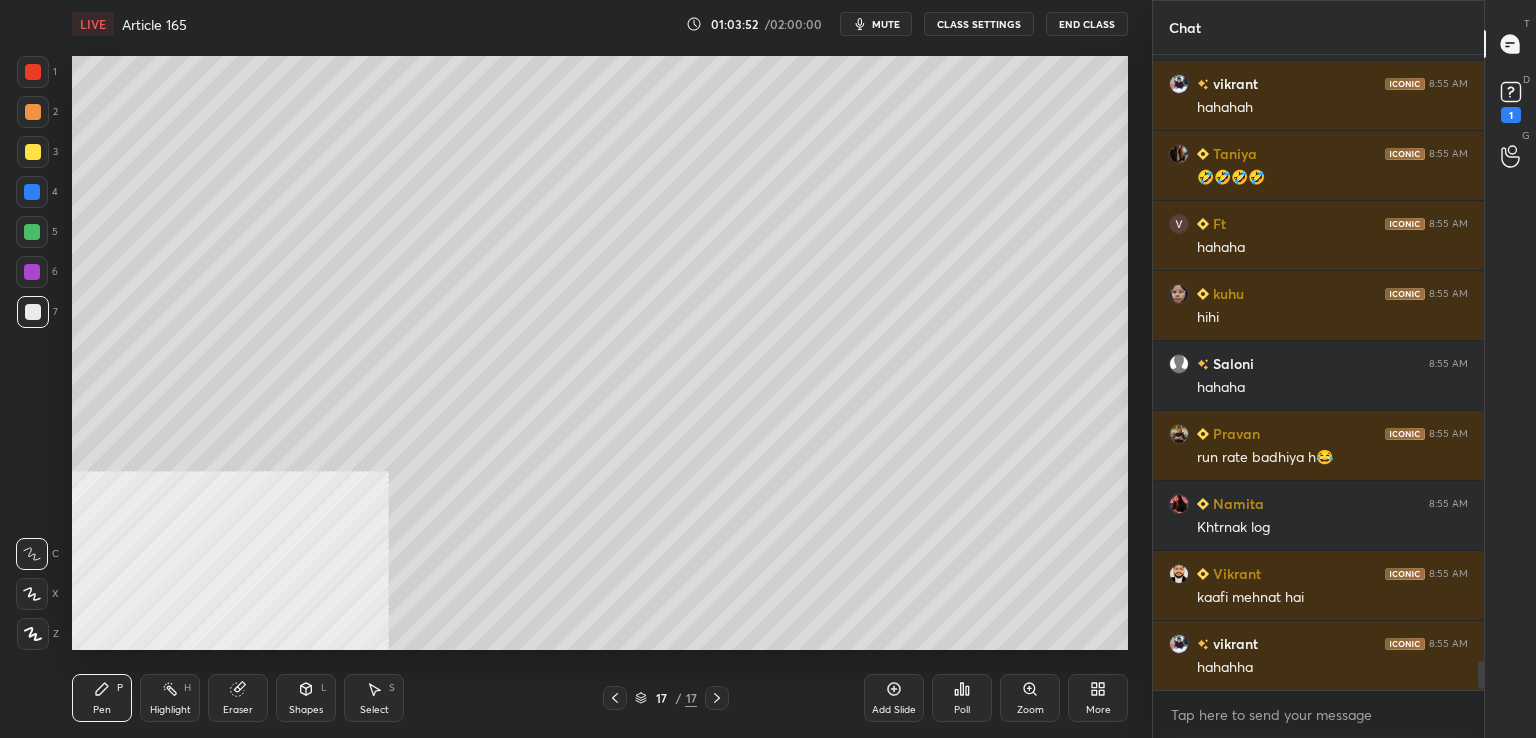 drag, startPoint x: 887, startPoint y: 23, endPoint x: 936, endPoint y: 8, distance: 51.24451 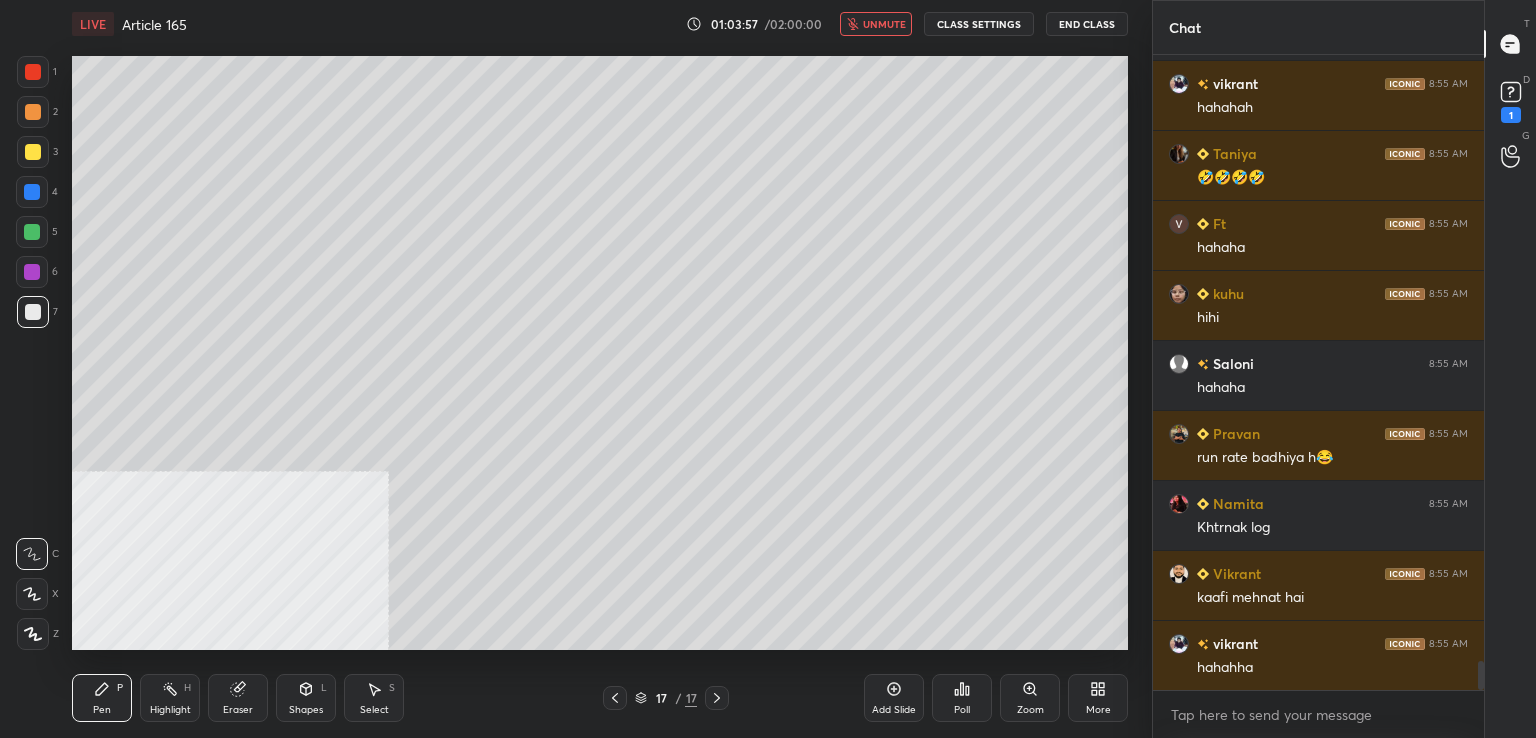 scroll, scrollTop: 13302, scrollLeft: 0, axis: vertical 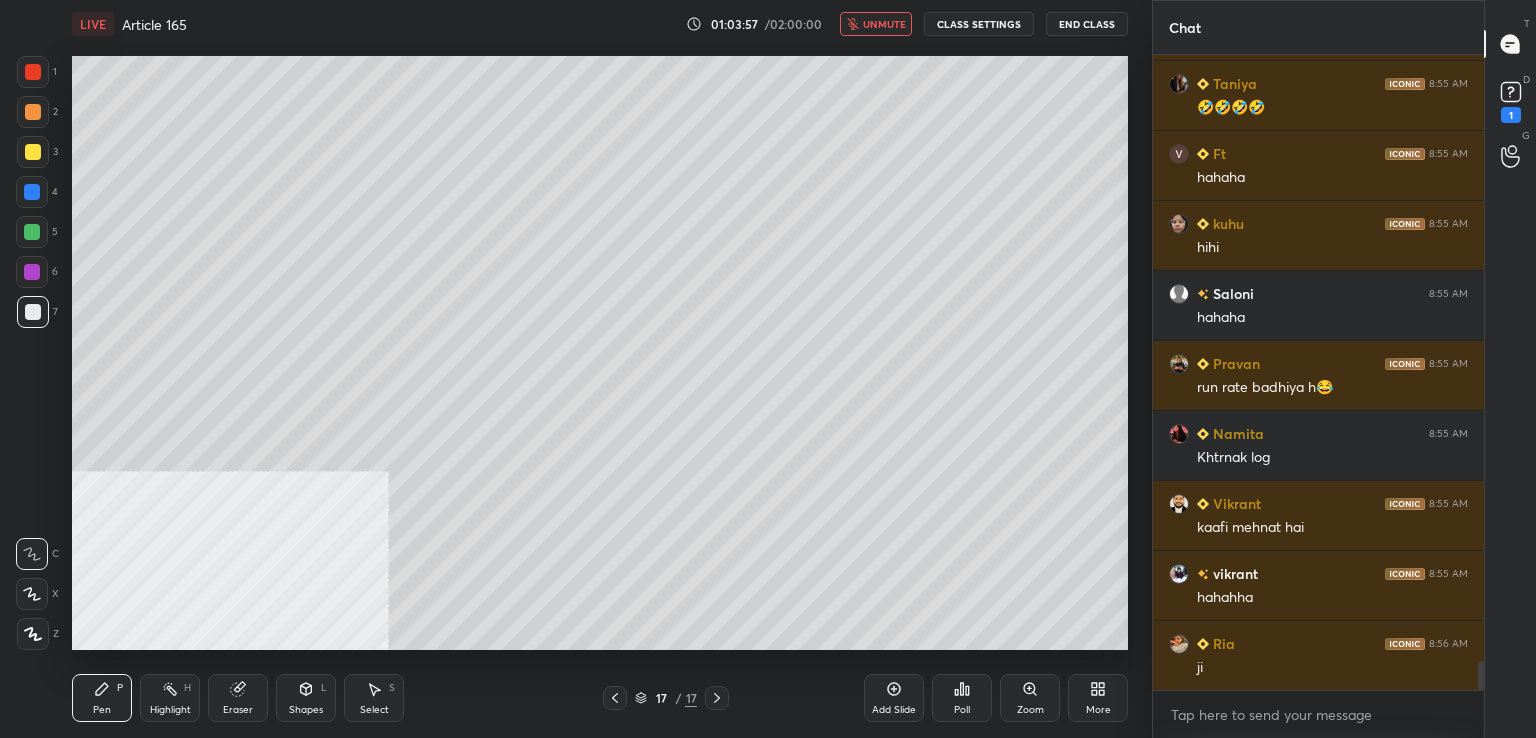 click on "unmute" at bounding box center [876, 24] 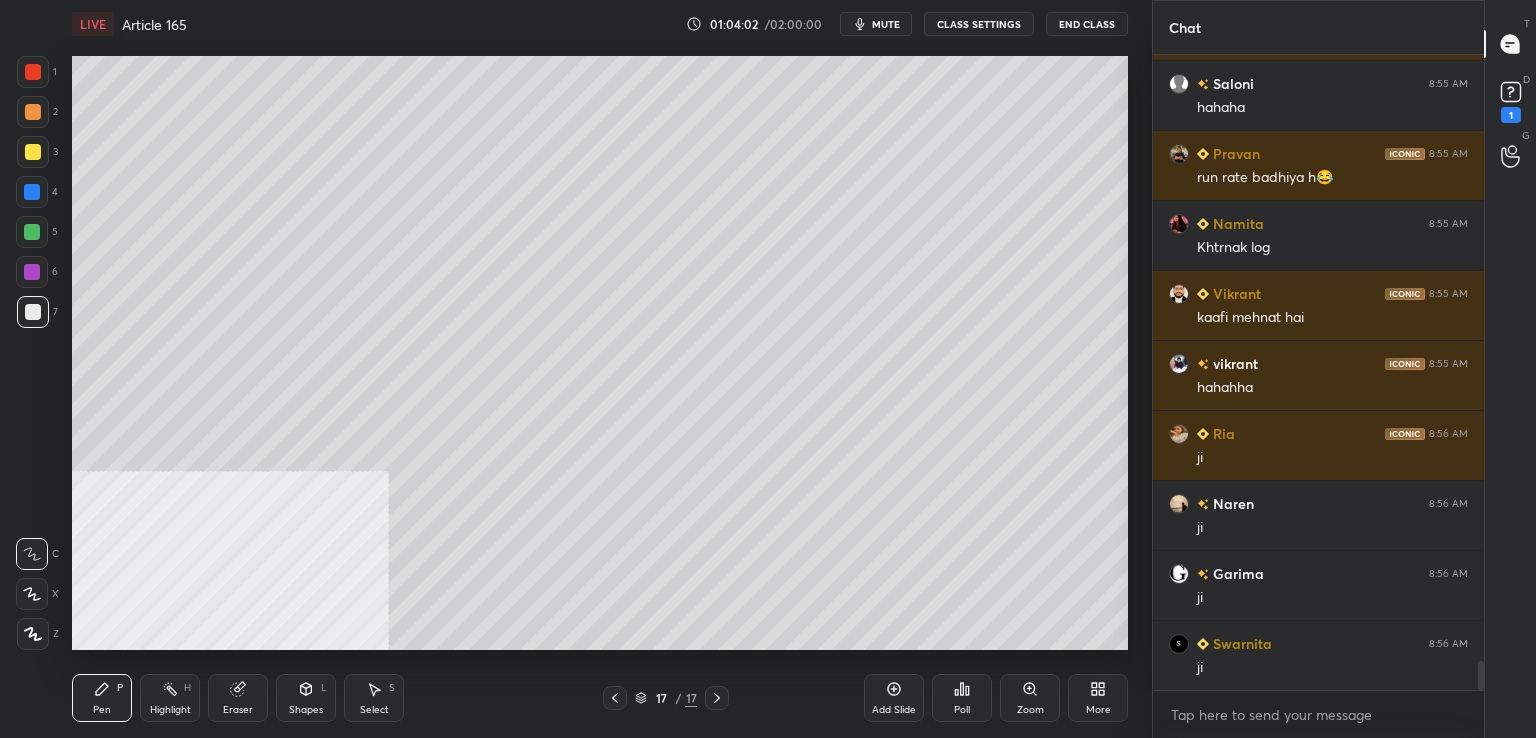 scroll, scrollTop: 13582, scrollLeft: 0, axis: vertical 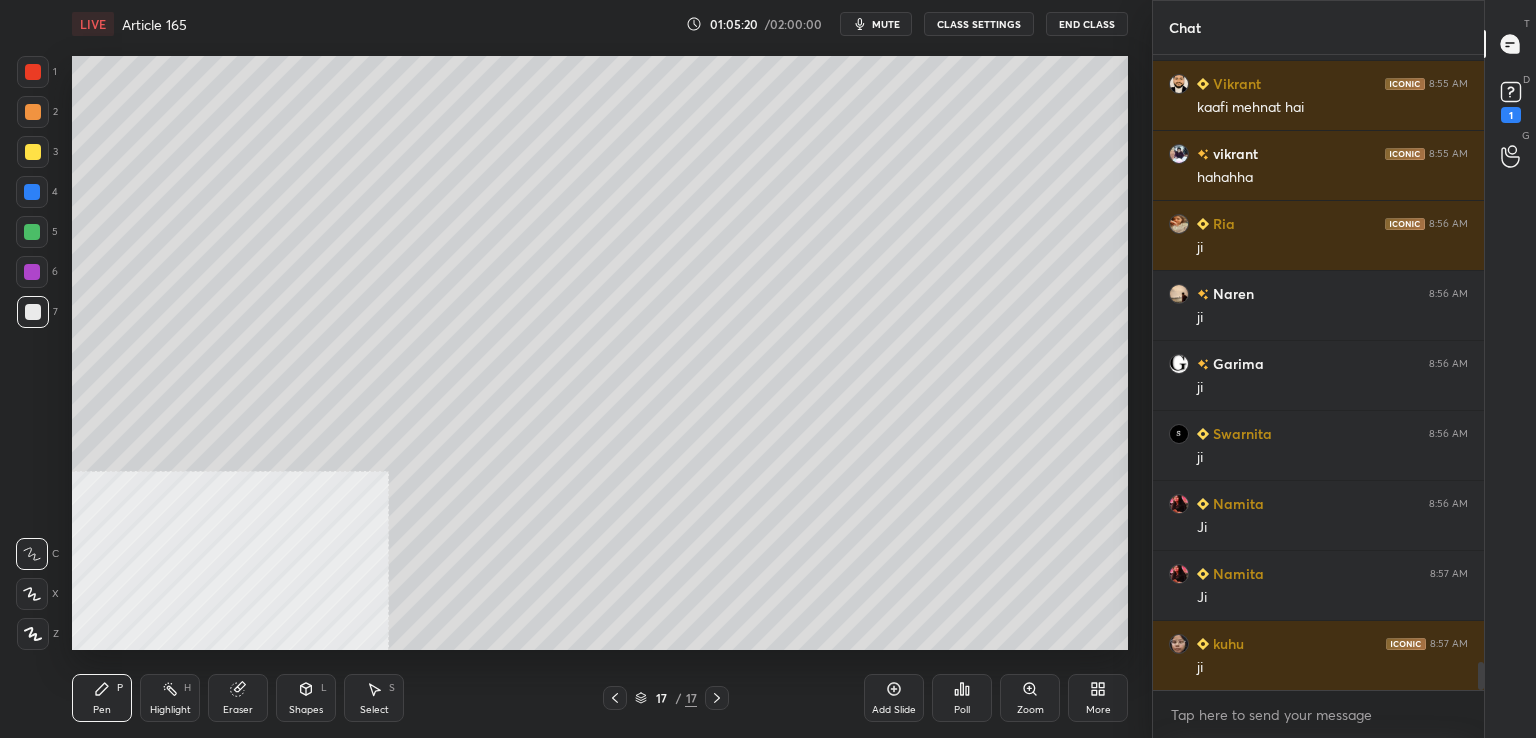 click at bounding box center [33, 152] 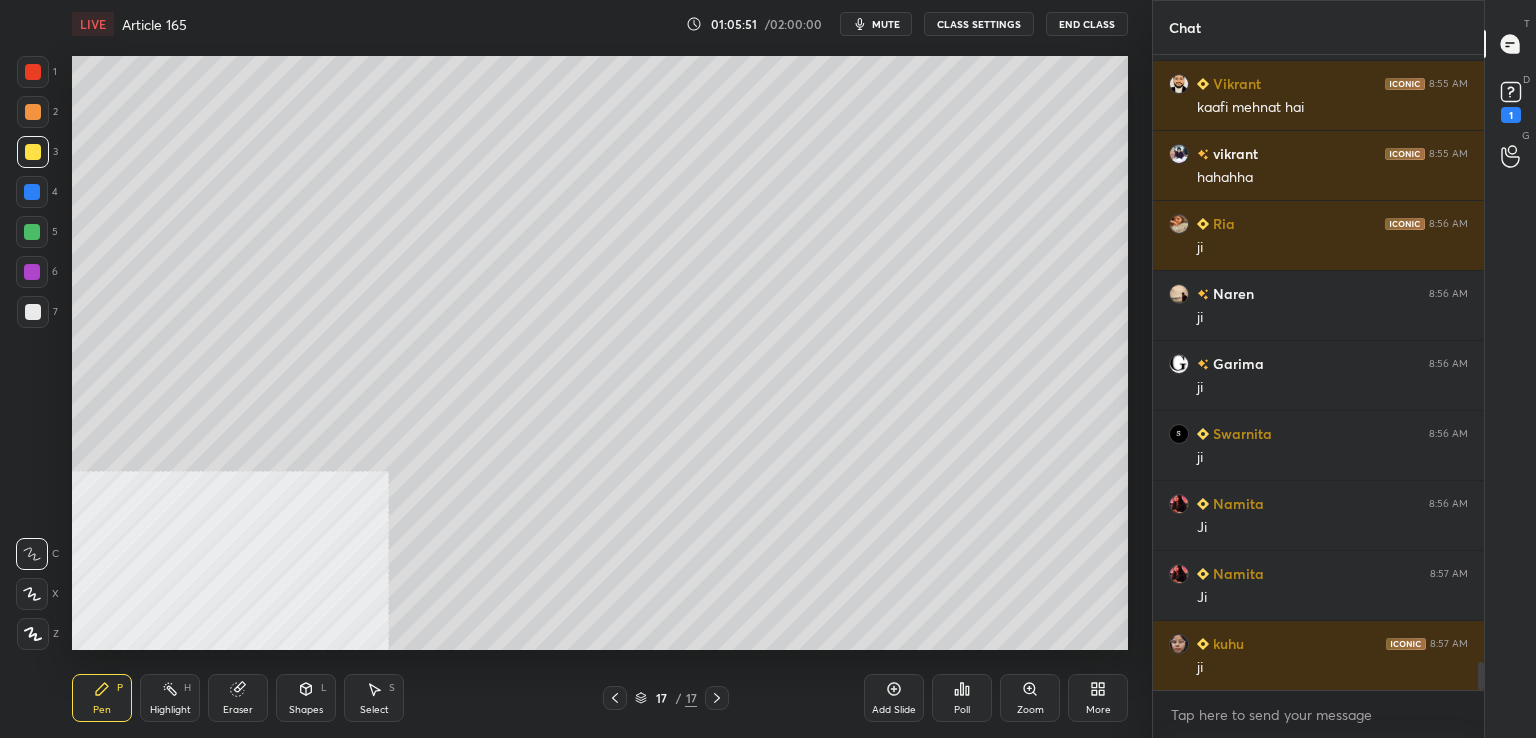 drag, startPoint x: 257, startPoint y: 701, endPoint x: 280, endPoint y: 689, distance: 25.942244 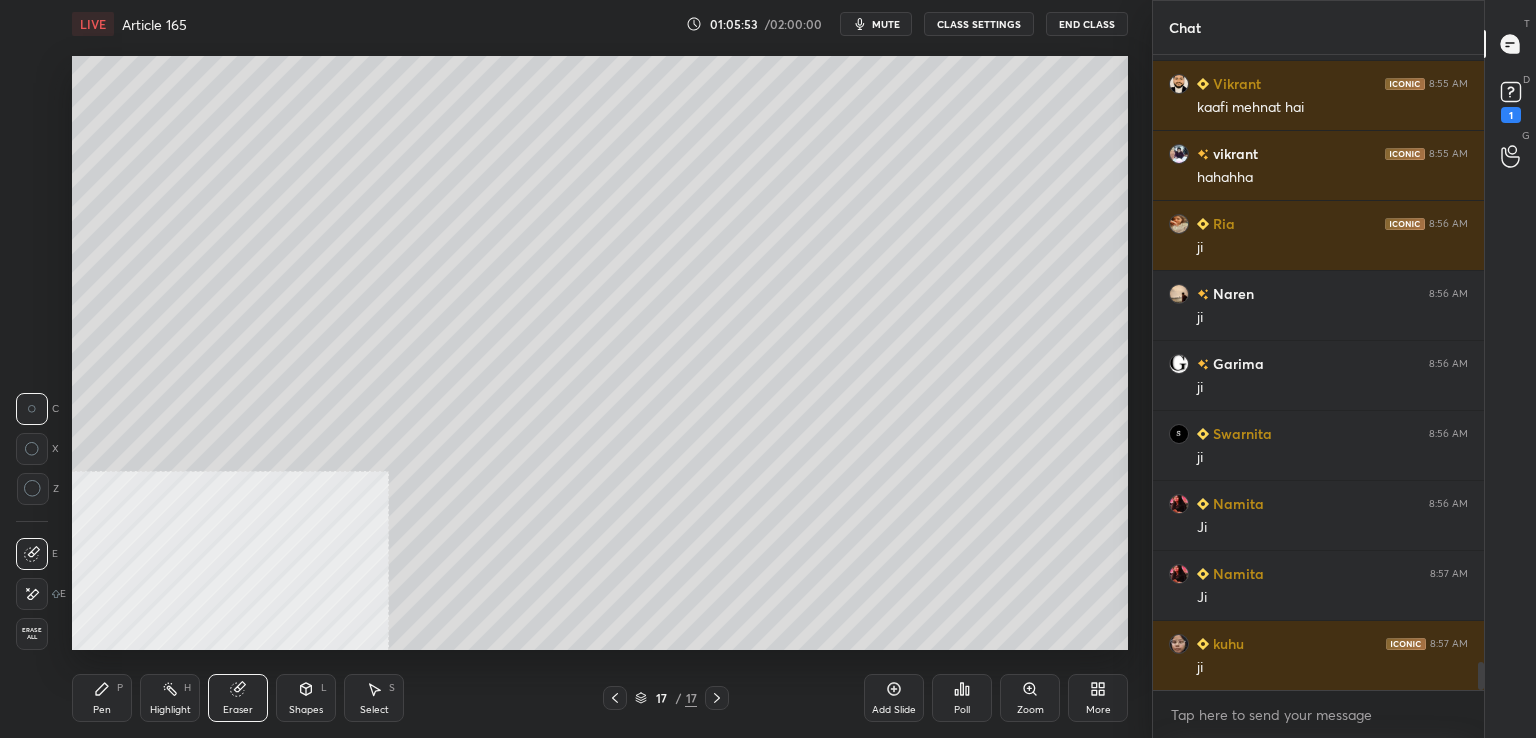 drag, startPoint x: 113, startPoint y: 681, endPoint x: 195, endPoint y: 651, distance: 87.31552 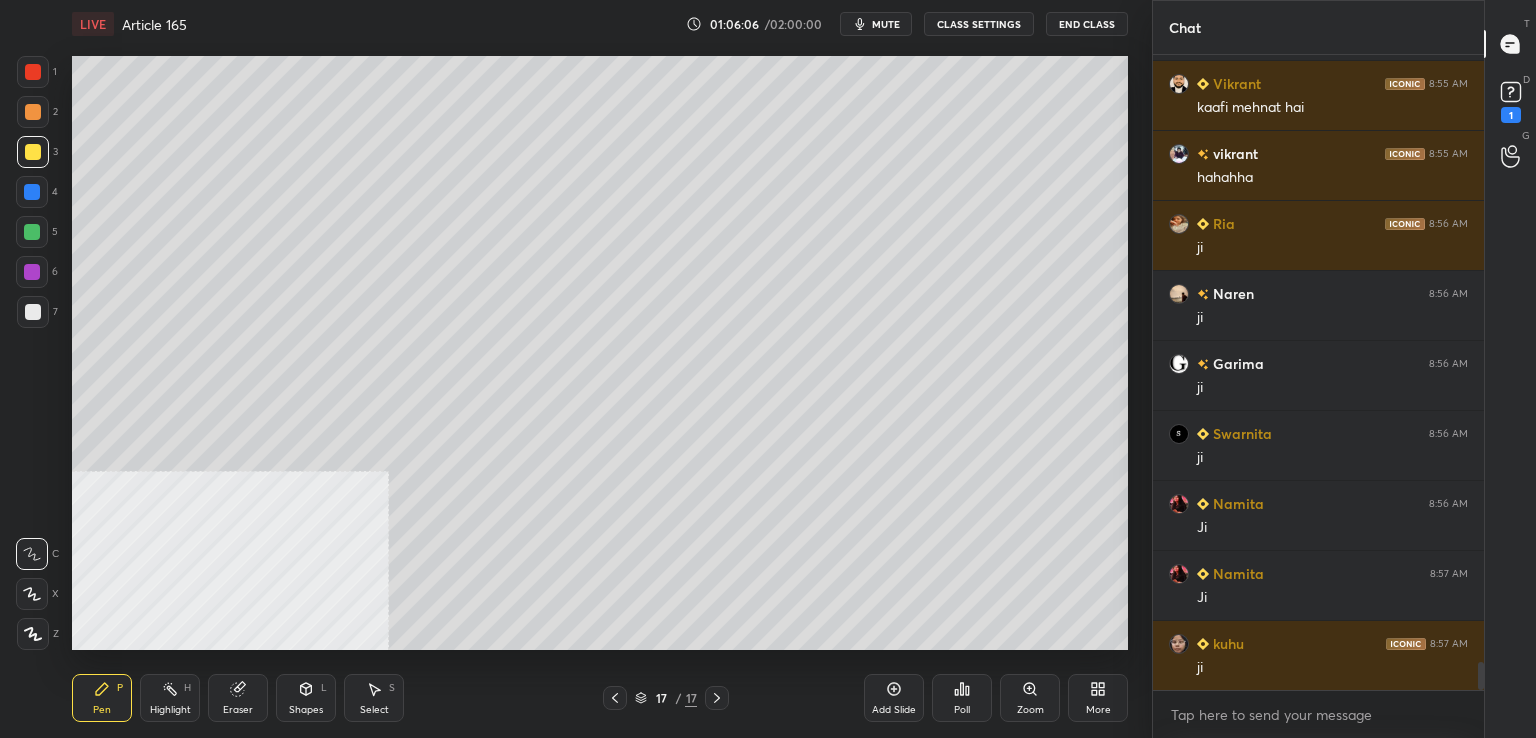 click at bounding box center (32, 232) 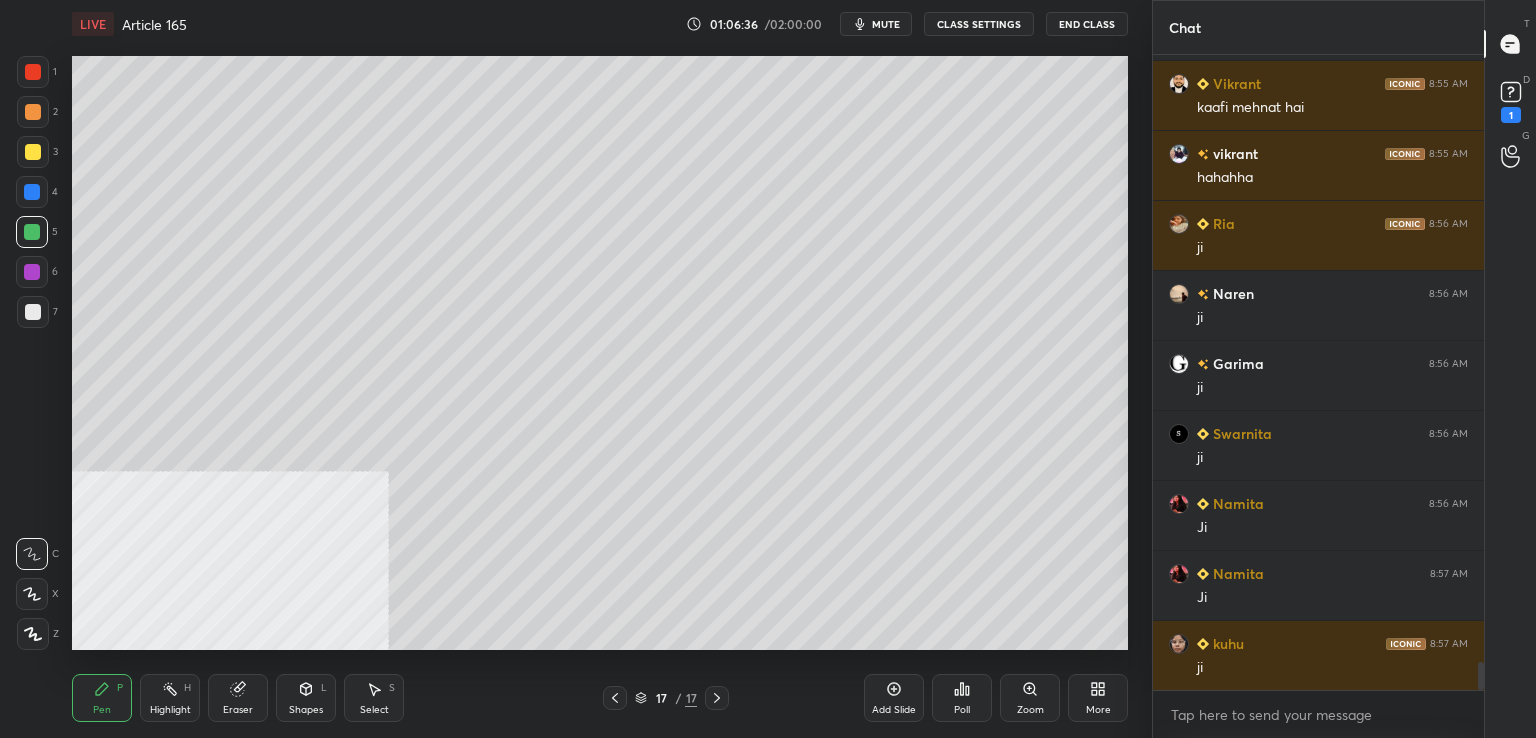 click at bounding box center [33, 72] 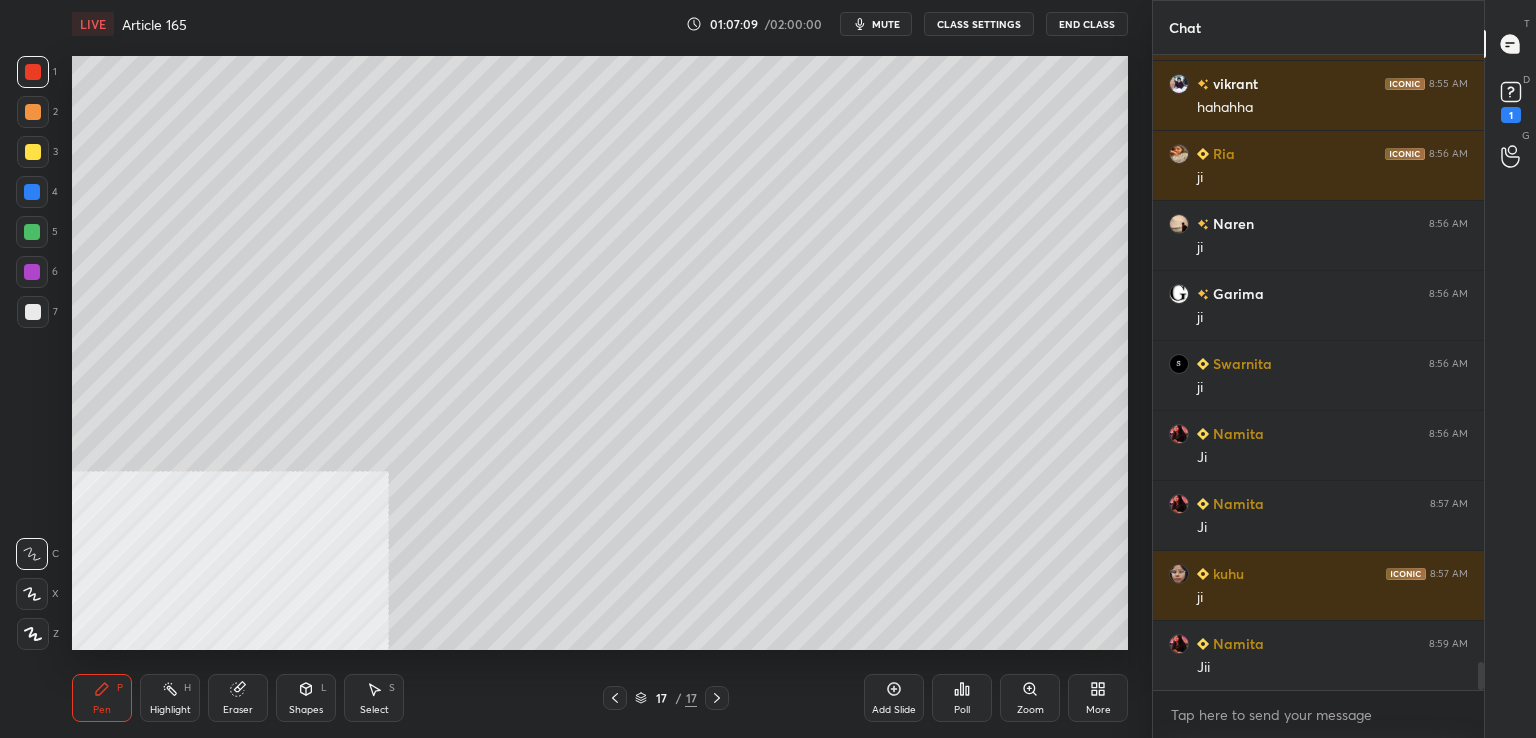scroll, scrollTop: 13862, scrollLeft: 0, axis: vertical 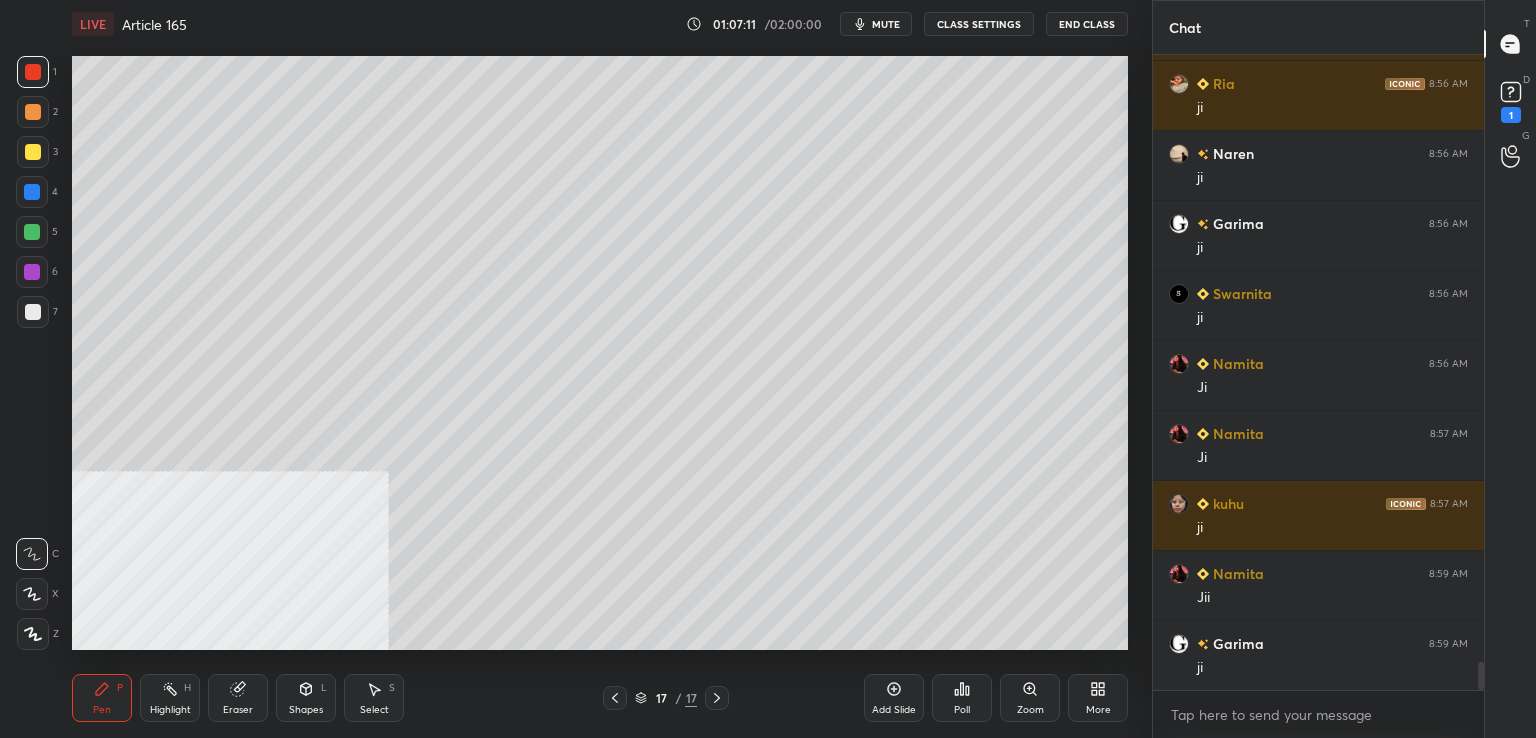 click 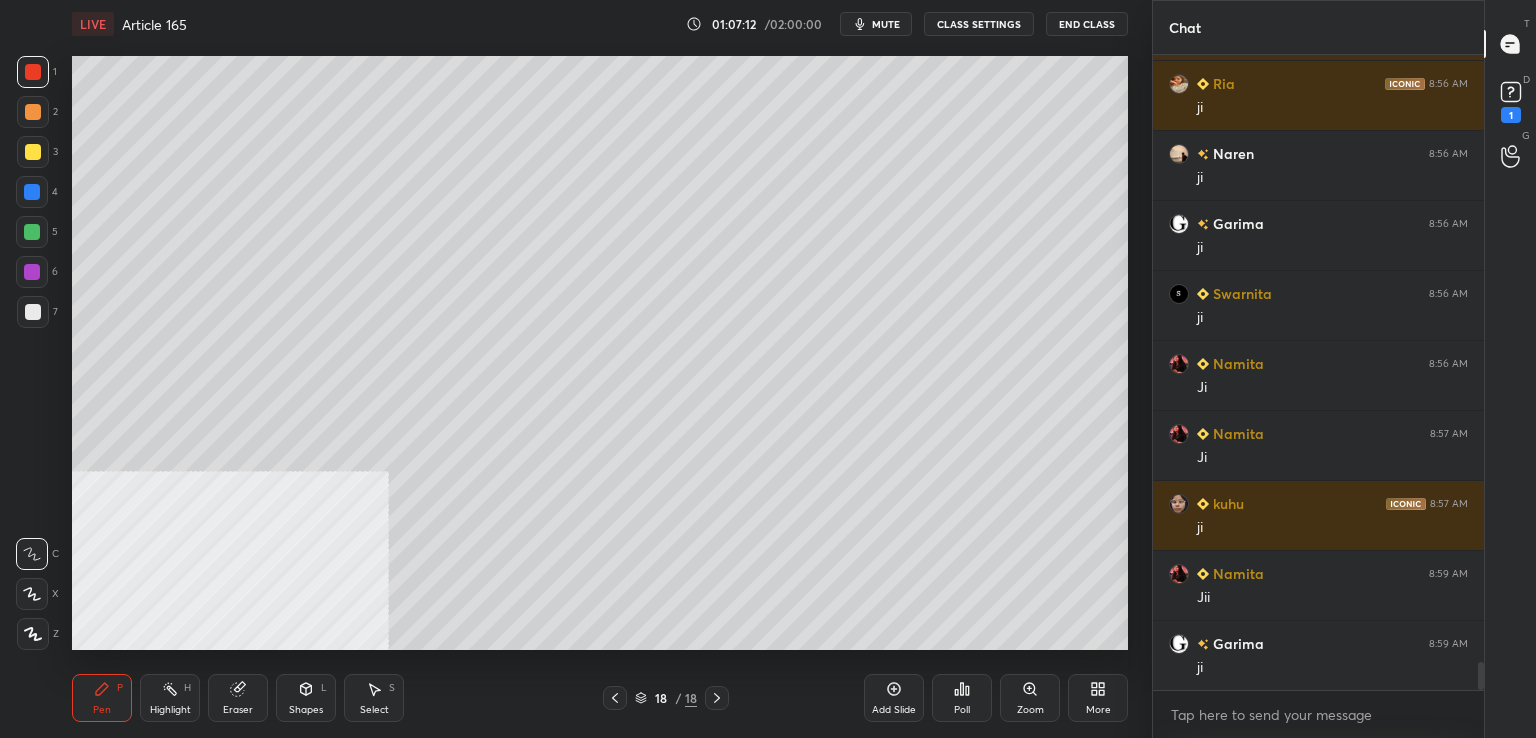 drag, startPoint x: 32, startPoint y: 112, endPoint x: 54, endPoint y: 107, distance: 22.561028 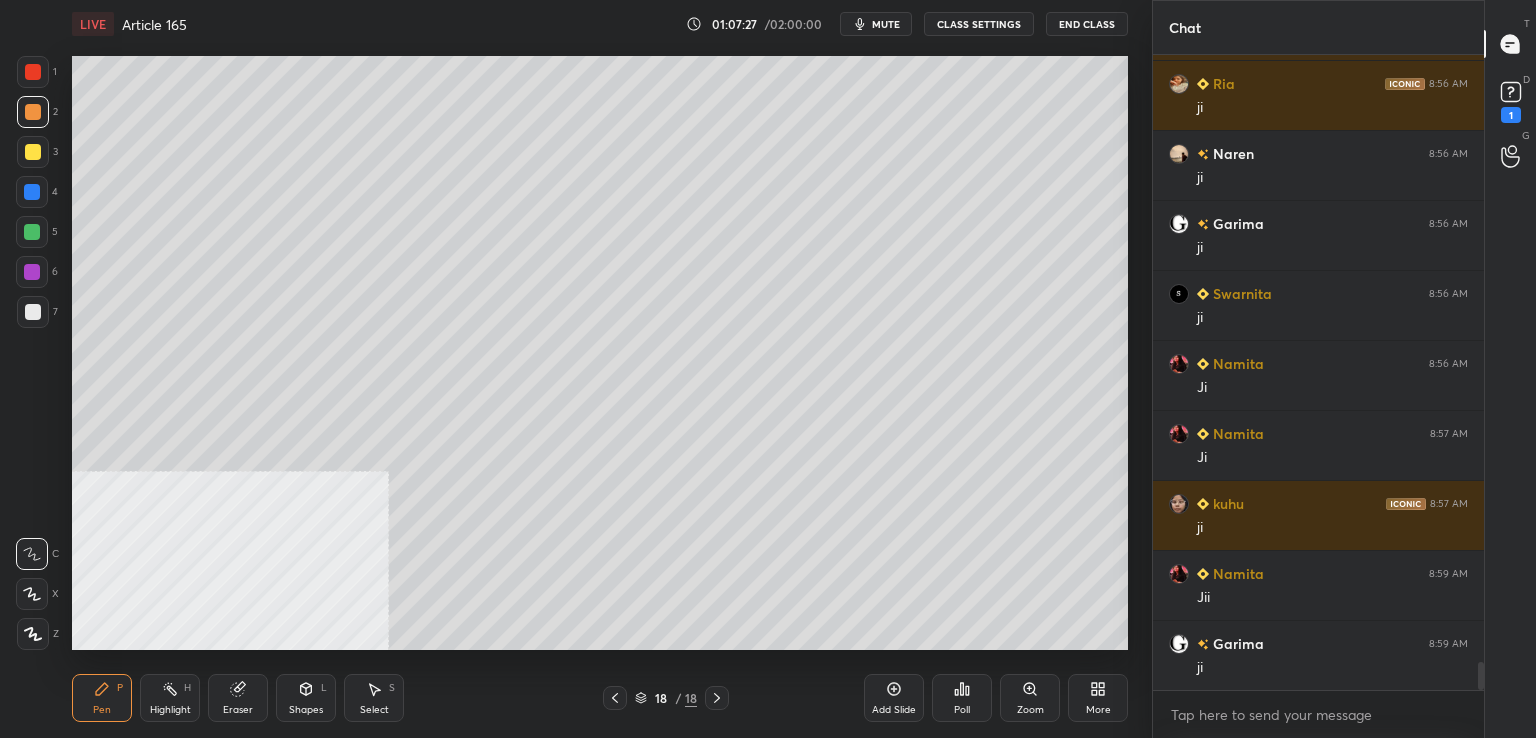 drag, startPoint x: 31, startPoint y: 320, endPoint x: 59, endPoint y: 308, distance: 30.463093 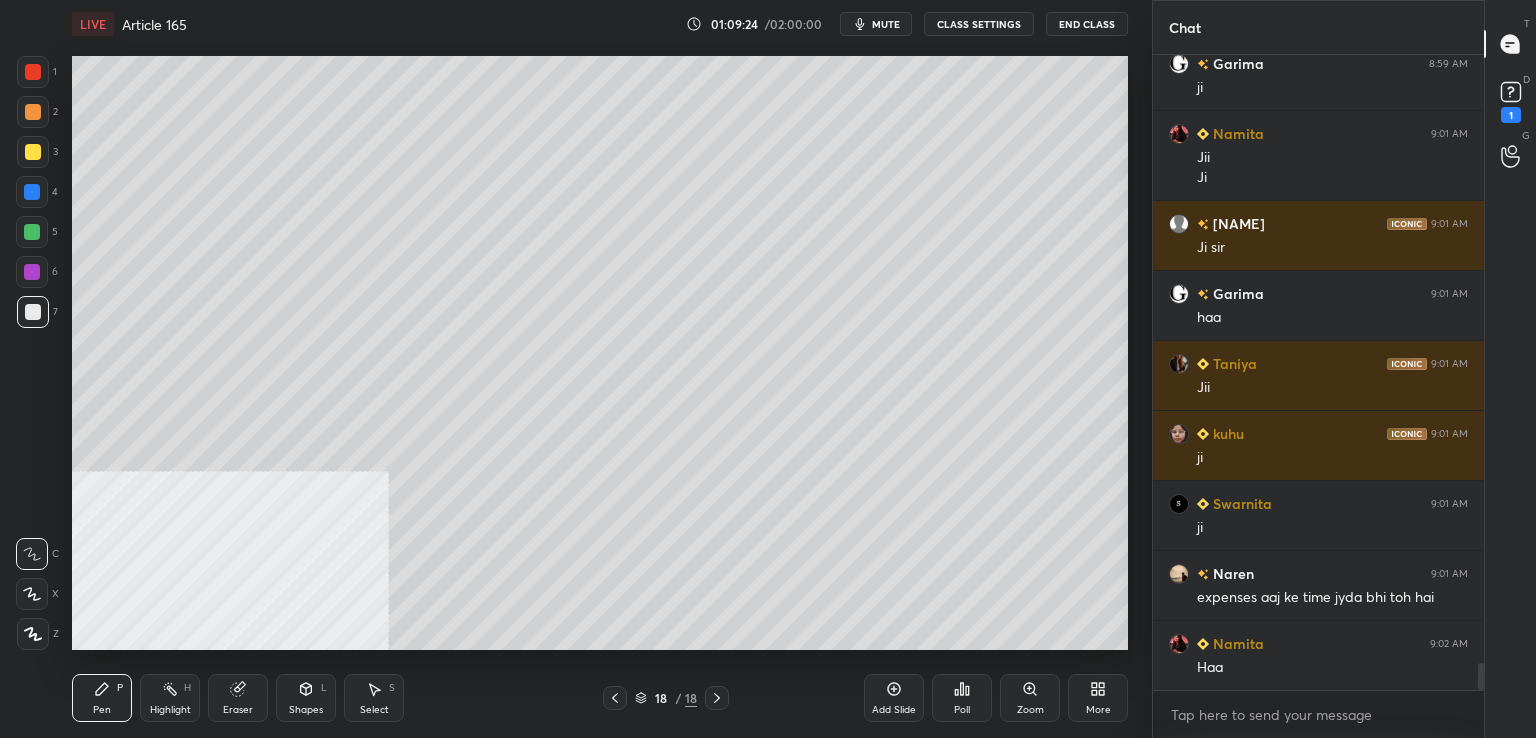 scroll, scrollTop: 14512, scrollLeft: 0, axis: vertical 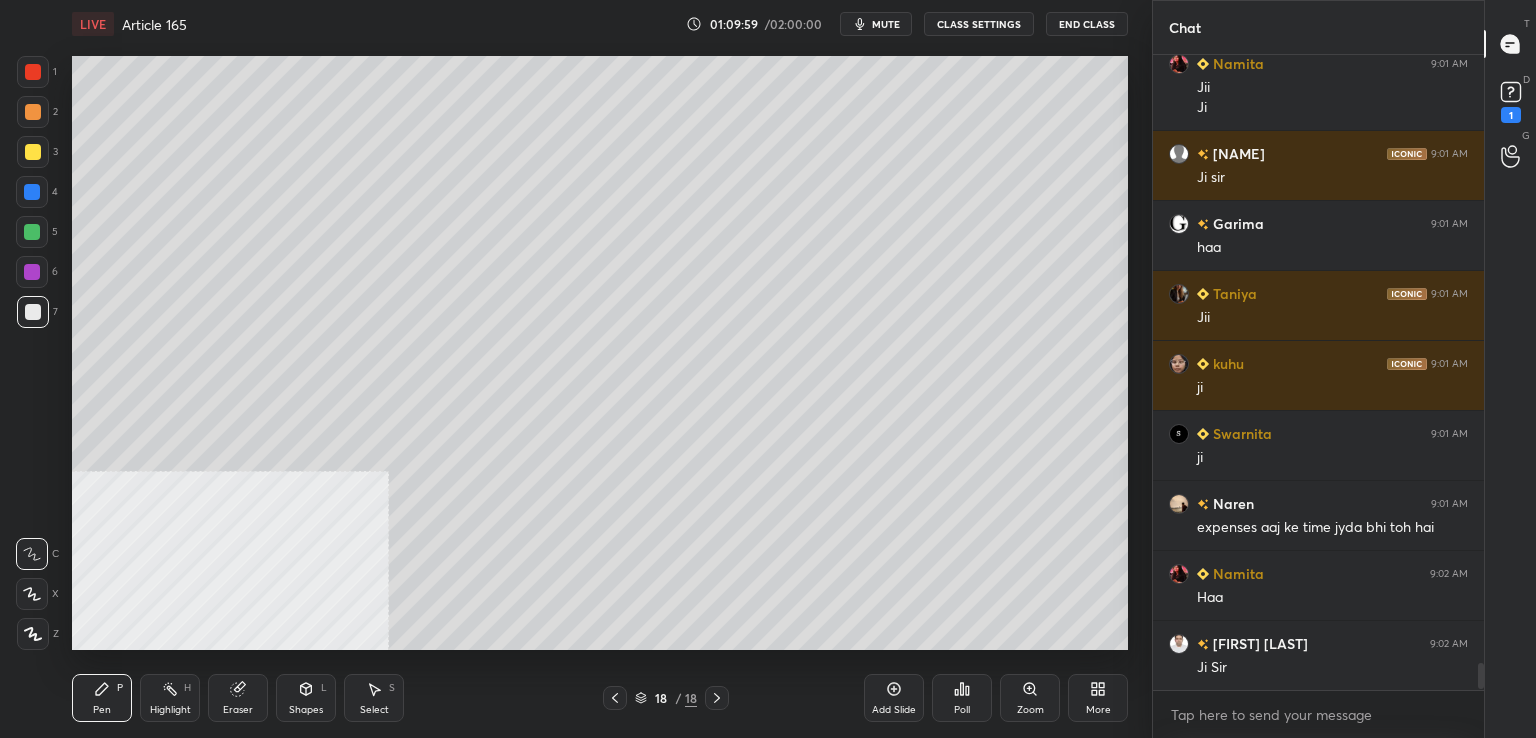 click on "mute" at bounding box center (886, 24) 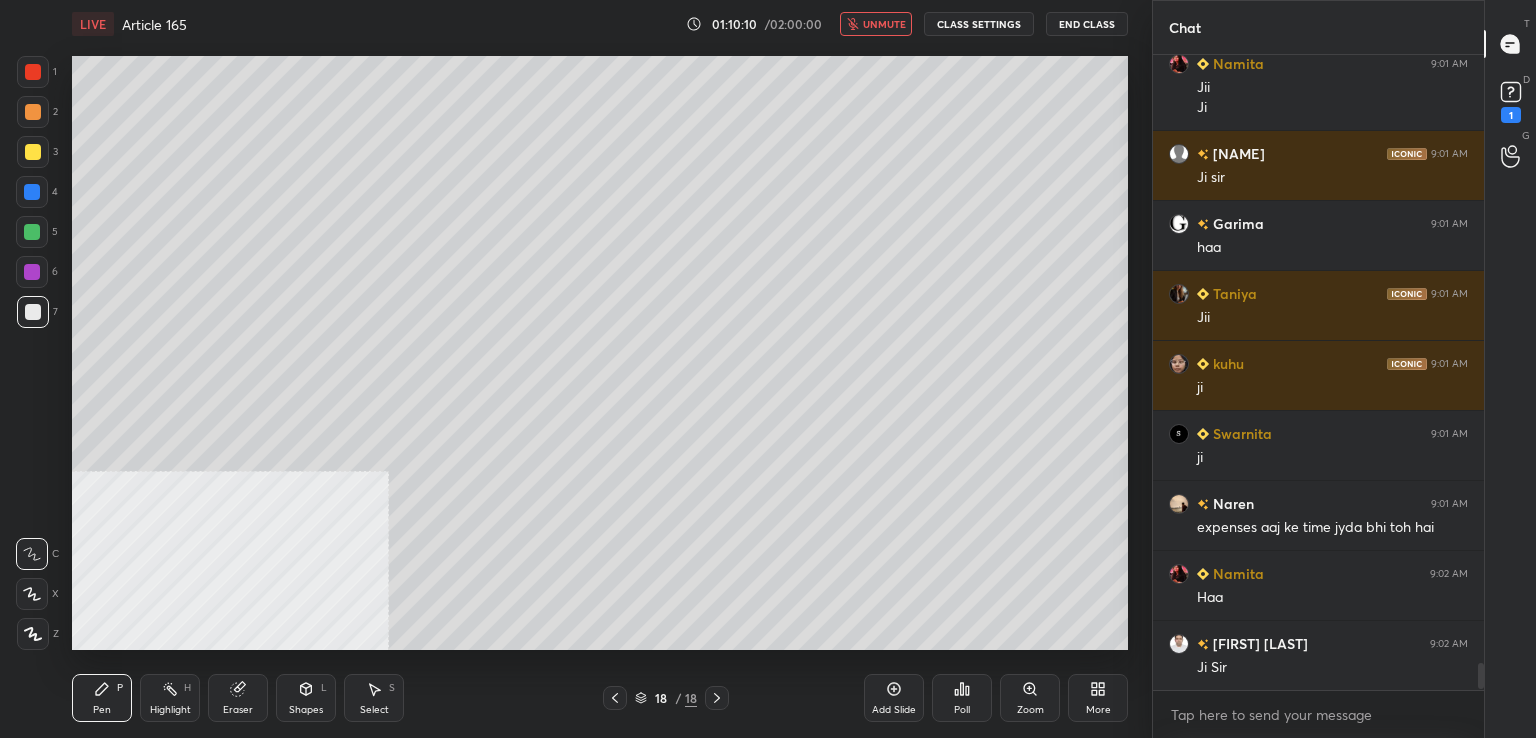 click on "unmute" at bounding box center [884, 24] 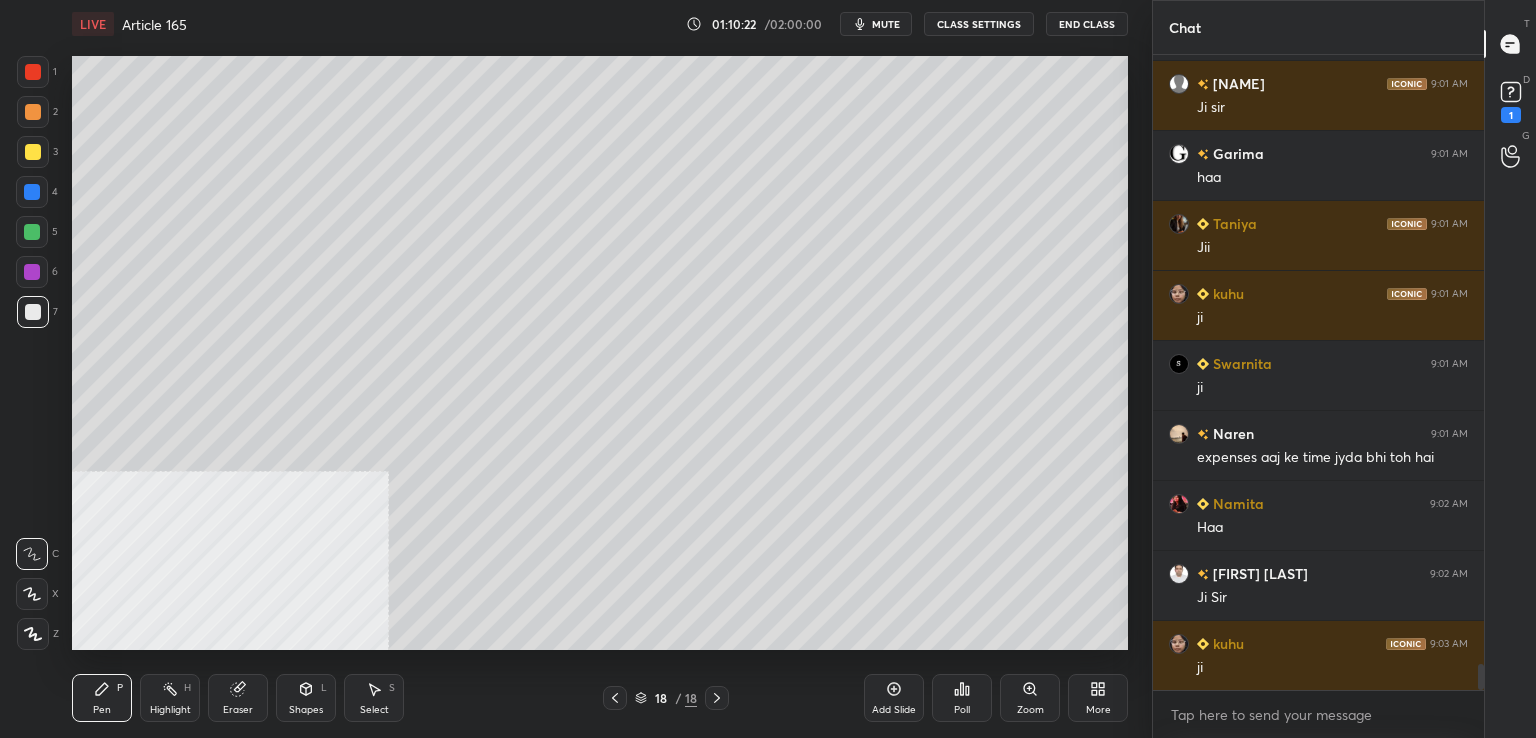 scroll, scrollTop: 14652, scrollLeft: 0, axis: vertical 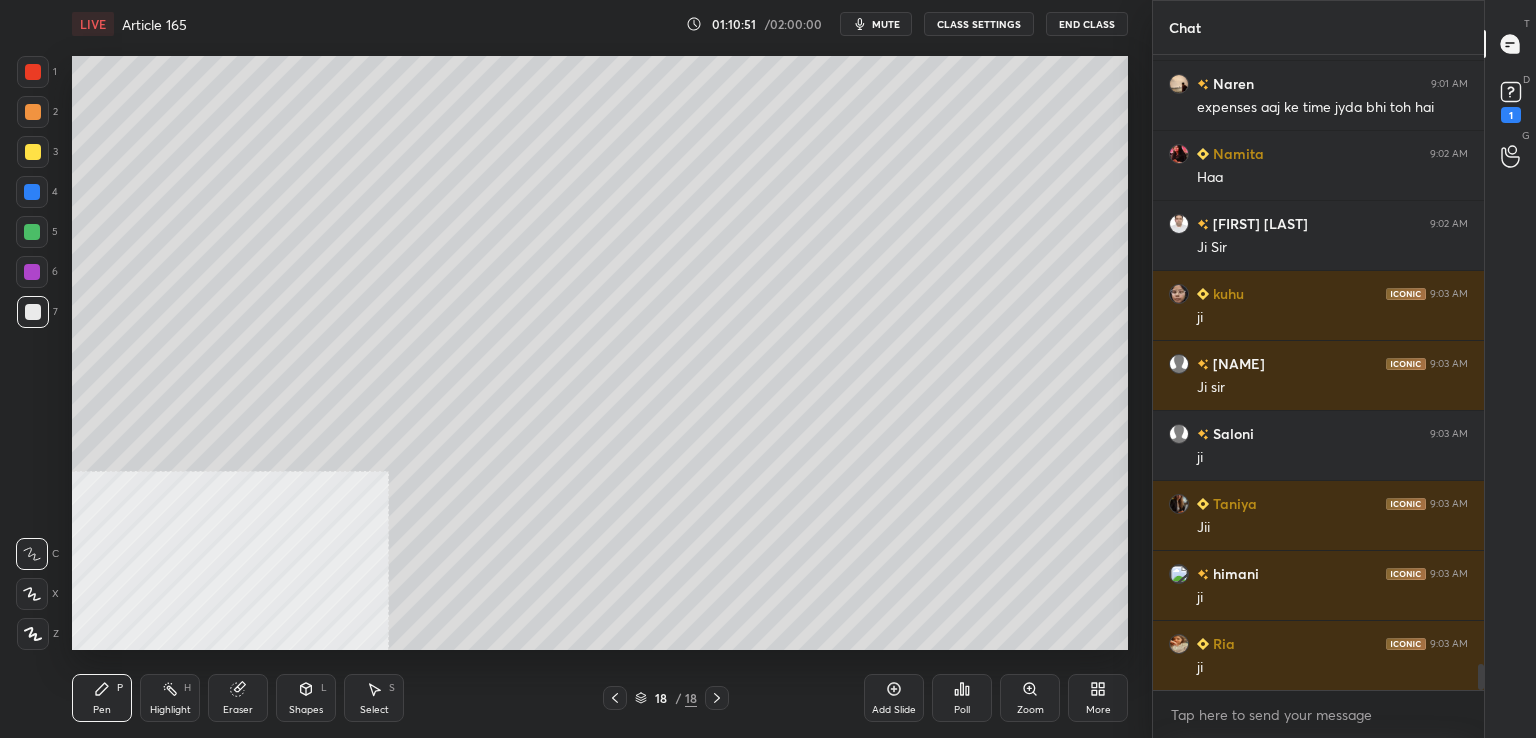 click on "Add Slide" at bounding box center [894, 698] 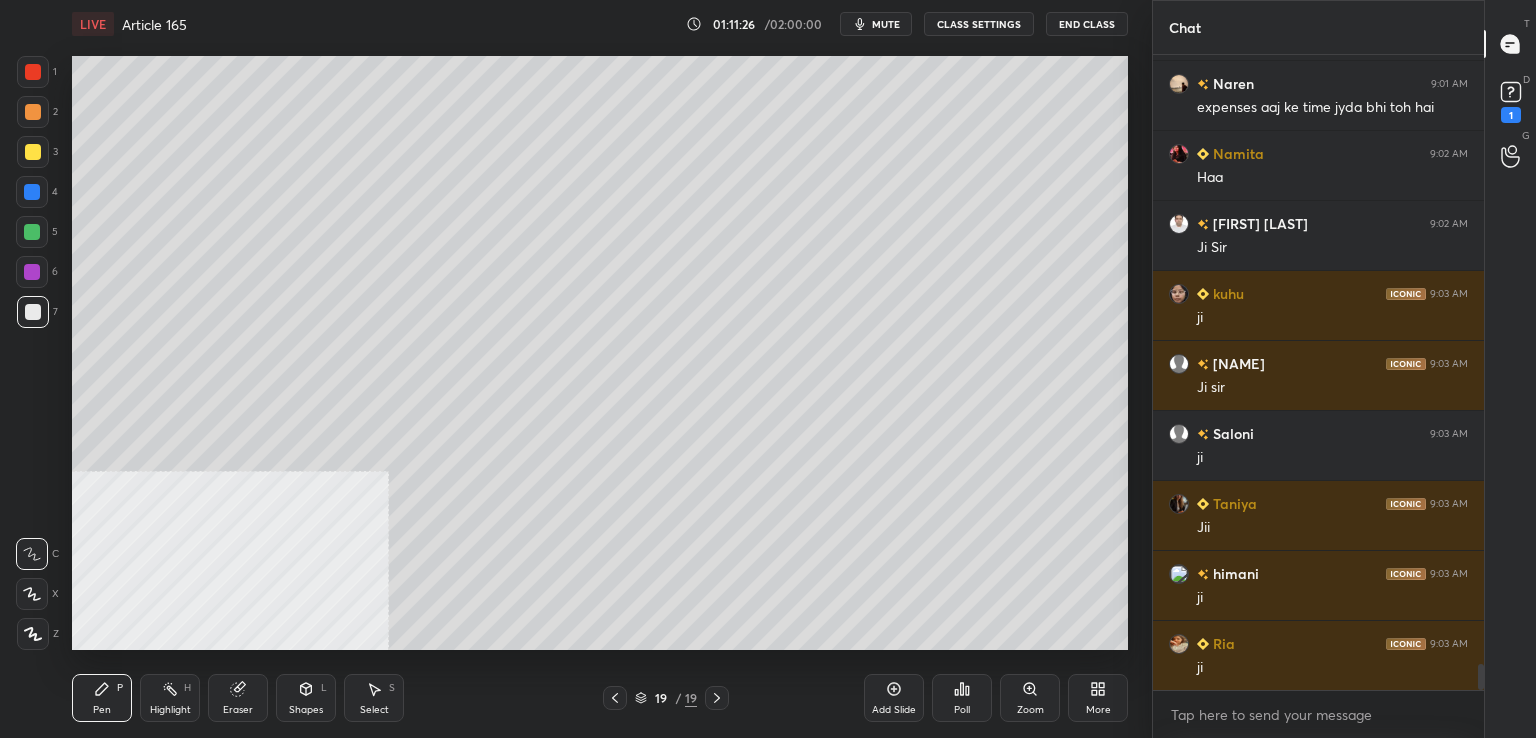 drag, startPoint x: 888, startPoint y: 21, endPoint x: 948, endPoint y: 3, distance: 62.641838 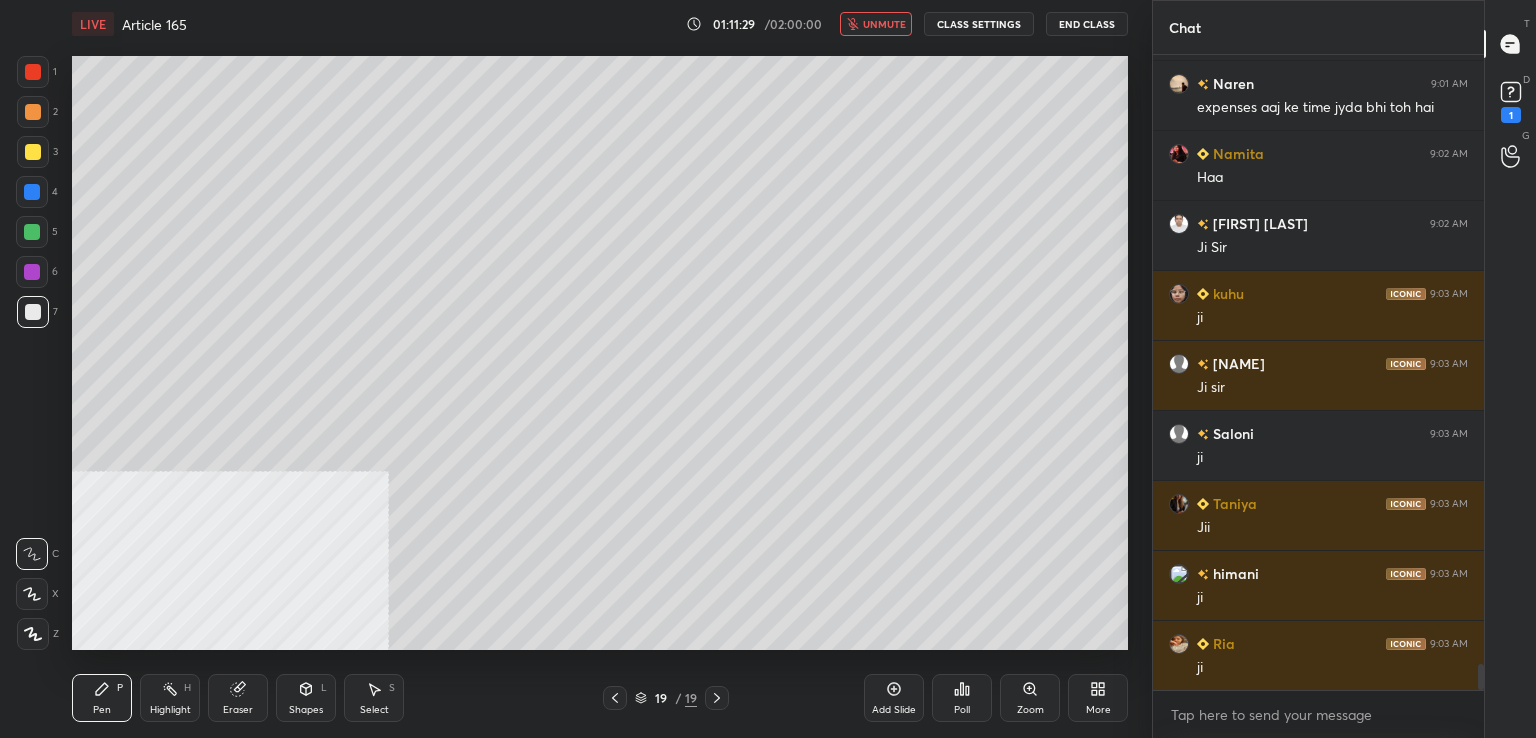 click on "unmute" at bounding box center [884, 24] 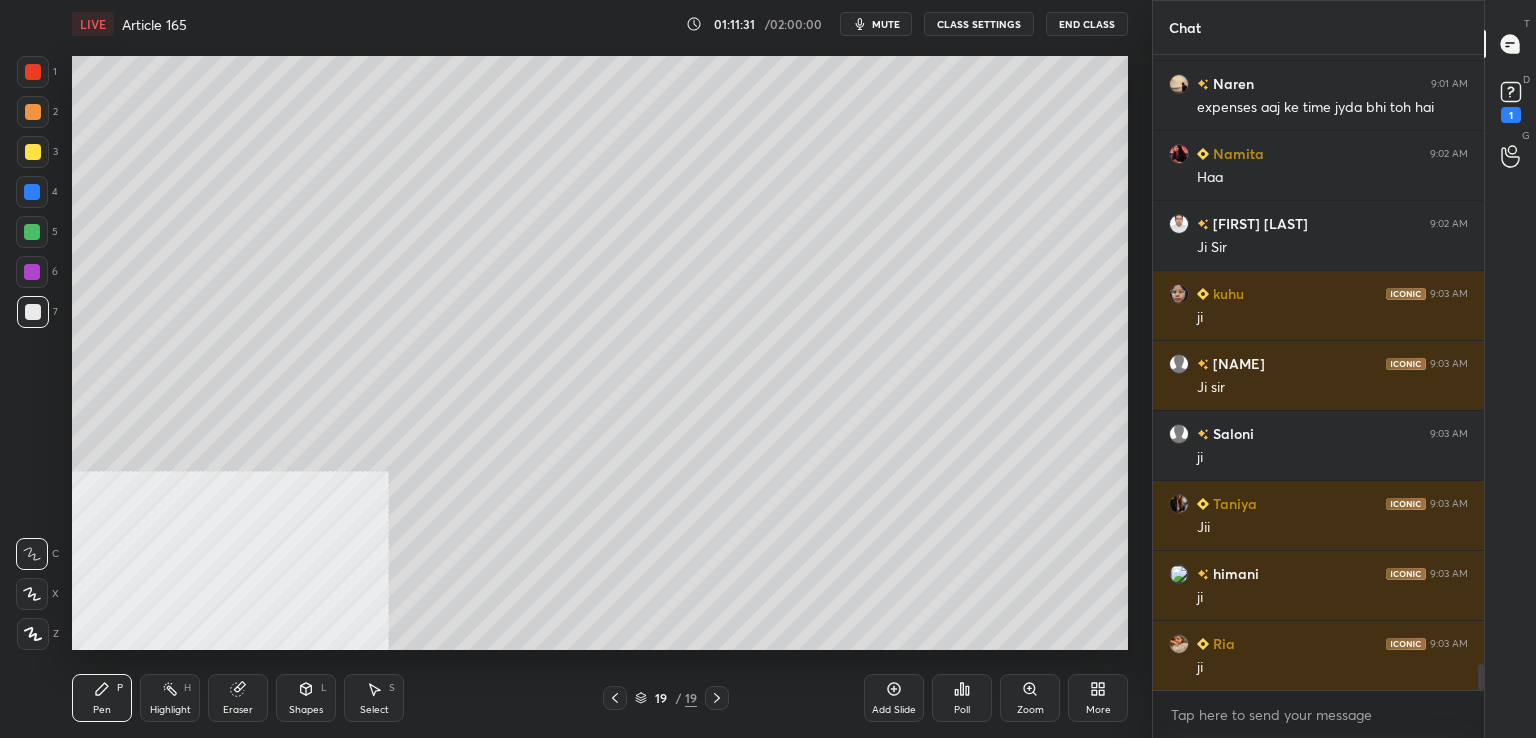 scroll, scrollTop: 15002, scrollLeft: 0, axis: vertical 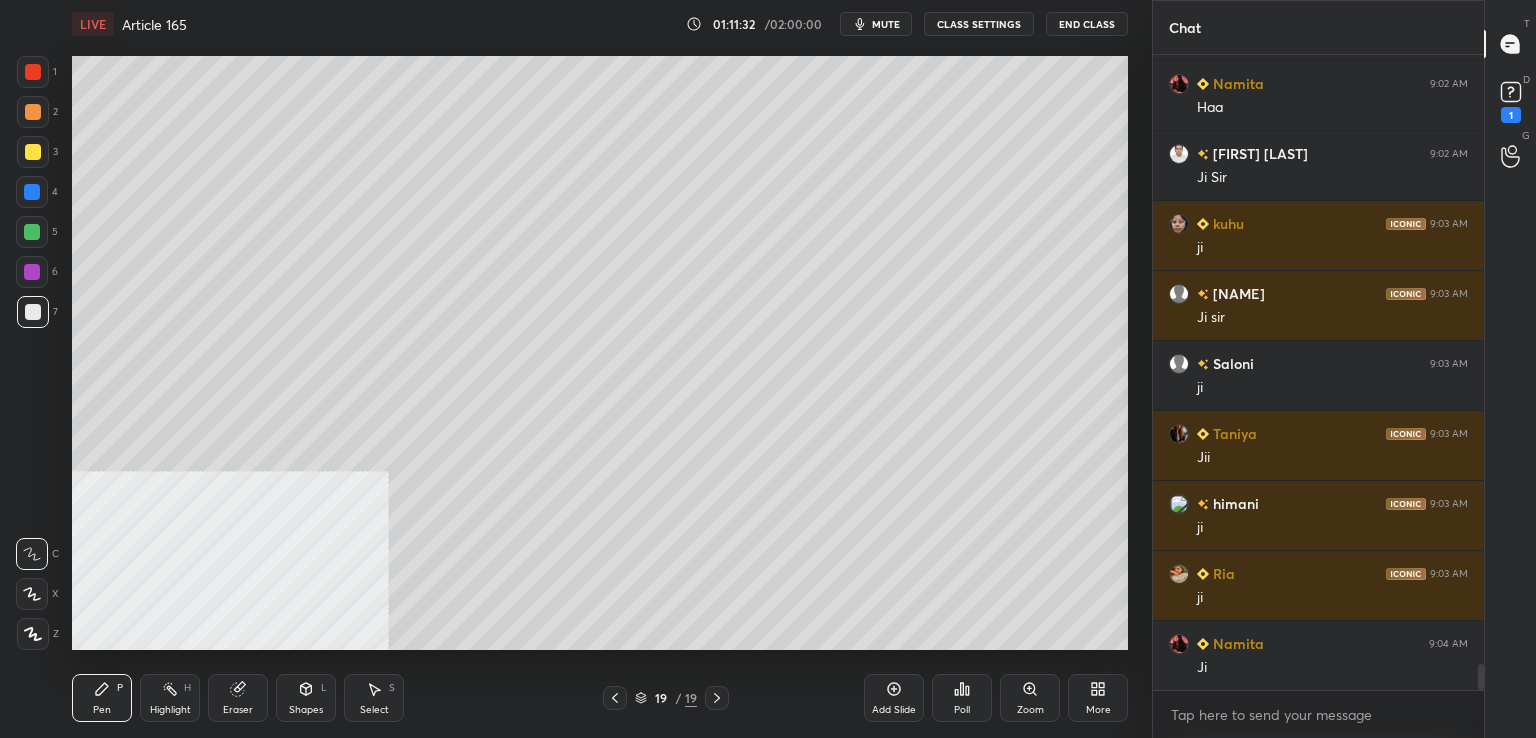 drag, startPoint x: 36, startPoint y: 320, endPoint x: 68, endPoint y: 321, distance: 32.01562 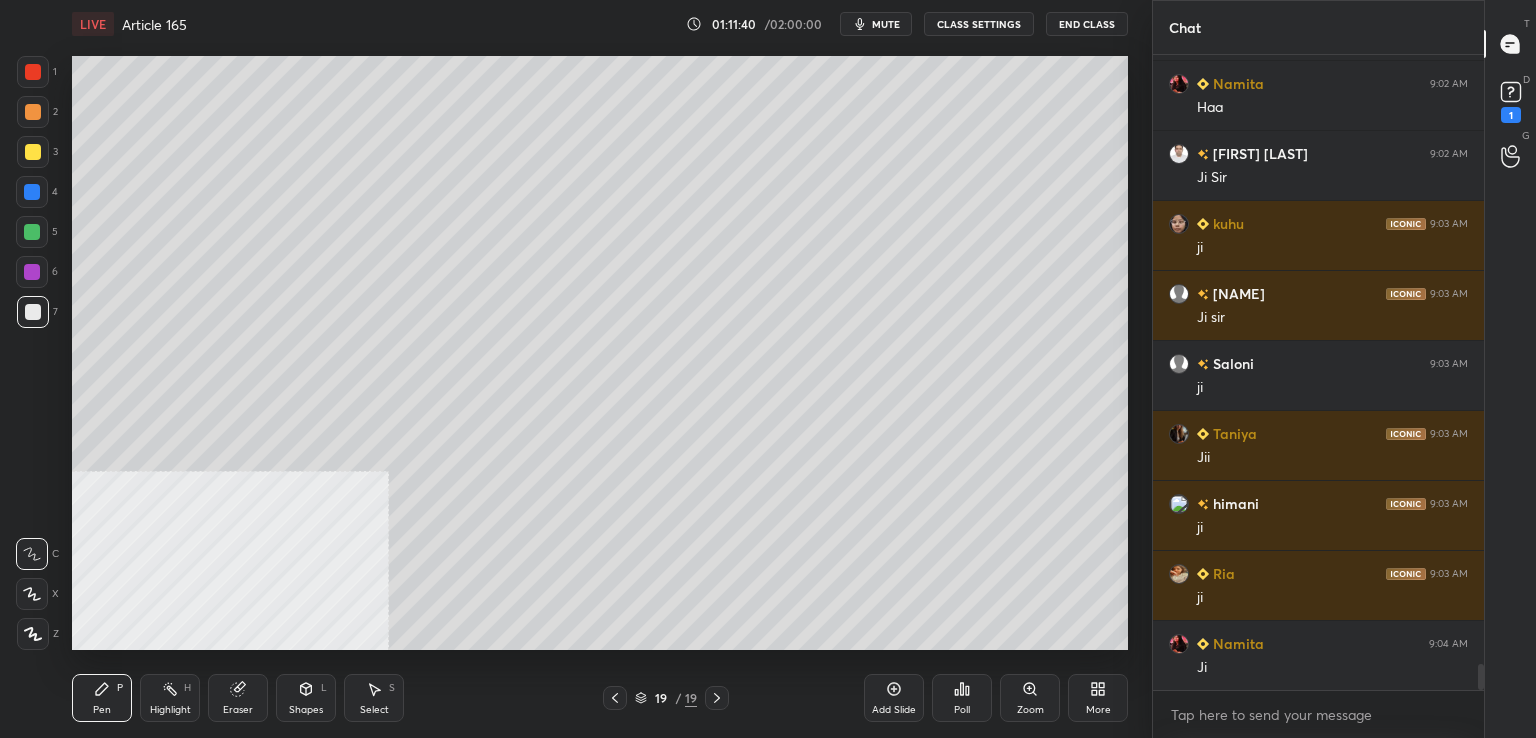 click at bounding box center [33, 72] 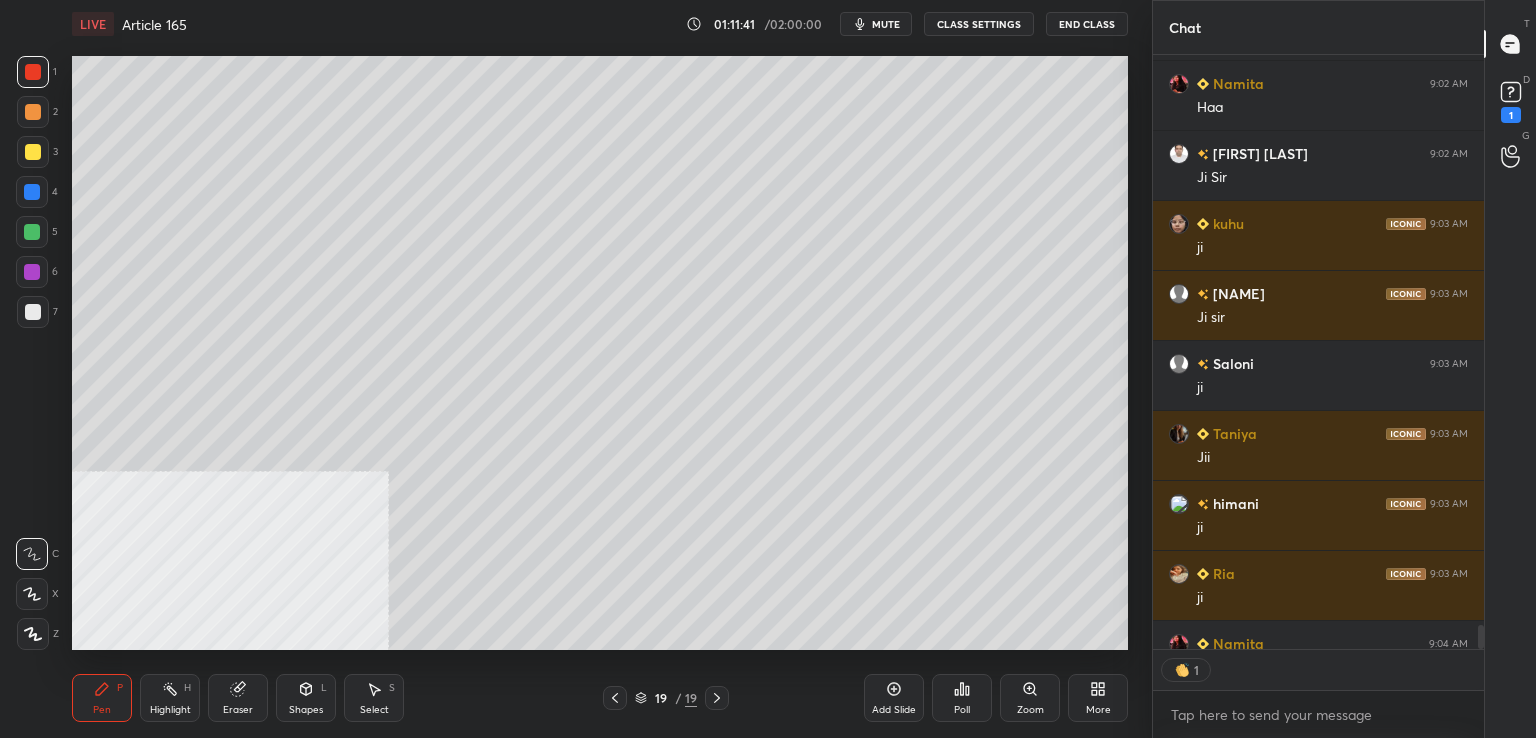 scroll, scrollTop: 589, scrollLeft: 325, axis: both 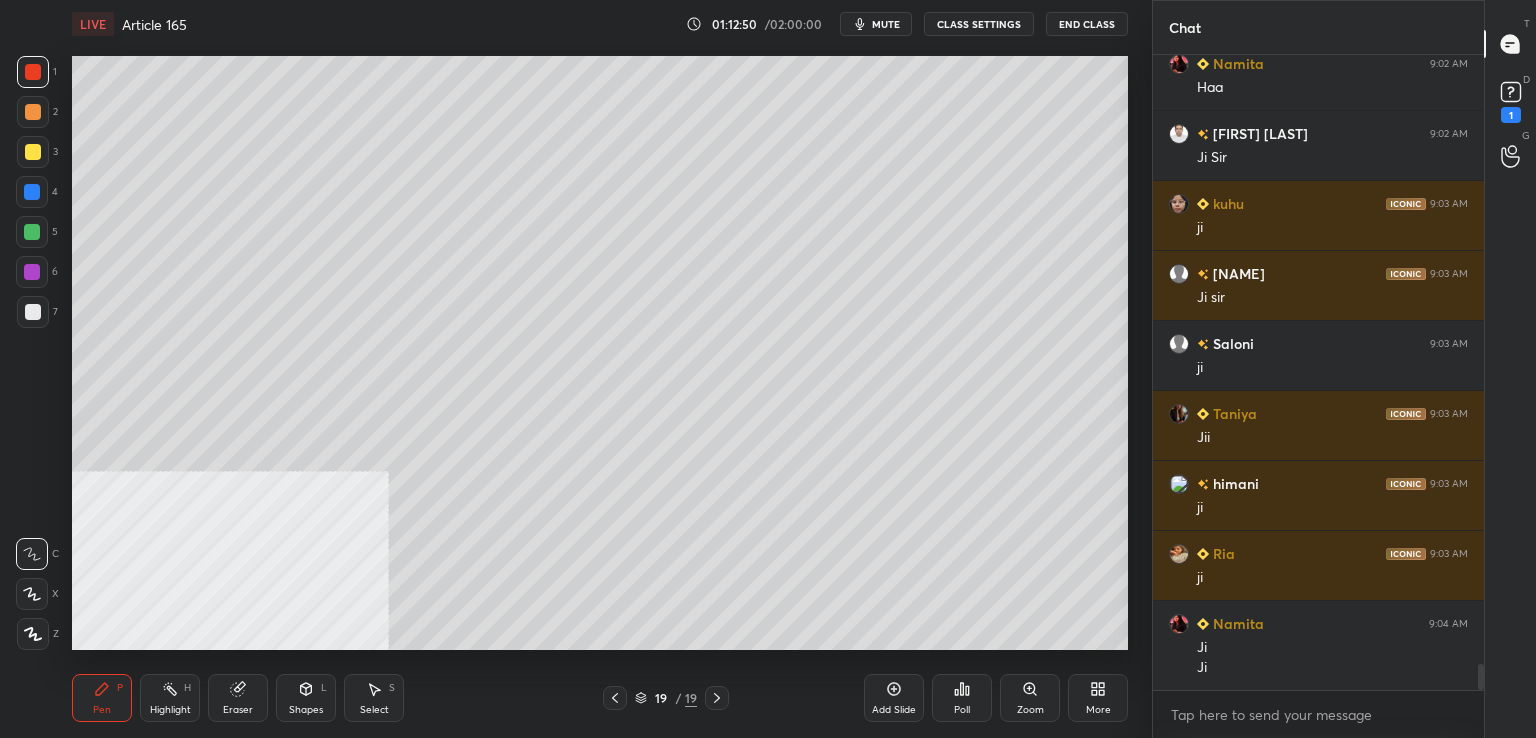 drag, startPoint x: 29, startPoint y: 312, endPoint x: 47, endPoint y: 340, distance: 33.286633 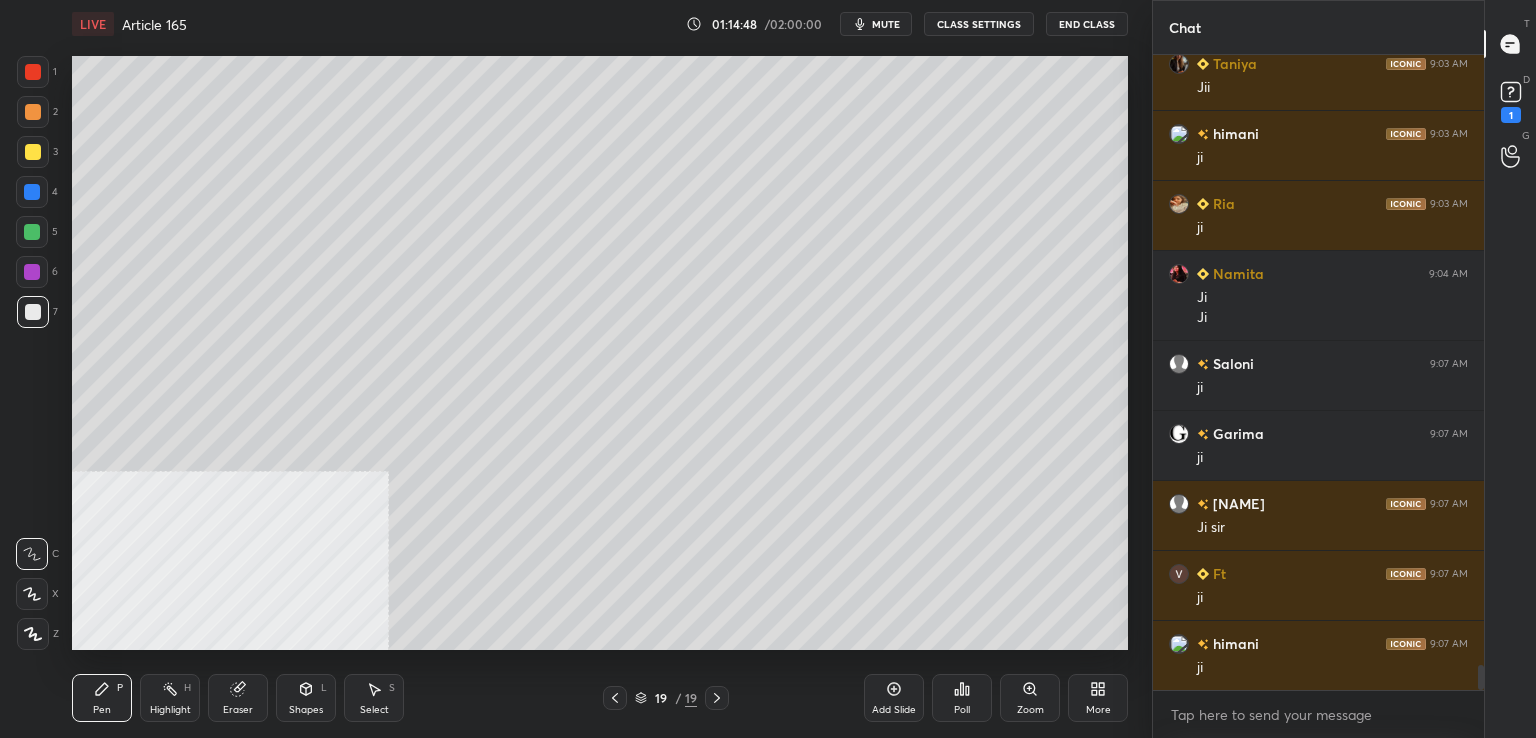 scroll, scrollTop: 15442, scrollLeft: 0, axis: vertical 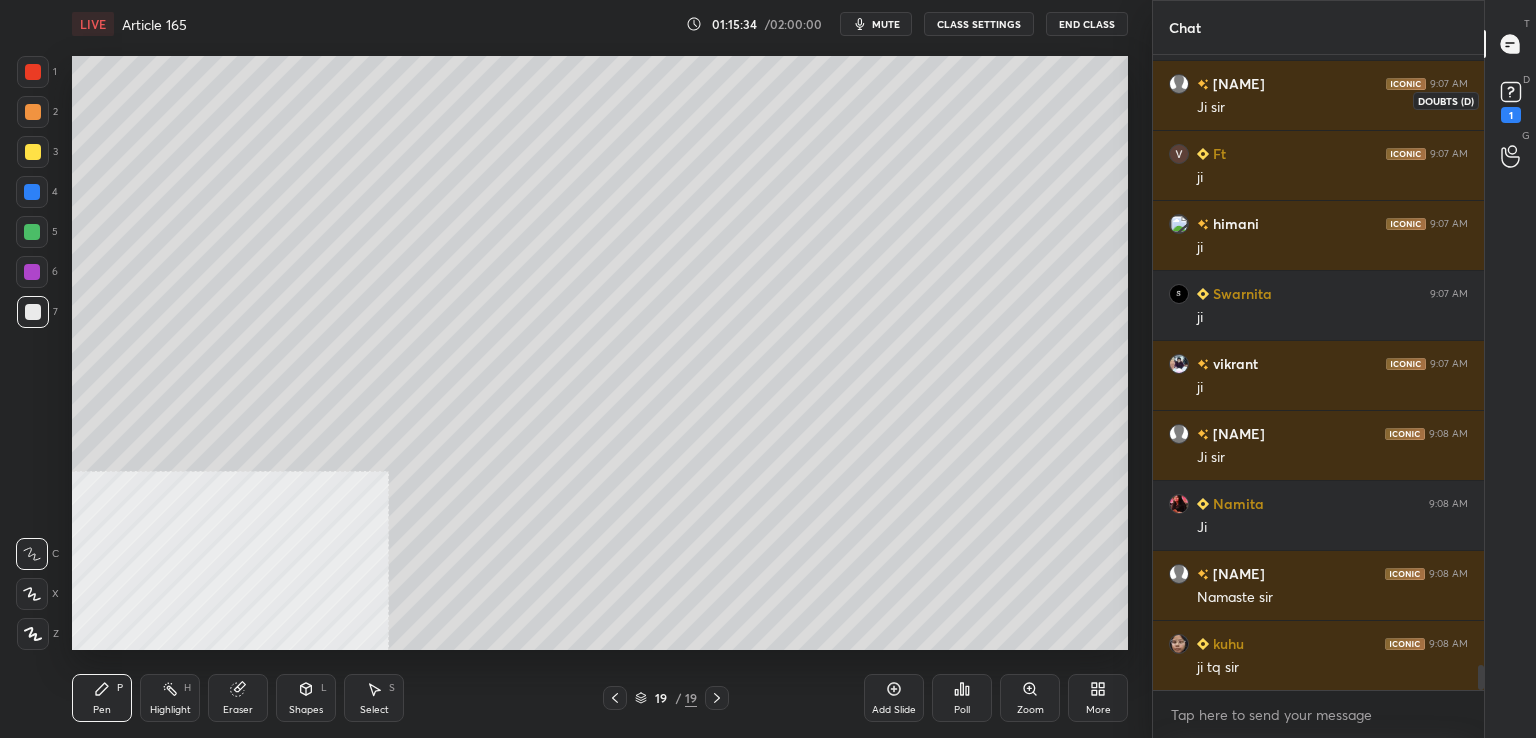 click on "1" at bounding box center (1511, 115) 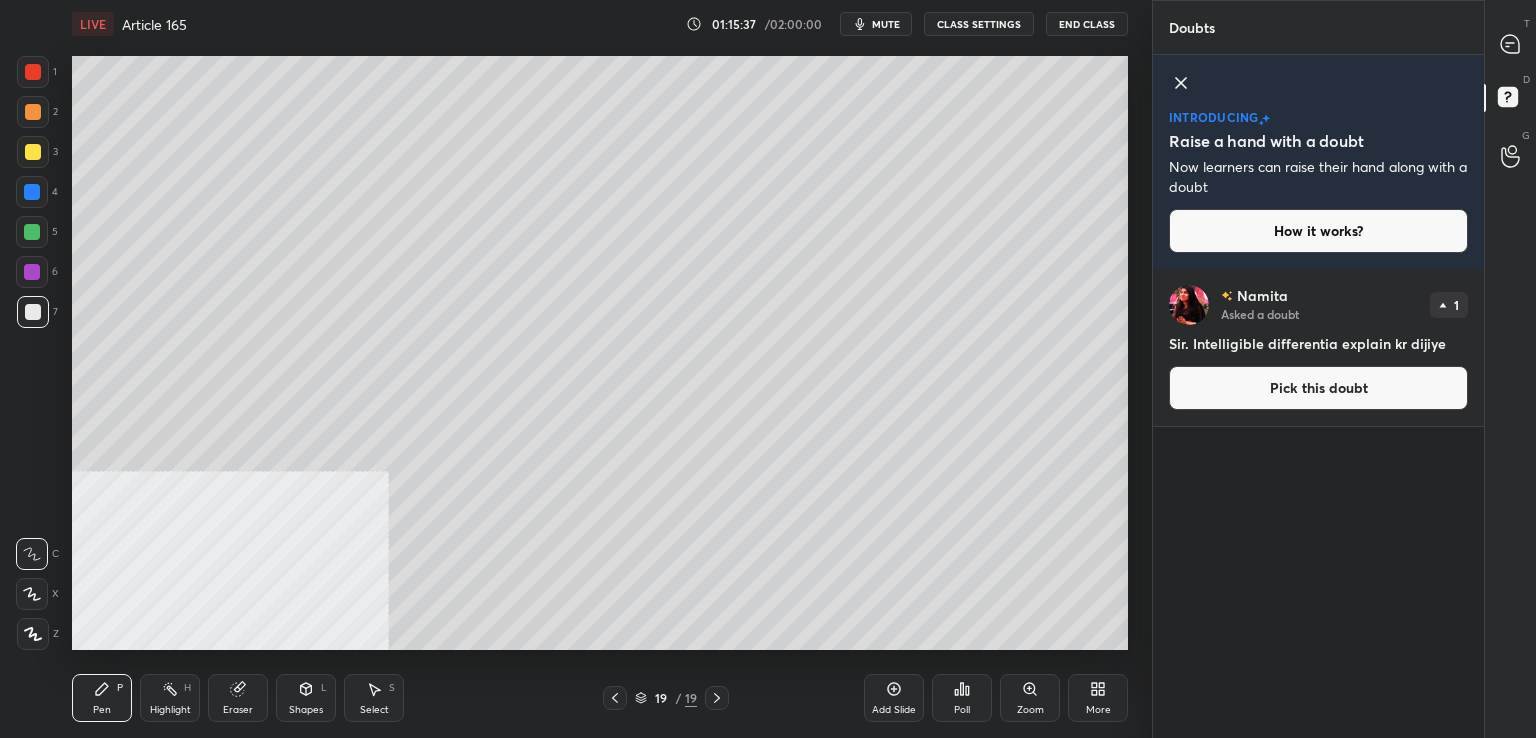 drag, startPoint x: 1289, startPoint y: 397, endPoint x: 1224, endPoint y: 377, distance: 68.007355 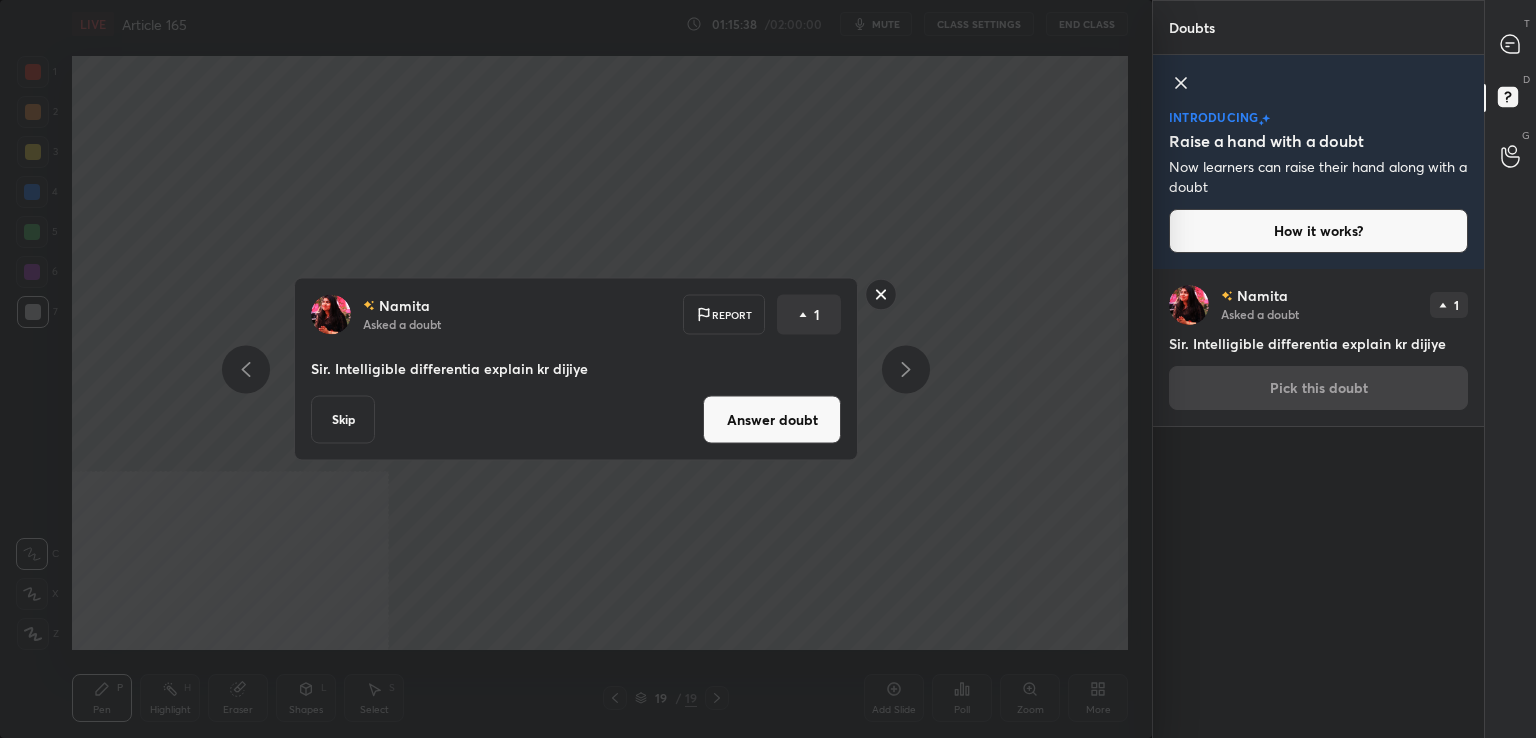drag, startPoint x: 753, startPoint y: 422, endPoint x: 780, endPoint y: 393, distance: 39.623226 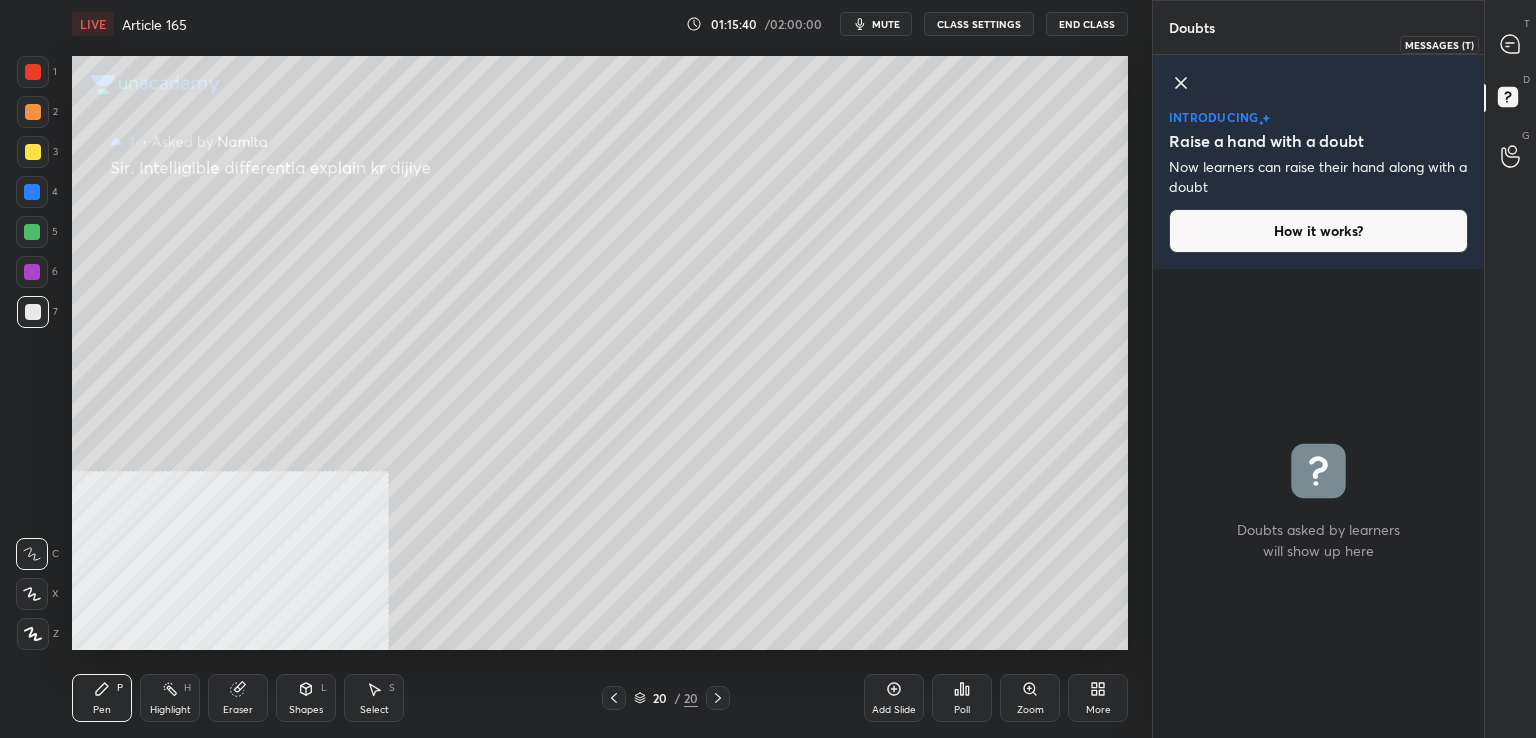 drag, startPoint x: 1519, startPoint y: 40, endPoint x: 1515, endPoint y: 69, distance: 29.274563 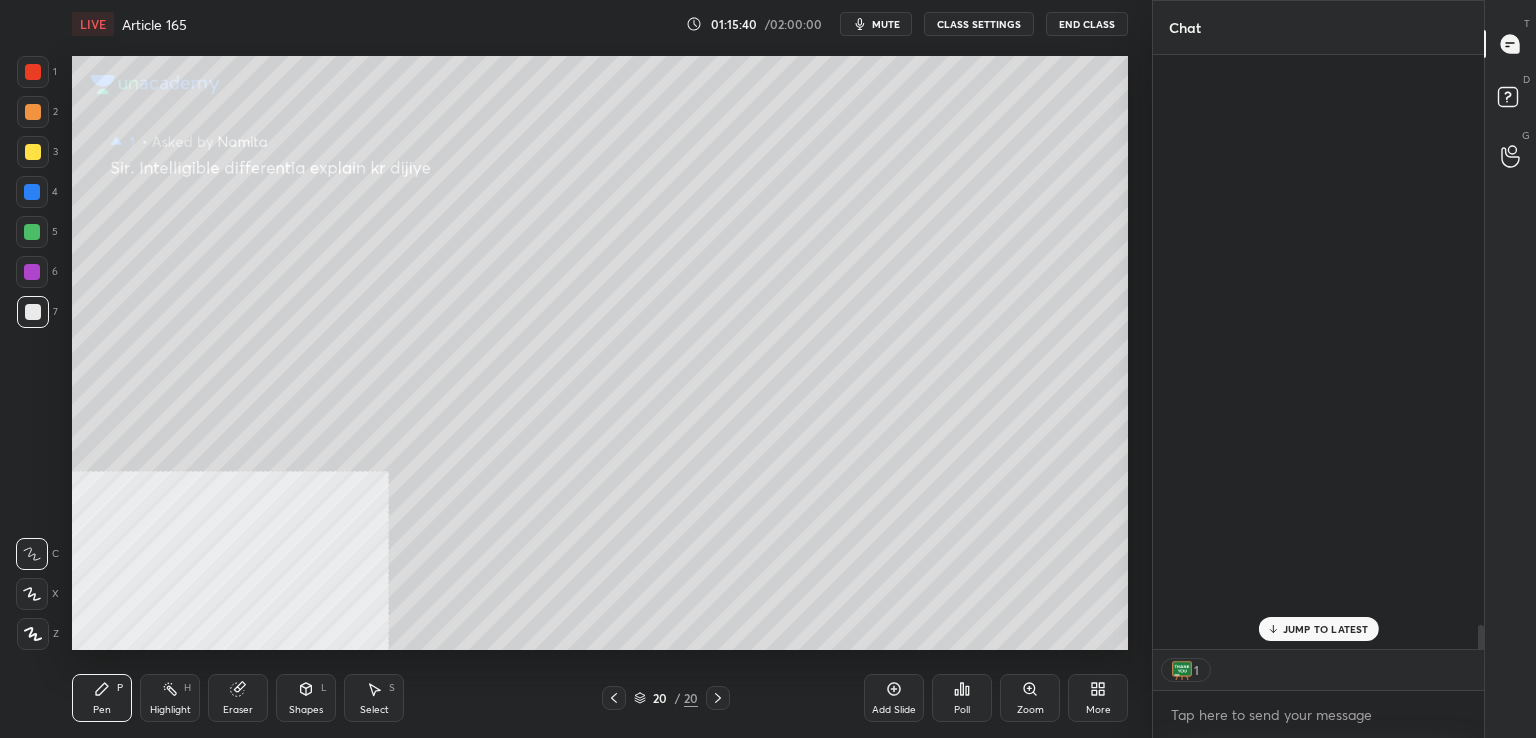 scroll, scrollTop: 16399, scrollLeft: 0, axis: vertical 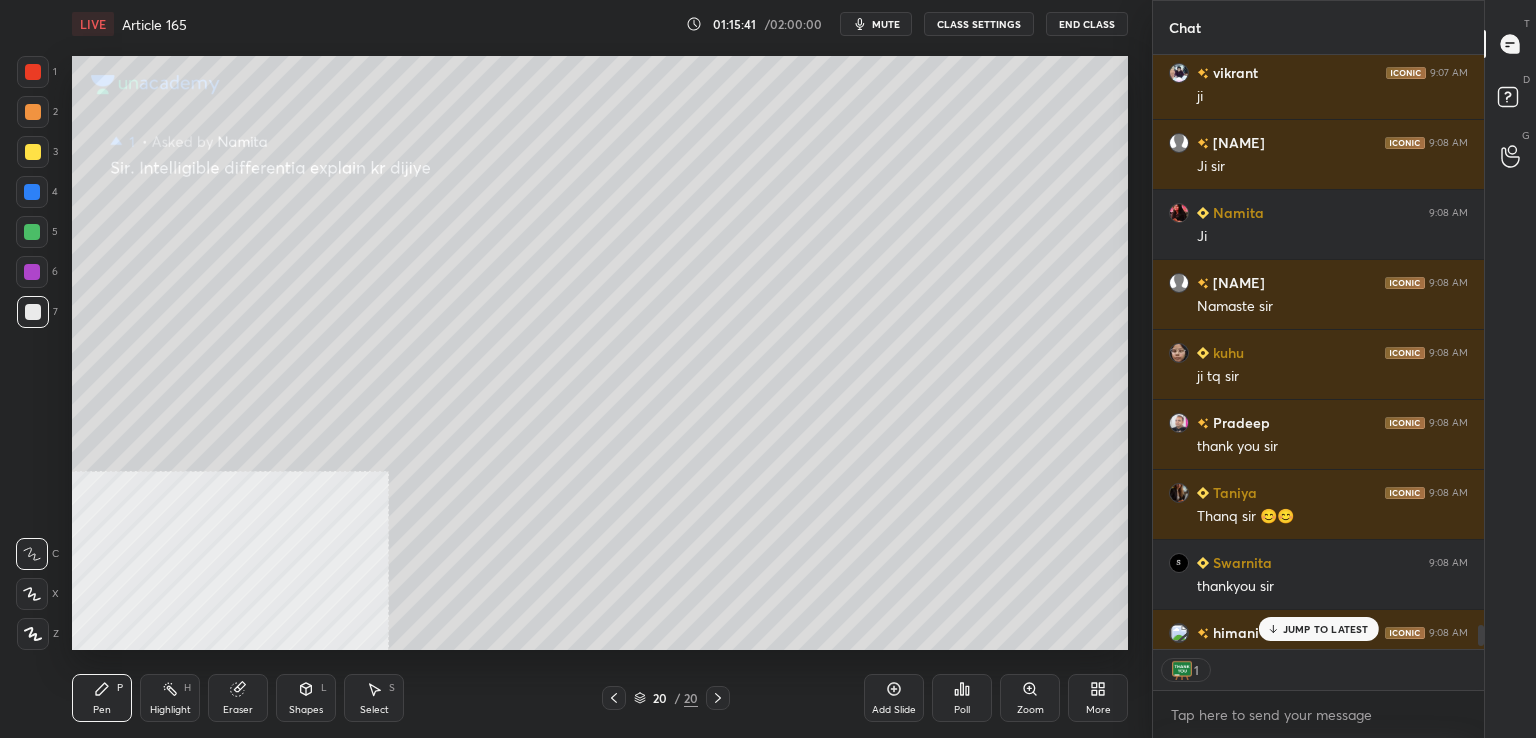 click on "JUMP TO LATEST" at bounding box center [1326, 629] 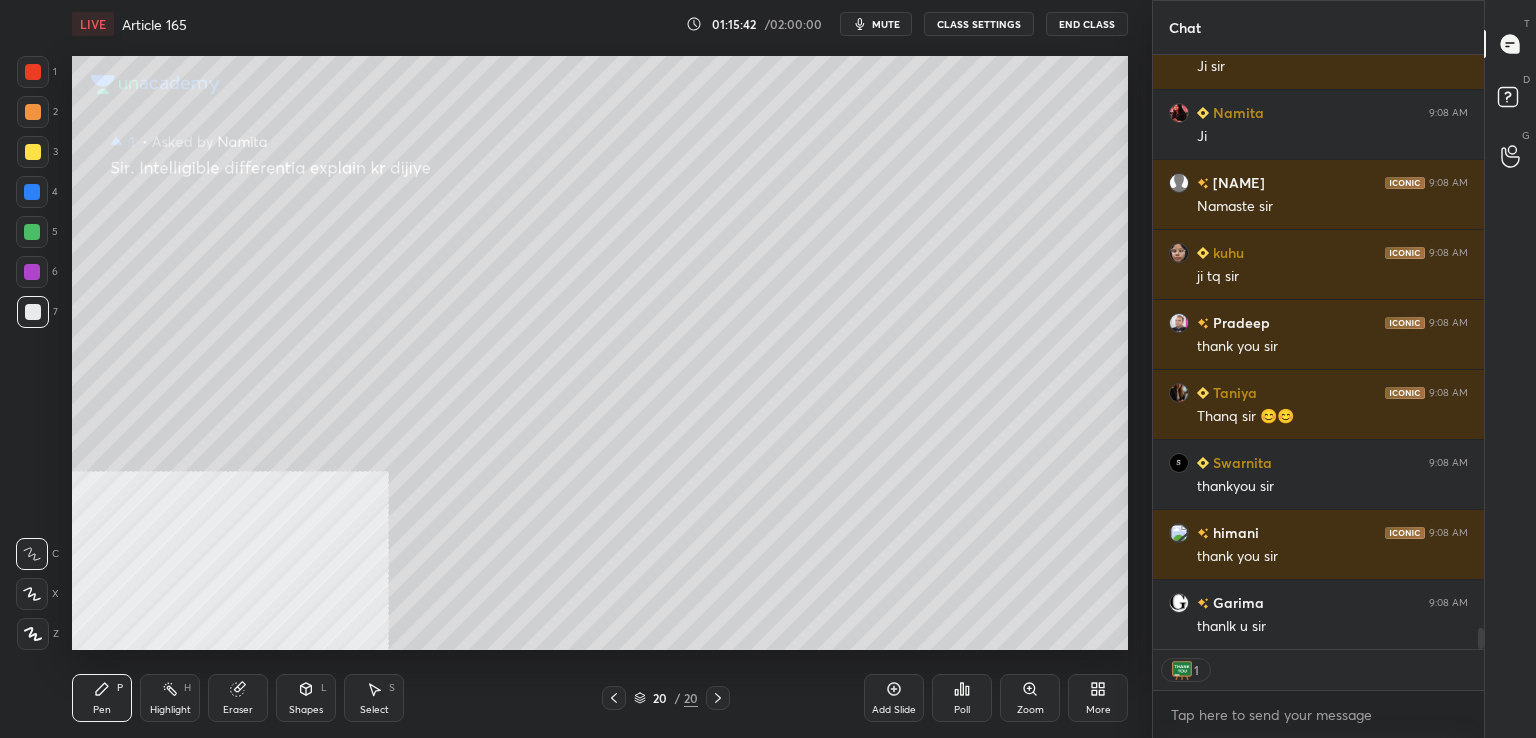 drag, startPoint x: 30, startPoint y: 153, endPoint x: 42, endPoint y: 152, distance: 12.0415945 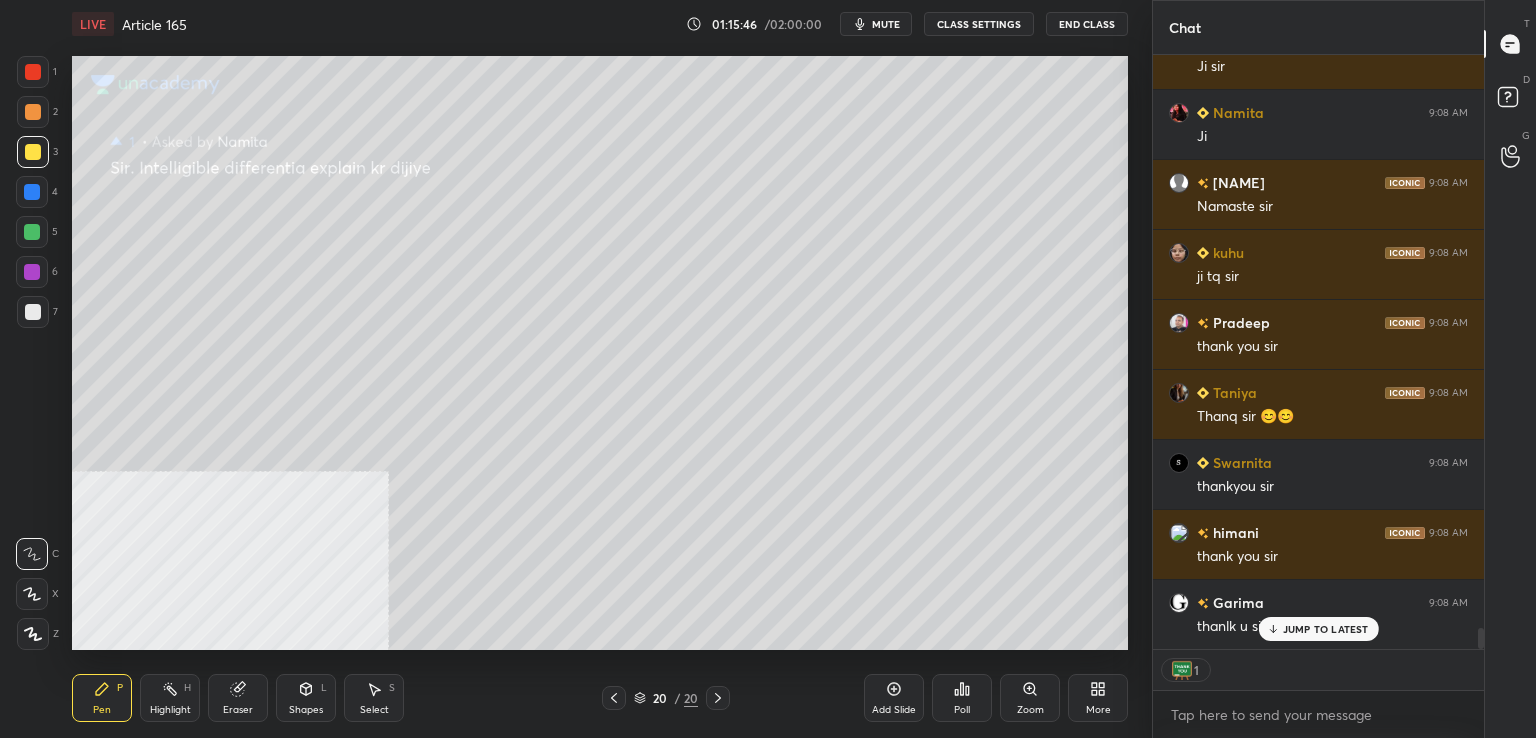 scroll, scrollTop: 16568, scrollLeft: 0, axis: vertical 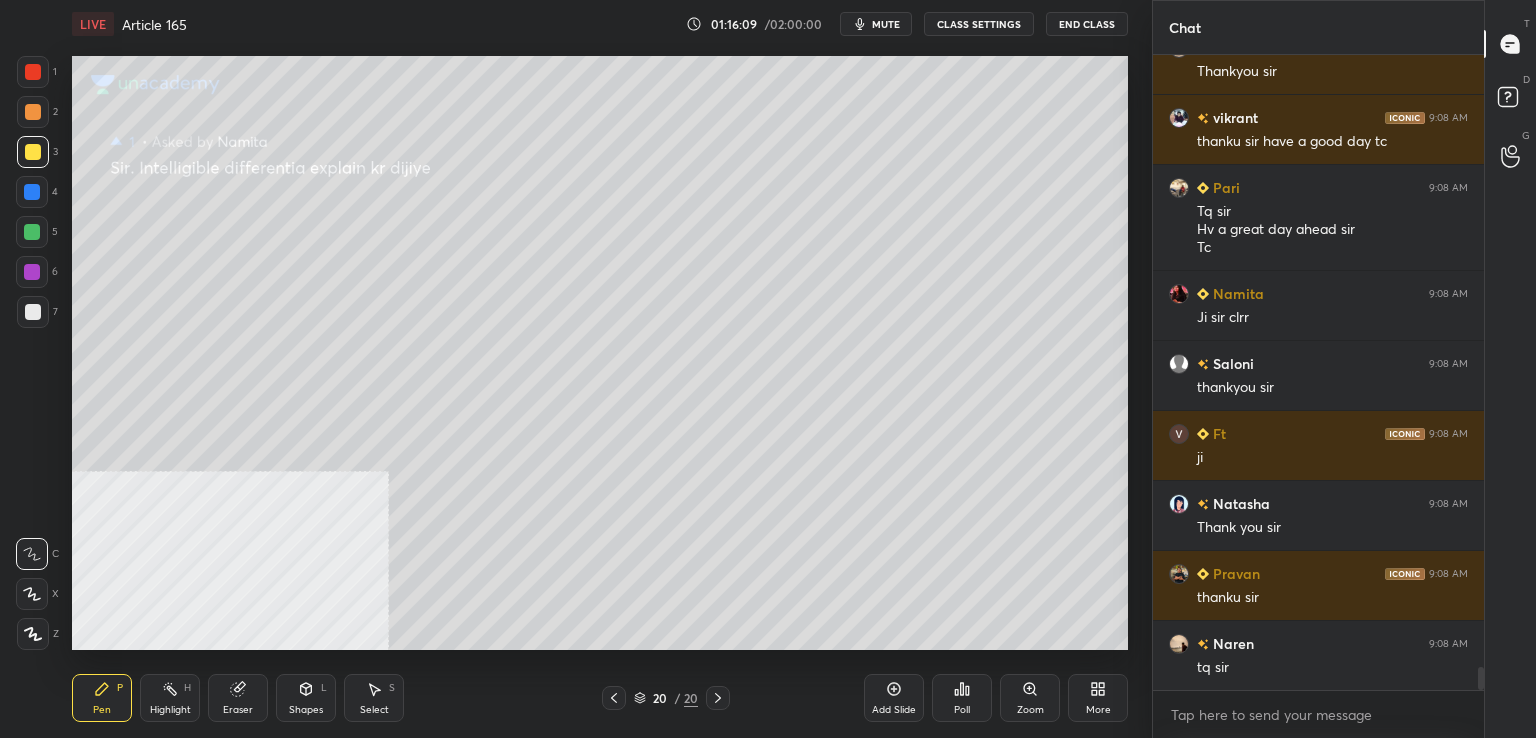 click on "End Class" at bounding box center [1087, 24] 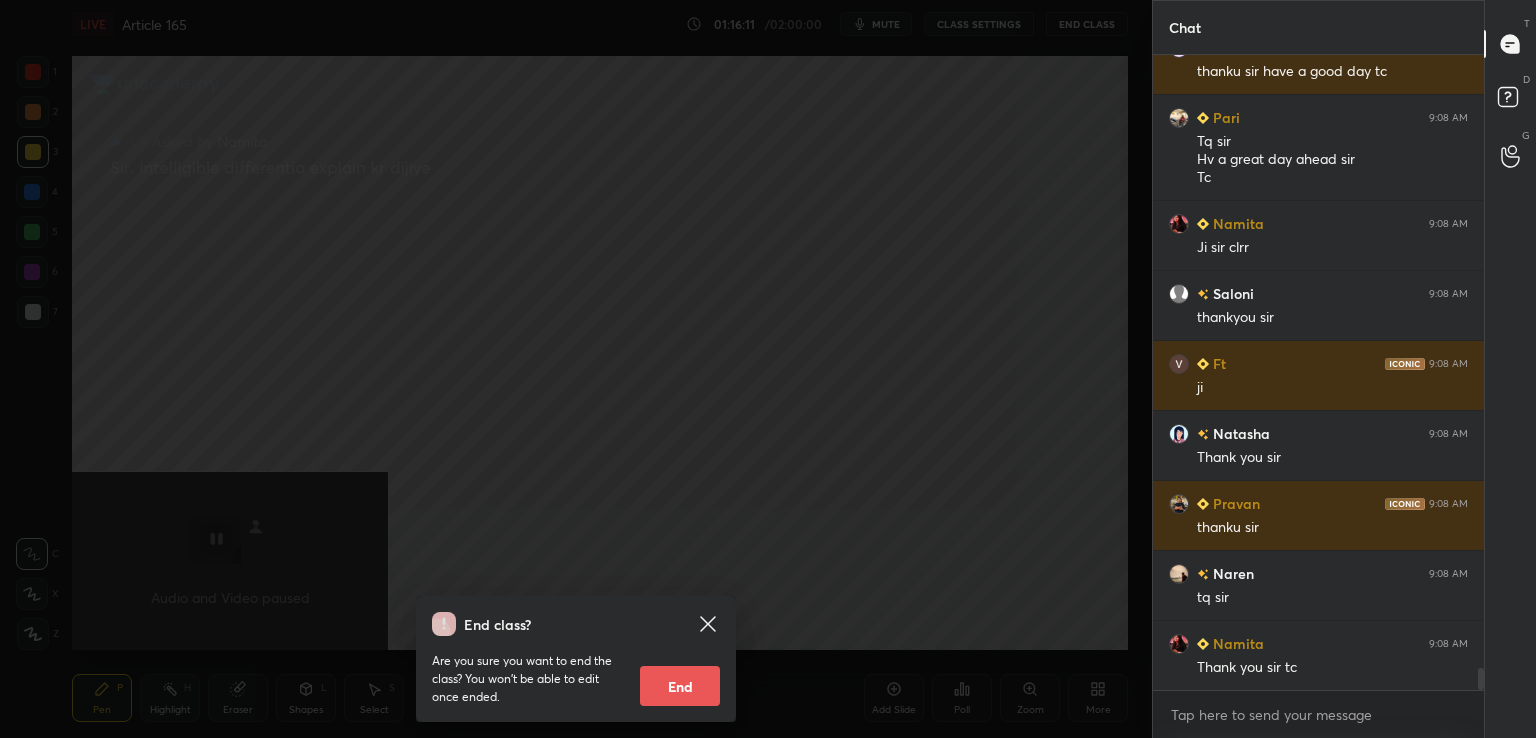 scroll, scrollTop: 17334, scrollLeft: 0, axis: vertical 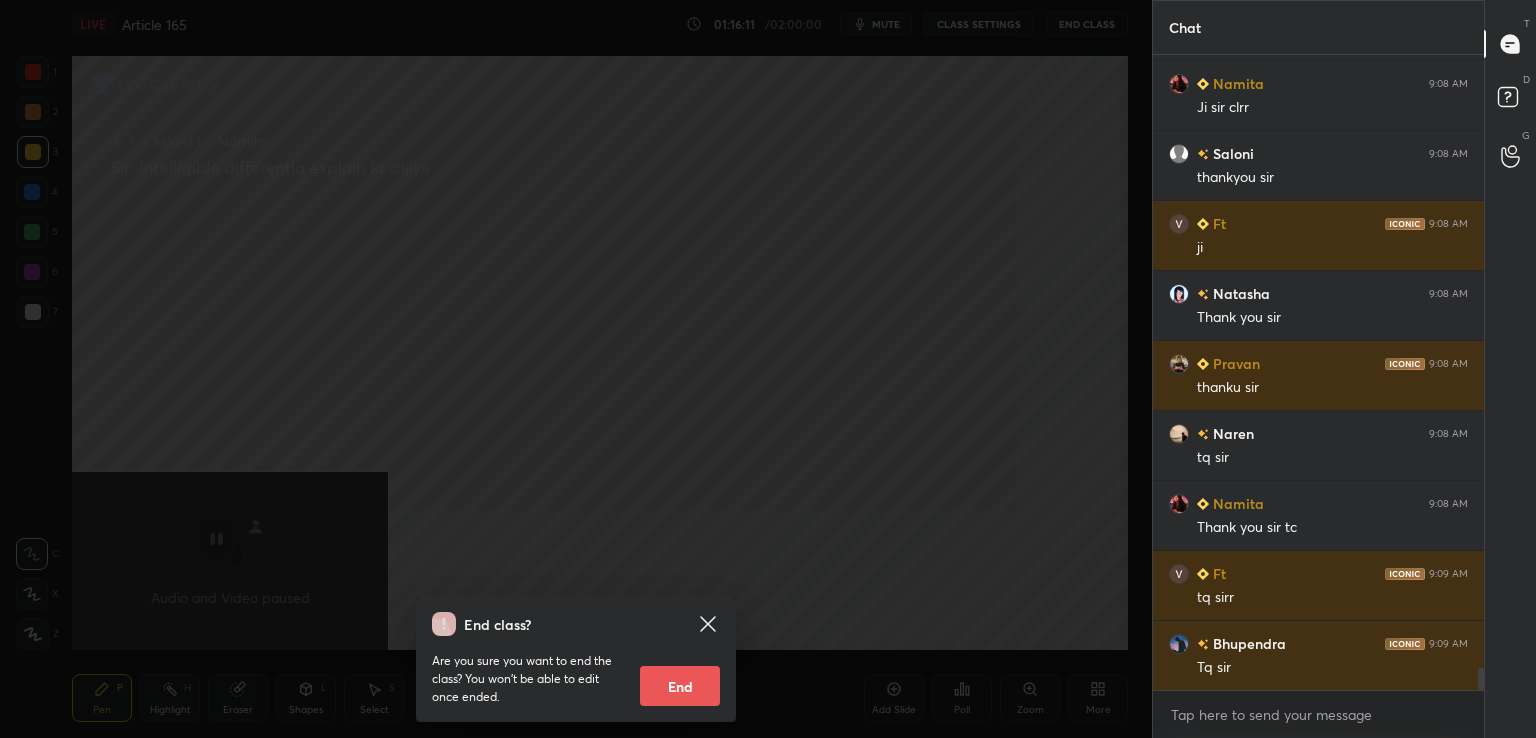click on "End" at bounding box center (680, 686) 